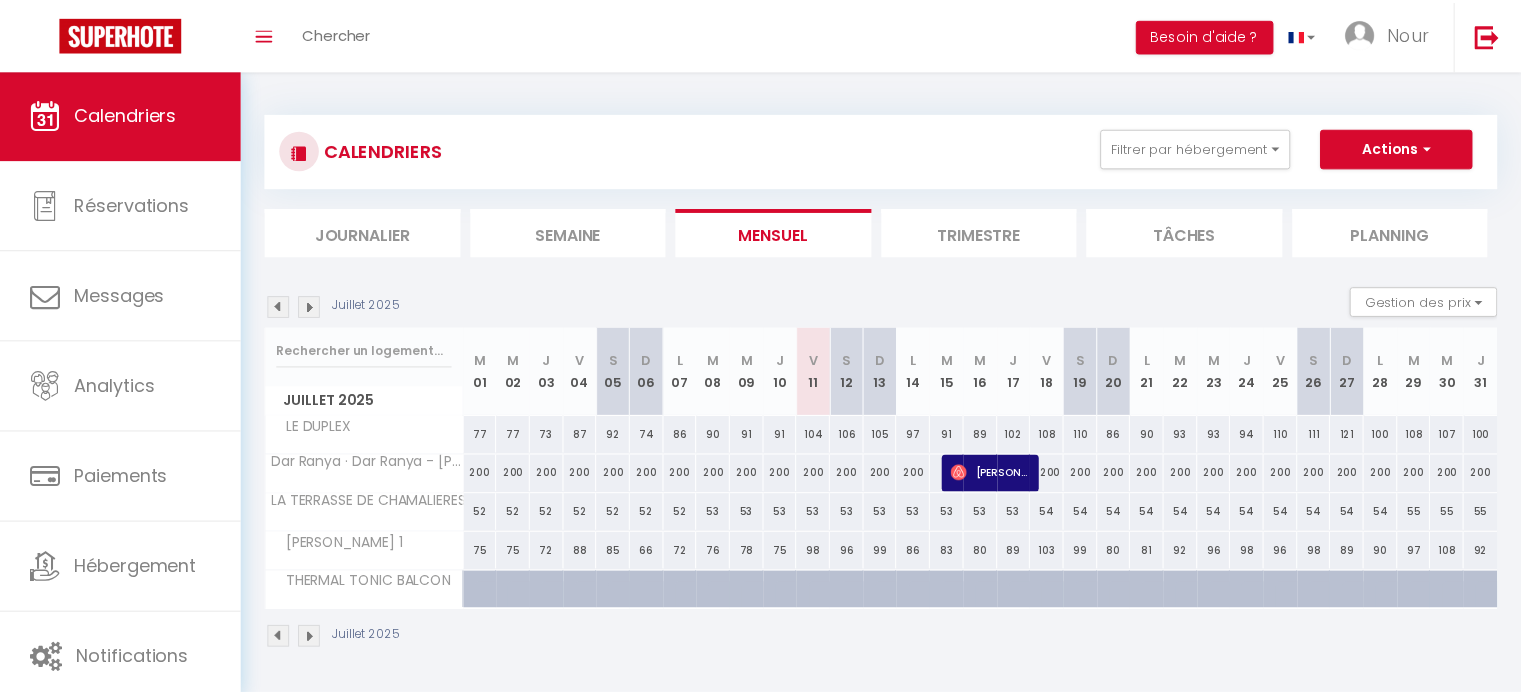 scroll, scrollTop: 70, scrollLeft: 0, axis: vertical 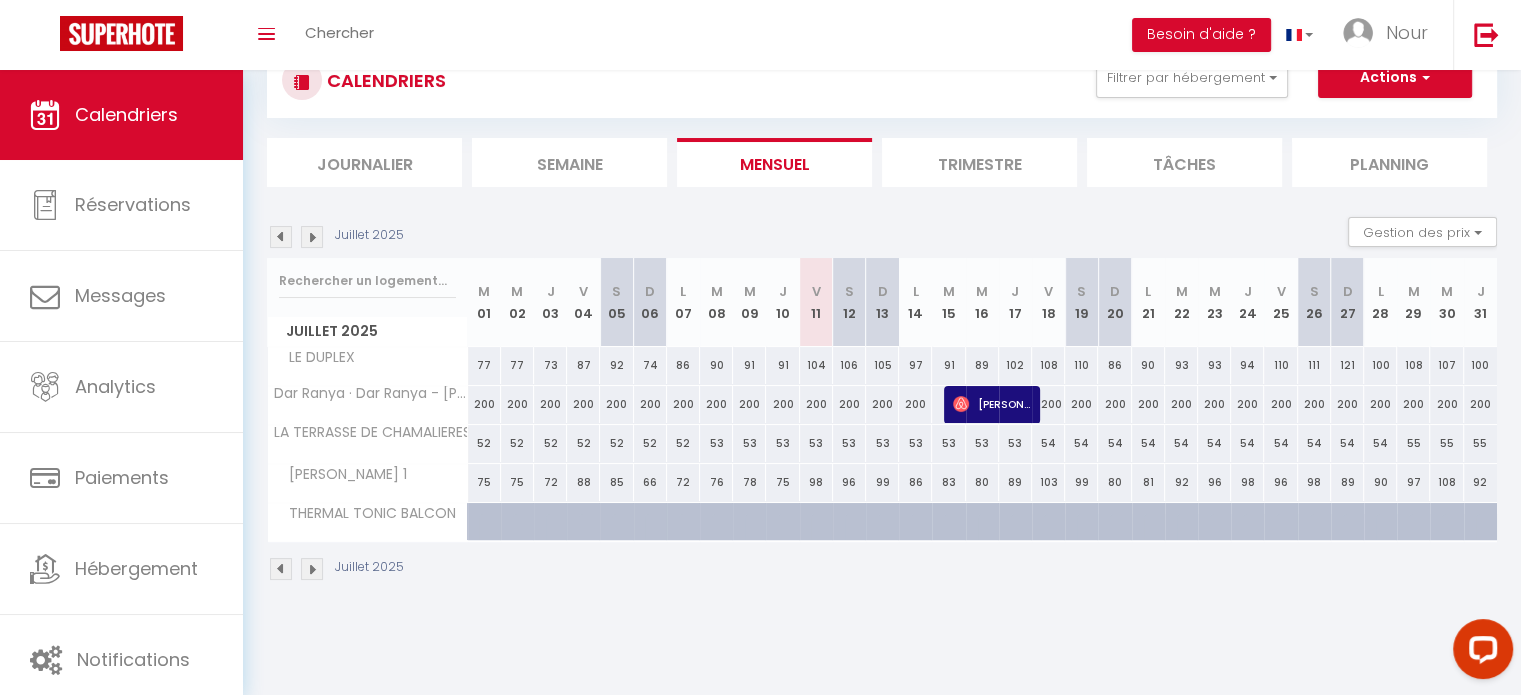 click on "CALENDRIERS
Filtrer par hébergement
CHAMALIERES       LE DUPLEX     LA TERRASSE DE CHAMALIERES     THERMAL TONIC BALCON     [PERSON_NAME] 1     Autres       Dar Ranya · Dar Ranya - Midoun Djerba - 8 pers - piscine & mer    Effacer   Sauvegarder
Actions
Nouvelle réservation   Exporter les réservations   Importer les réservations" at bounding box center [882, 80] 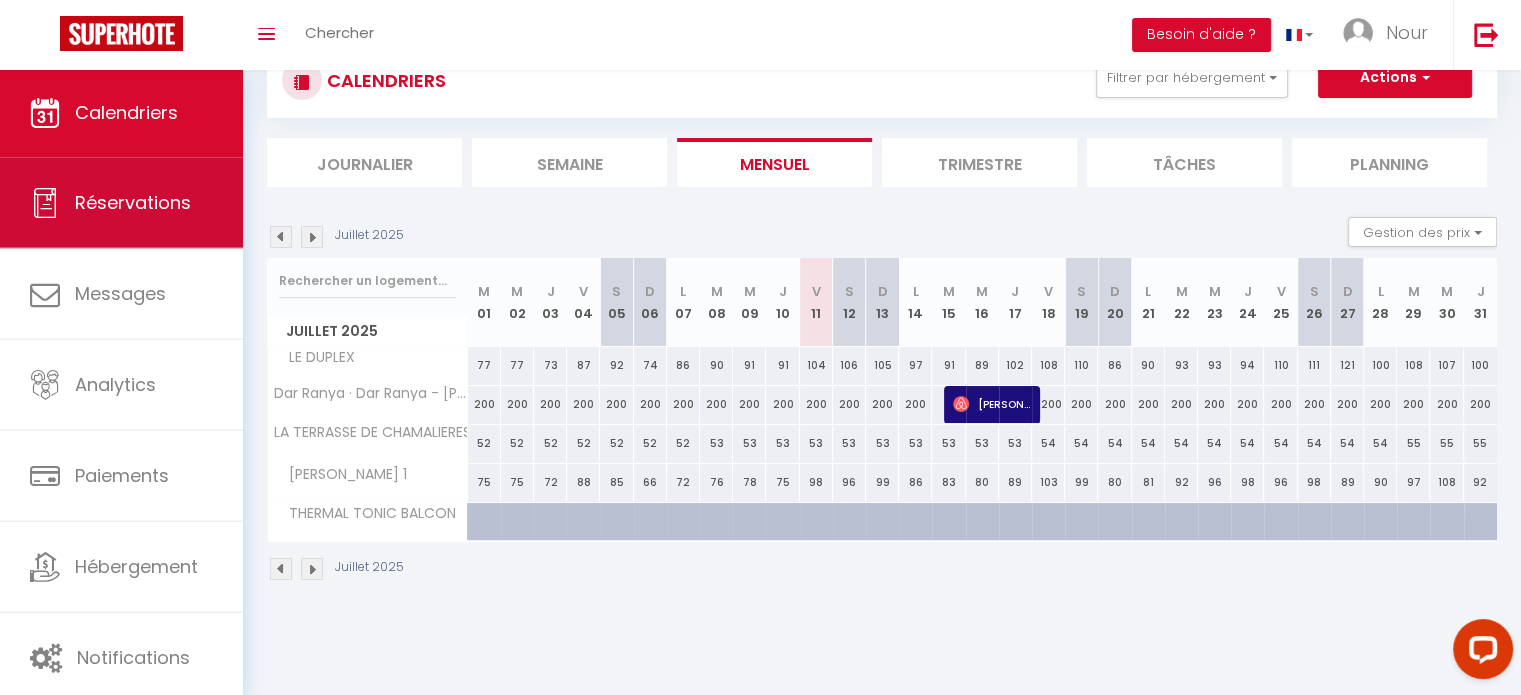 click on "Réservations" at bounding box center (133, 202) 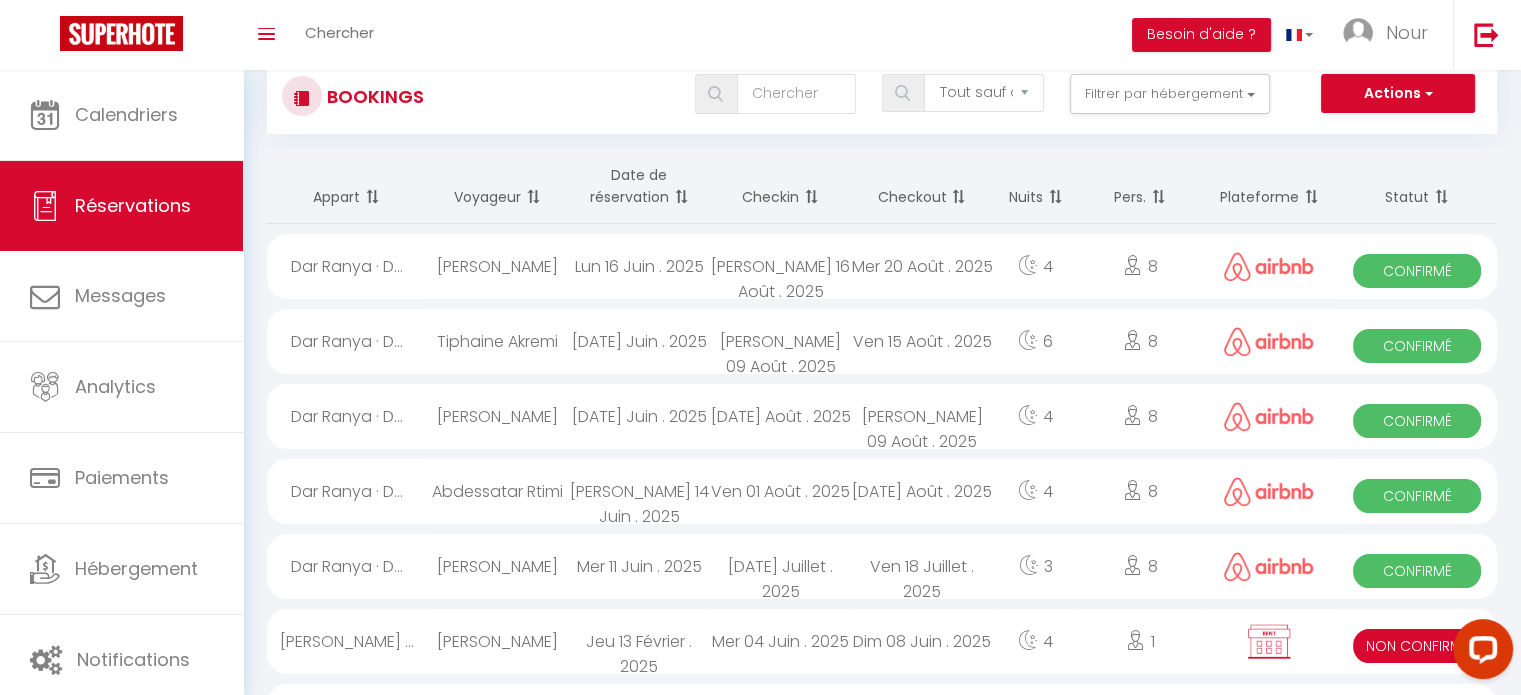 scroll, scrollTop: 100, scrollLeft: 0, axis: vertical 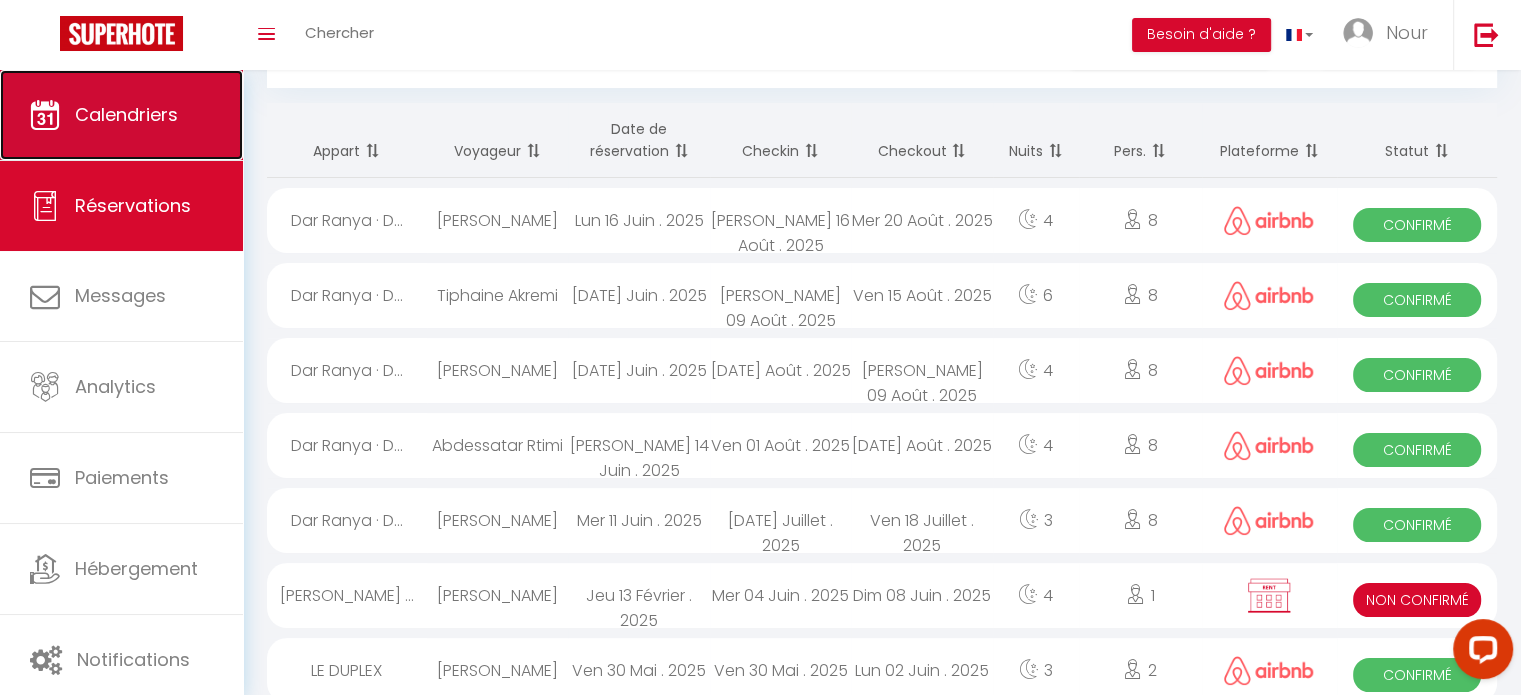 click on "Calendriers" at bounding box center [126, 114] 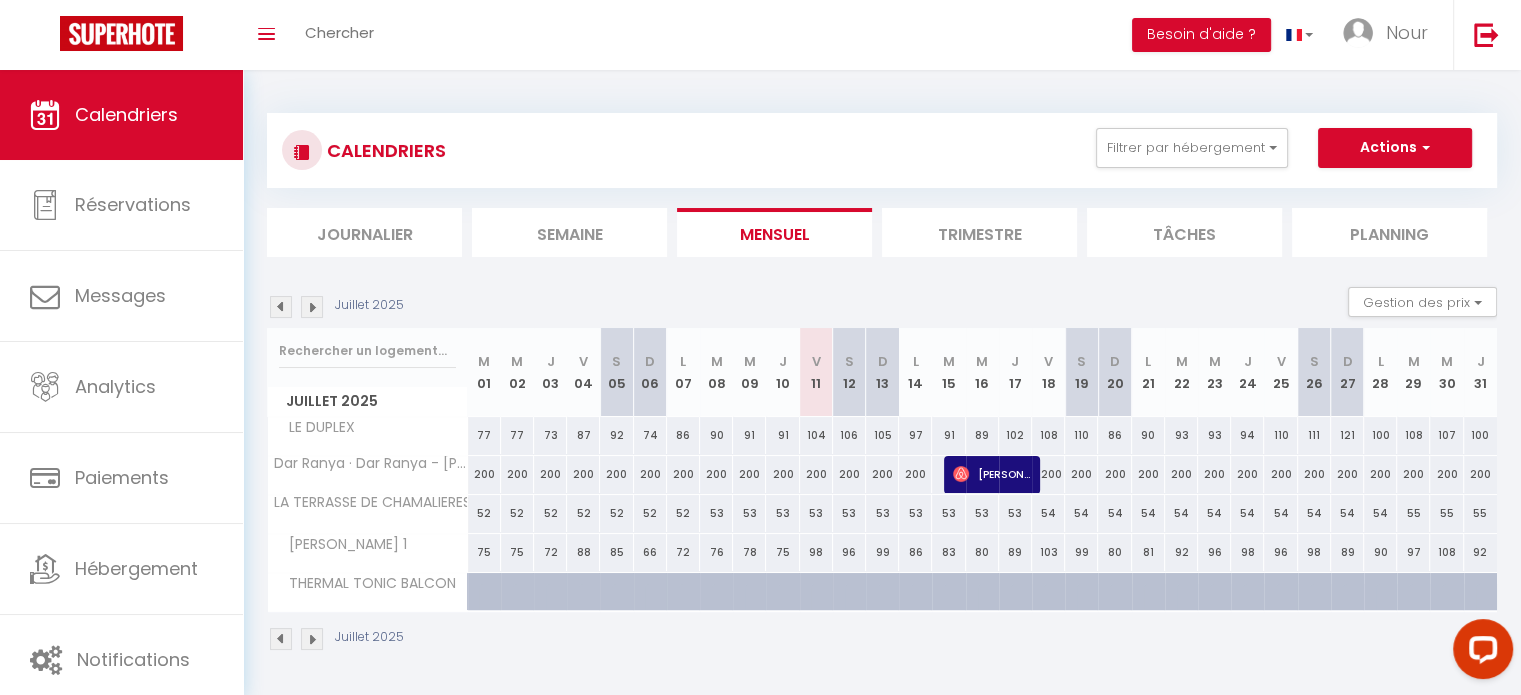 scroll, scrollTop: 70, scrollLeft: 0, axis: vertical 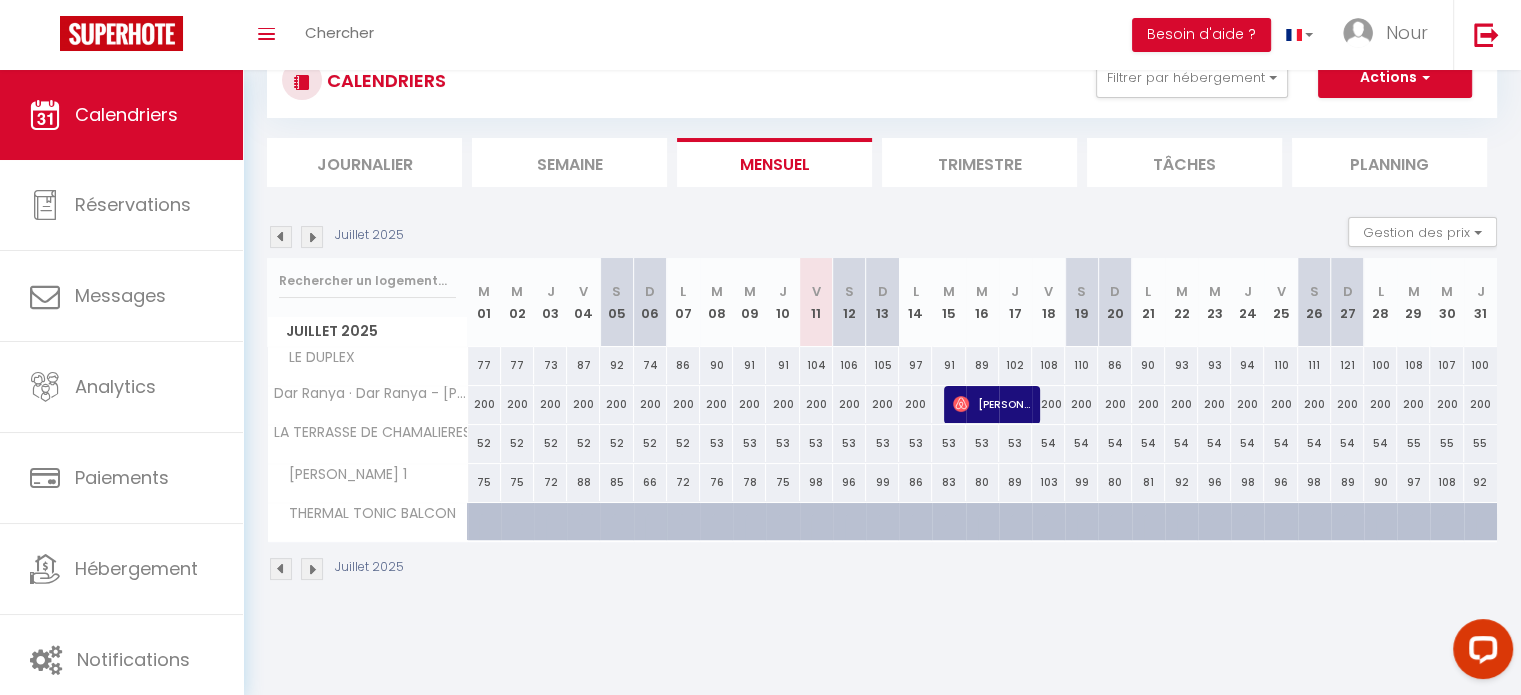 click on "200" at bounding box center [915, 404] 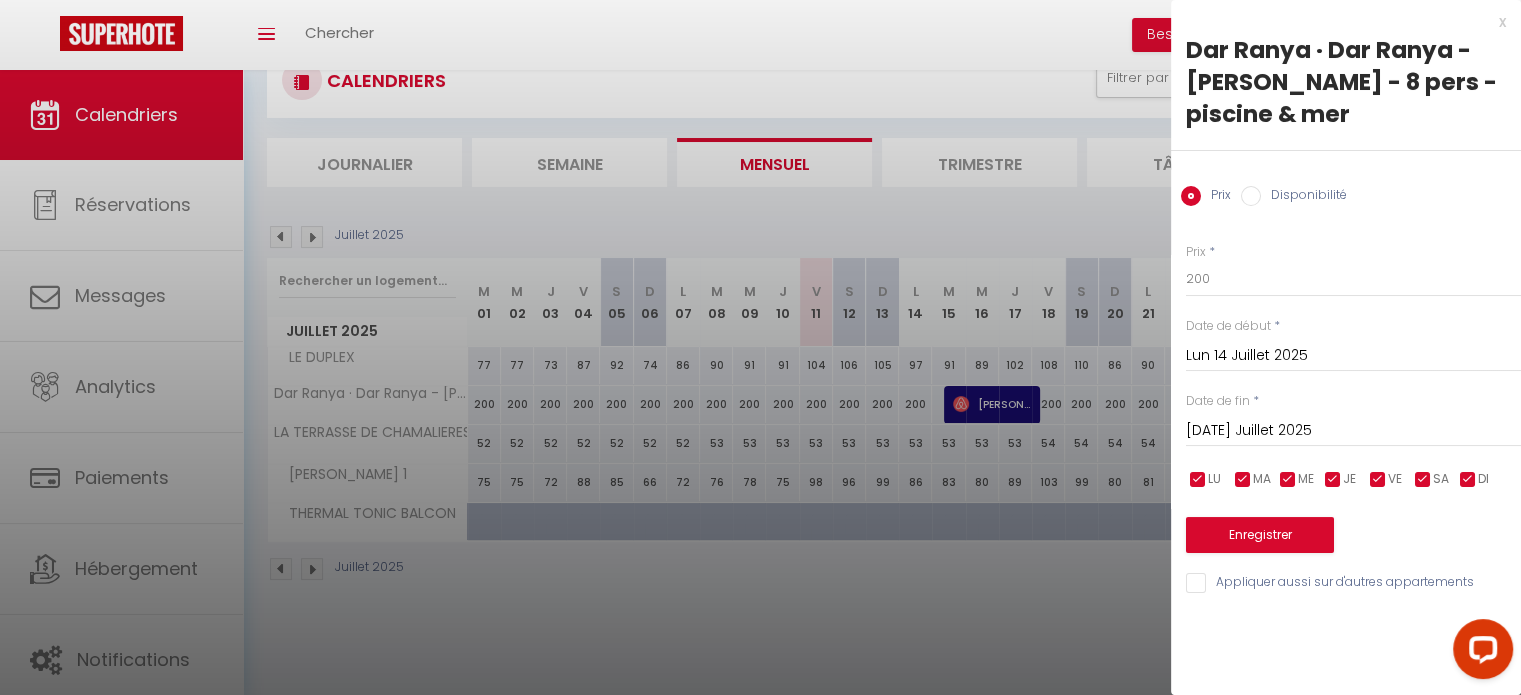 click on "Lun 14 Juillet 2025" at bounding box center [1353, 356] 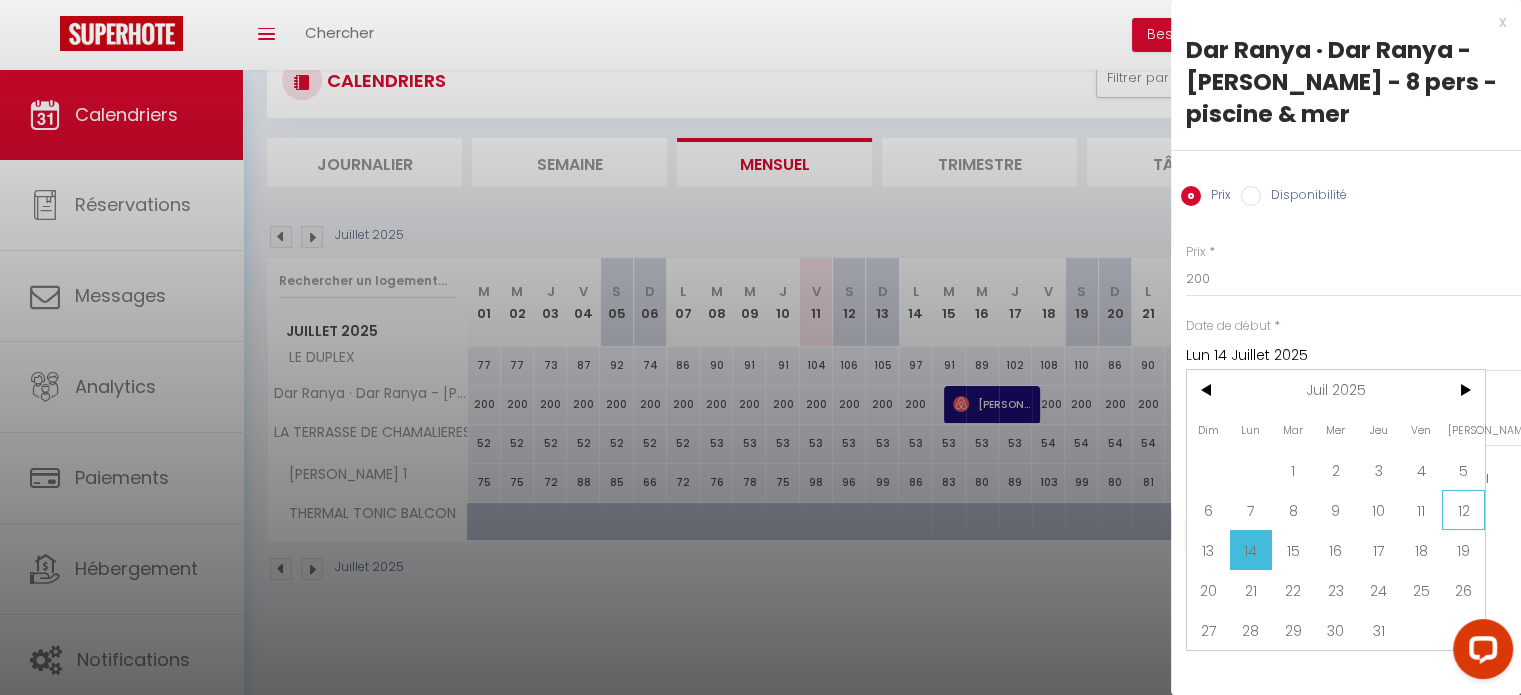 click on "12" at bounding box center (1463, 510) 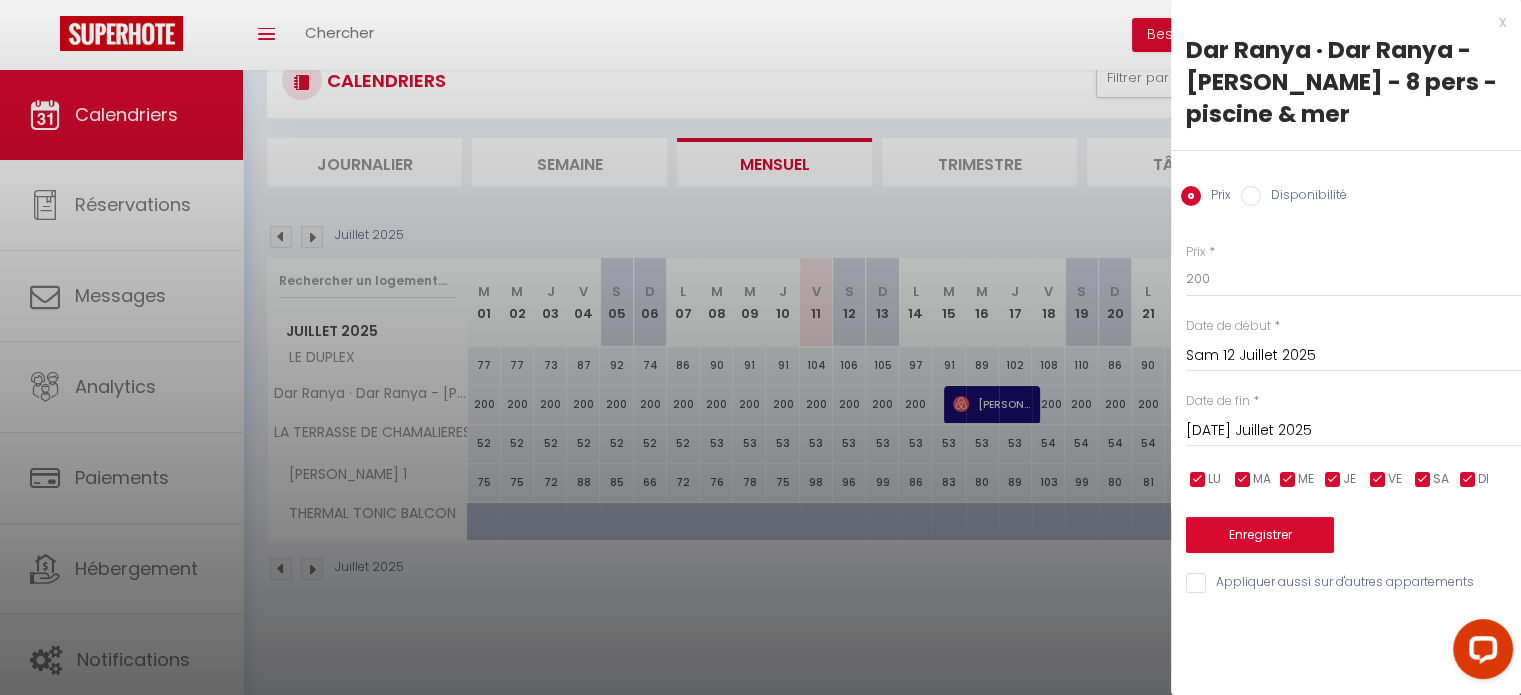 click on "[DATE] Juillet 2025" at bounding box center (1353, 431) 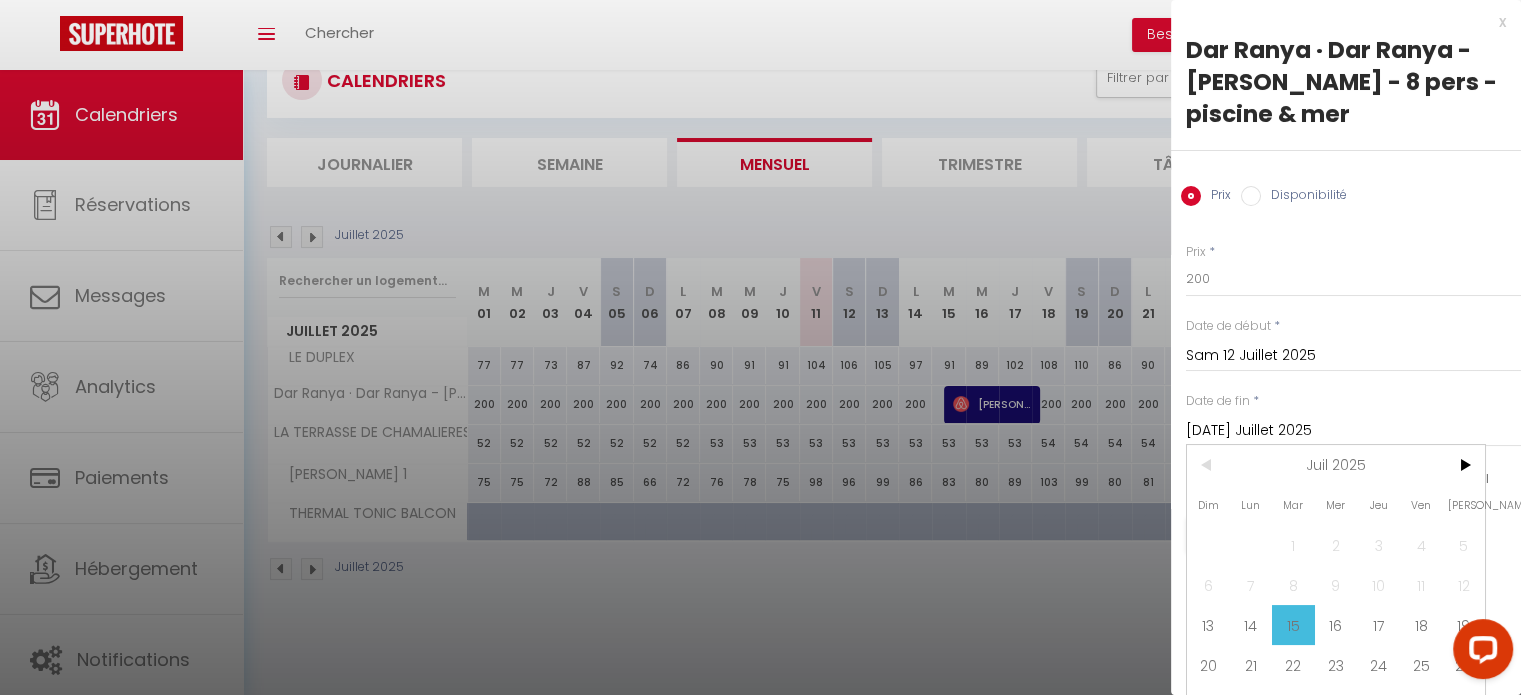 scroll, scrollTop: 44, scrollLeft: 0, axis: vertical 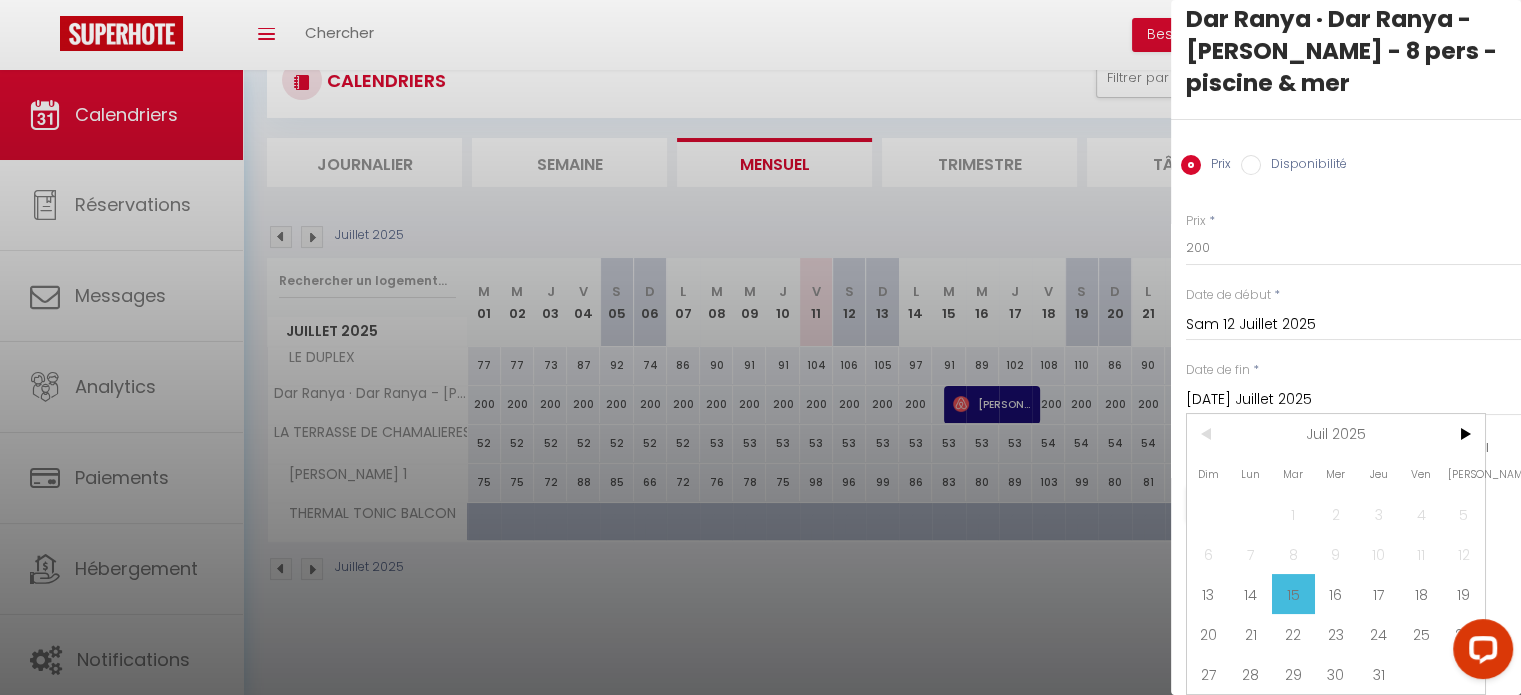 click on "Prix     Disponibilité" at bounding box center (1346, 153) 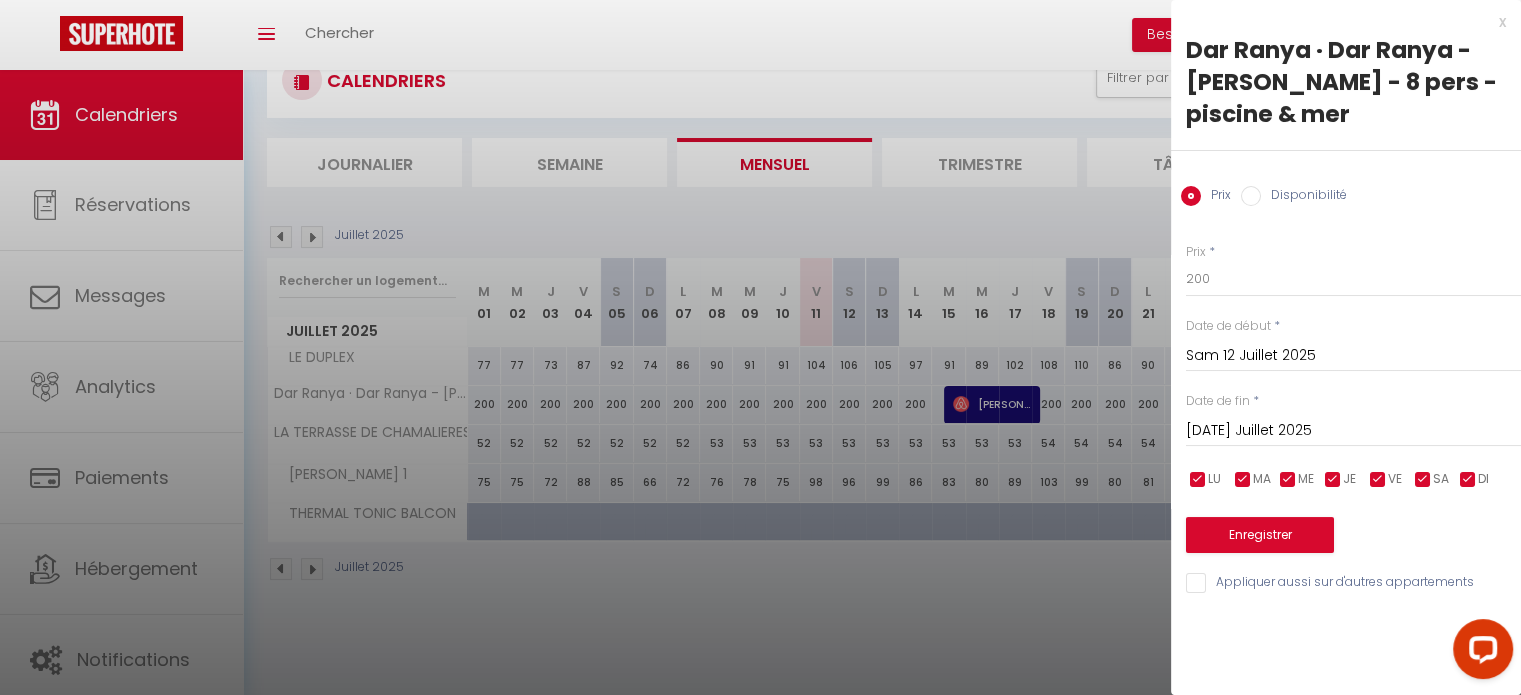 scroll, scrollTop: 0, scrollLeft: 0, axis: both 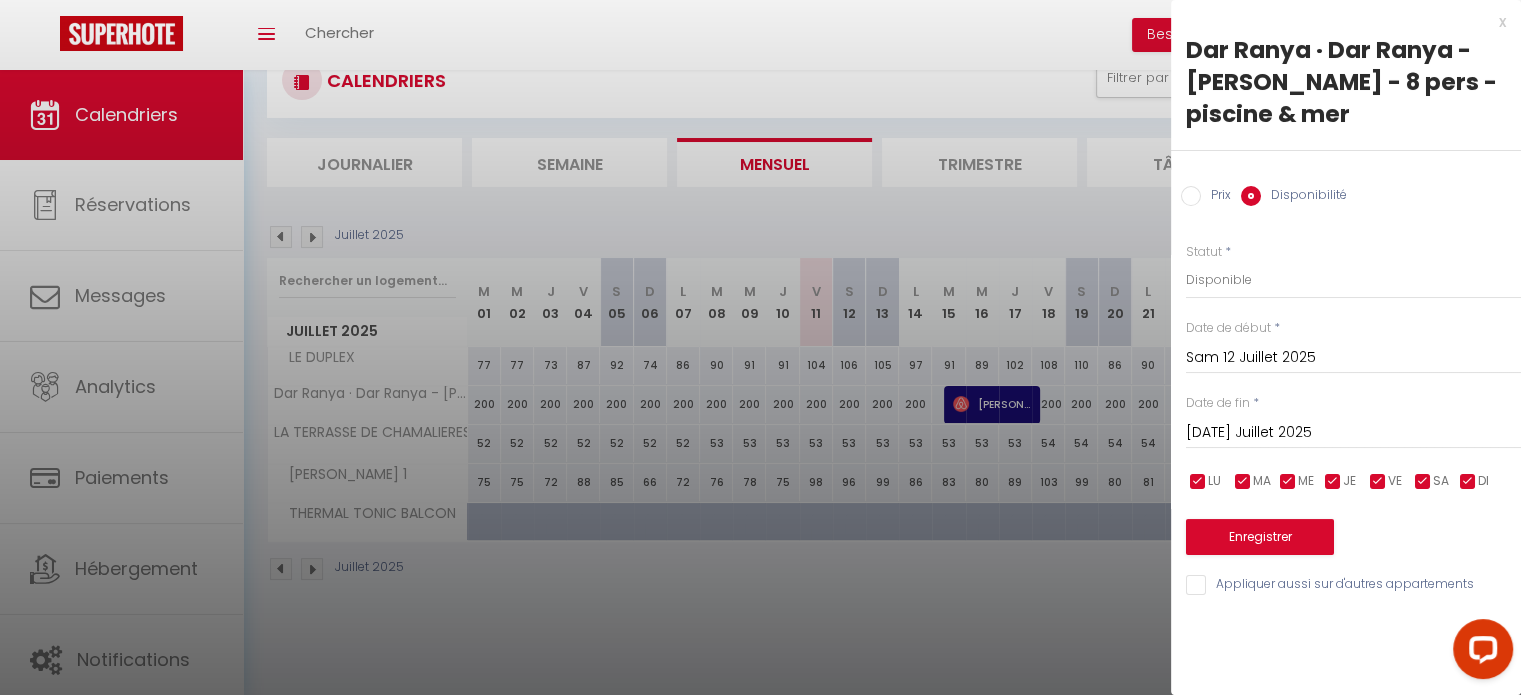 click on "Disponibilité" at bounding box center (1251, 196) 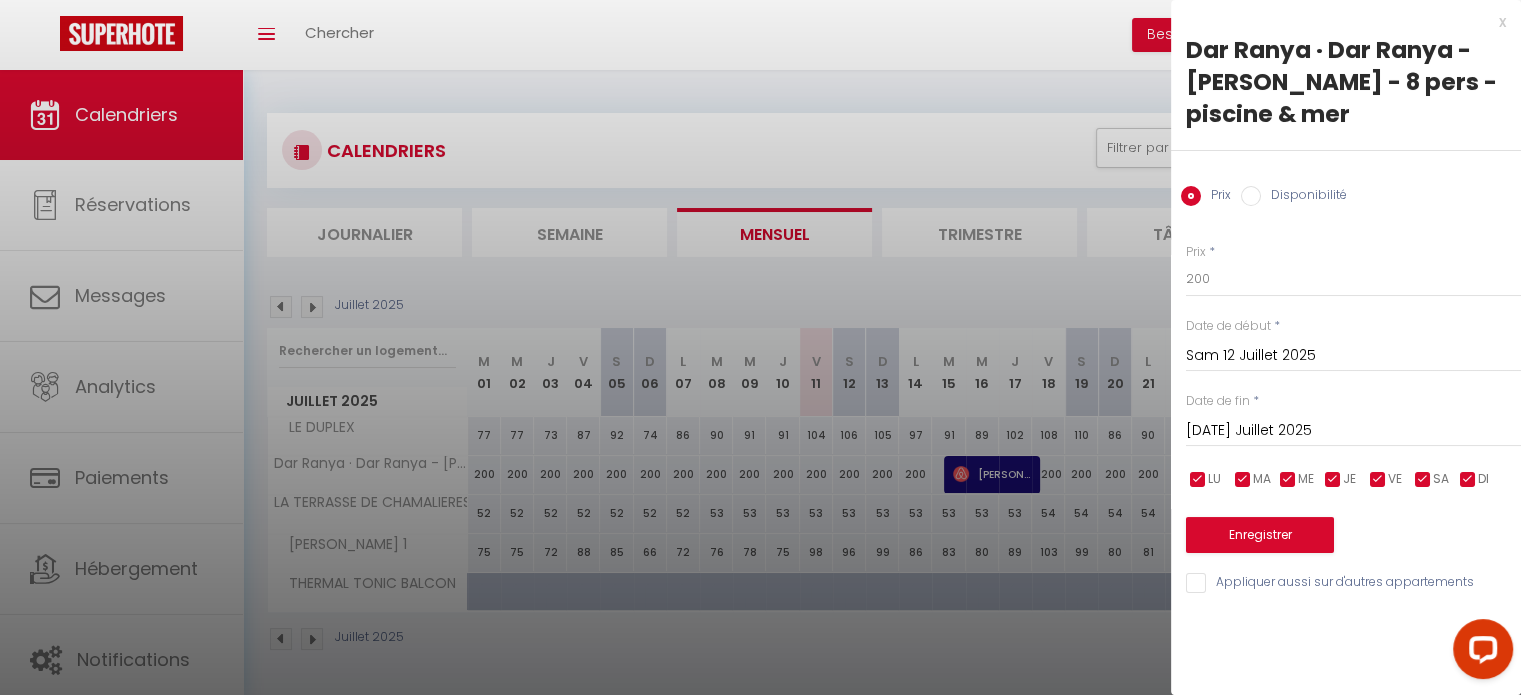 scroll, scrollTop: 0, scrollLeft: 0, axis: both 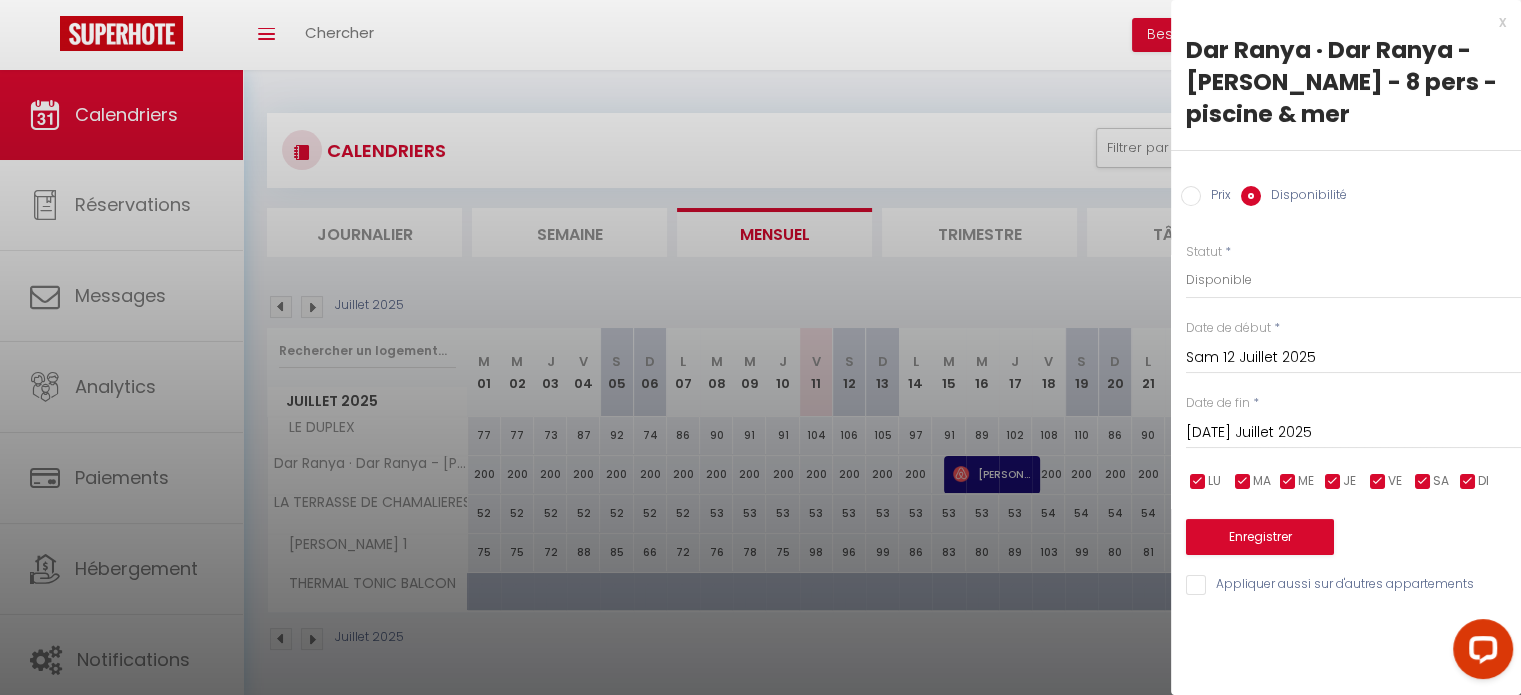 click on "Prix" at bounding box center [1191, 196] 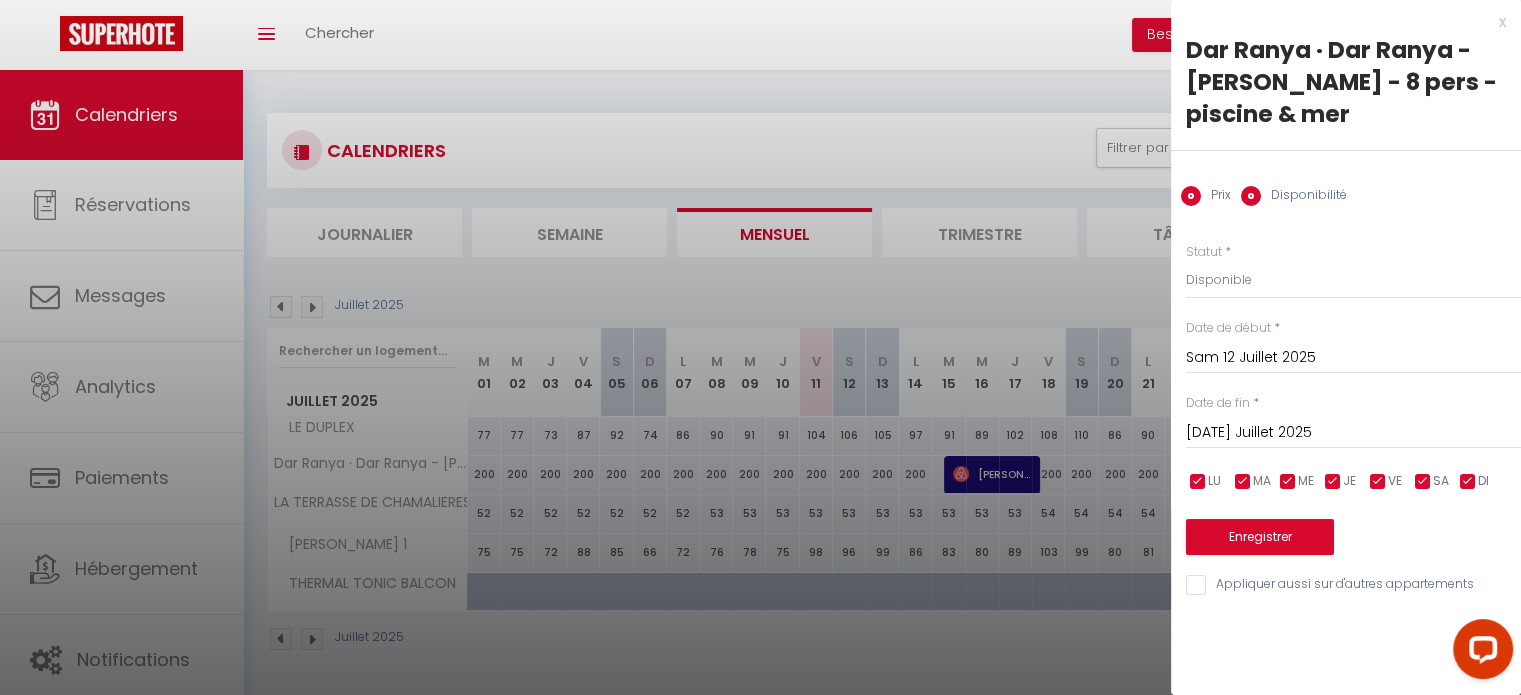 radio on "false" 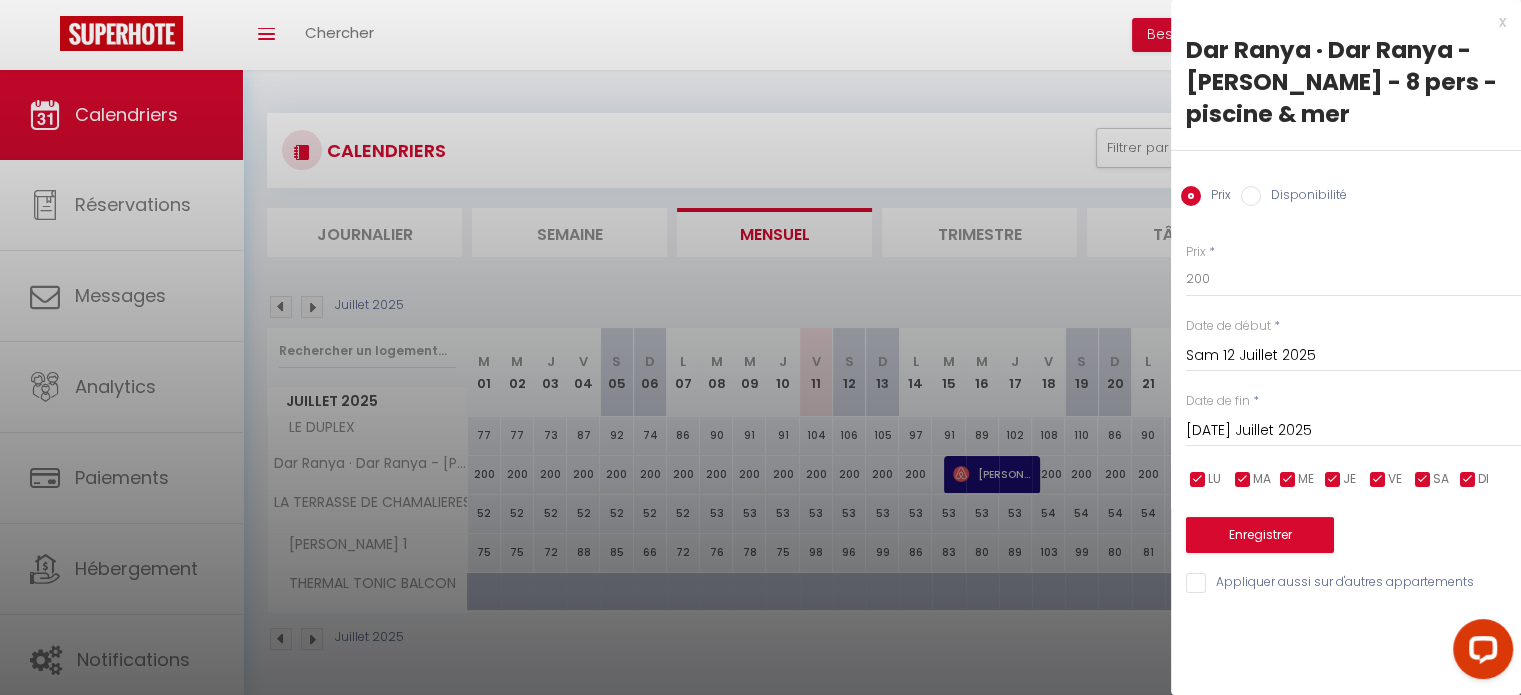 click on "Prix     Disponibilité" at bounding box center (1346, 184) 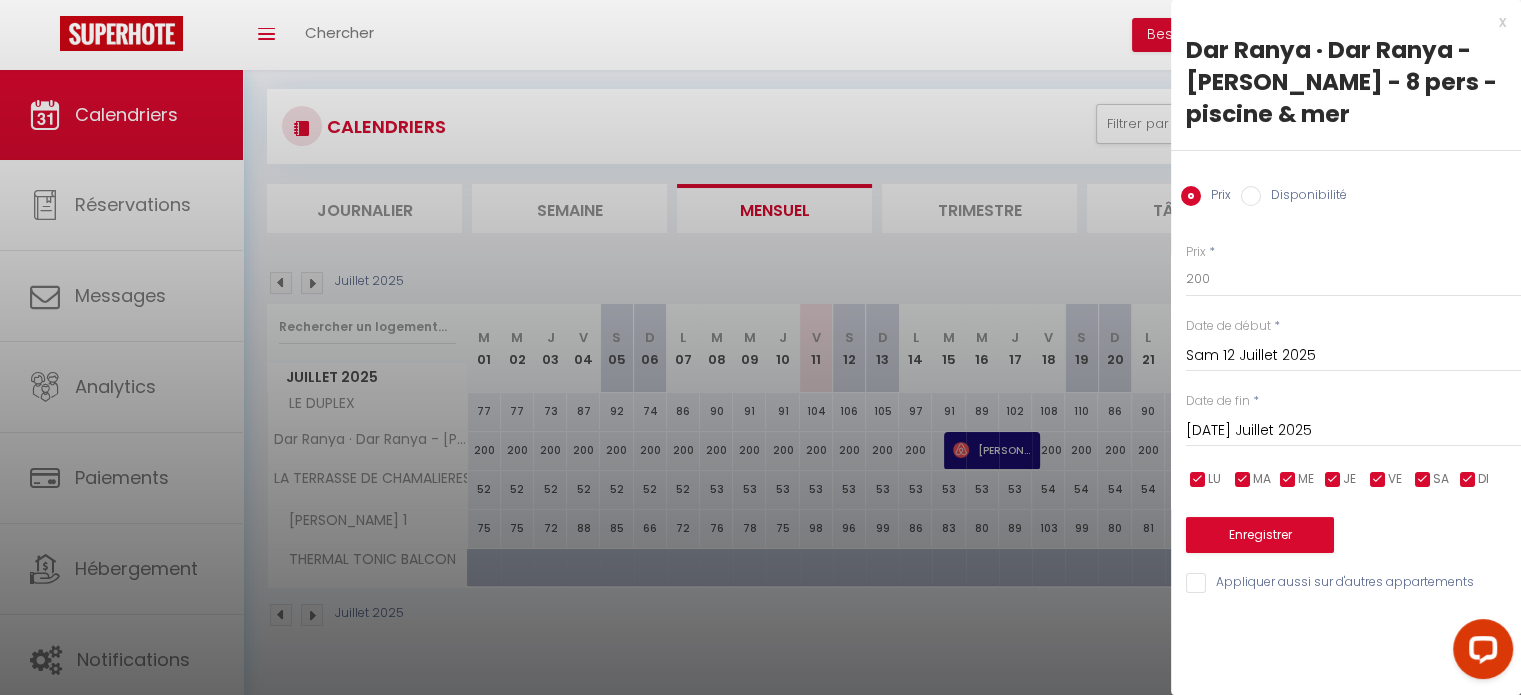 scroll, scrollTop: 0, scrollLeft: 0, axis: both 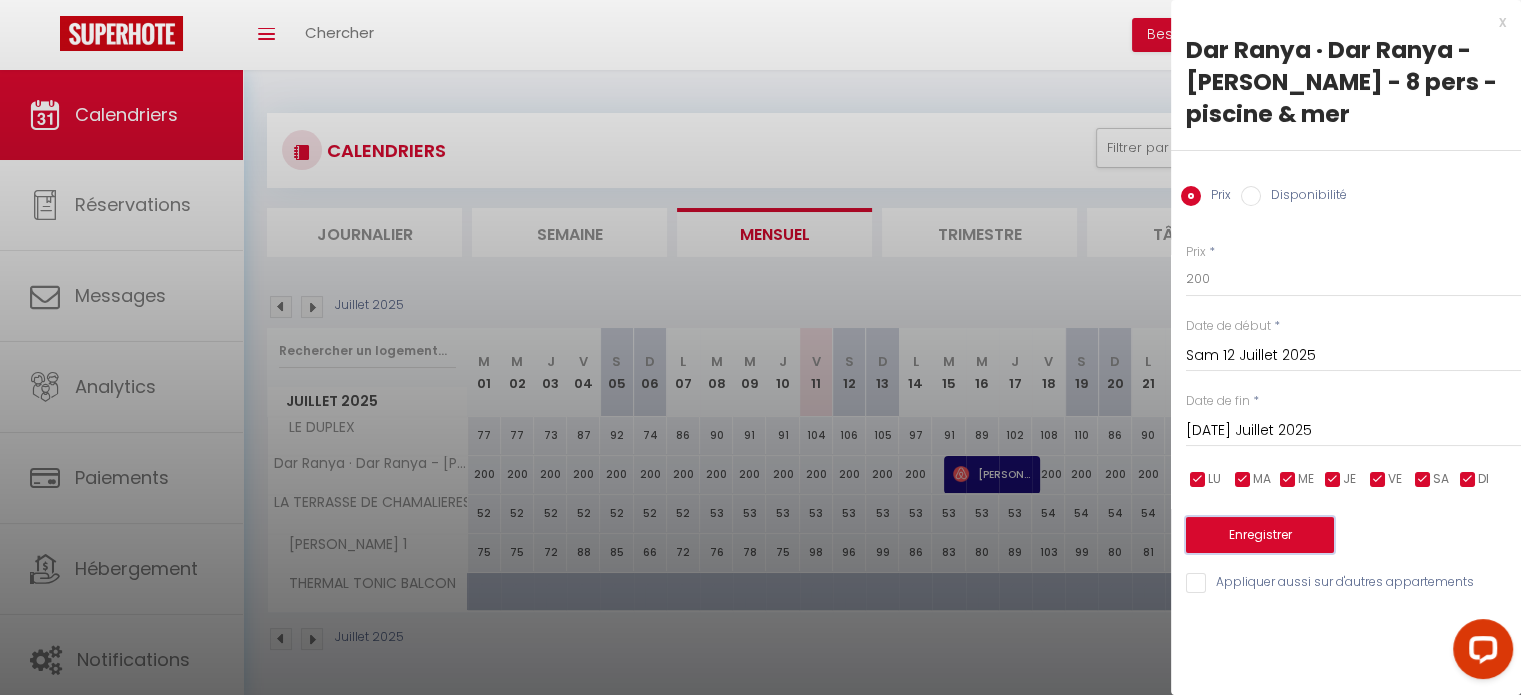 click on "Enregistrer" at bounding box center (1260, 535) 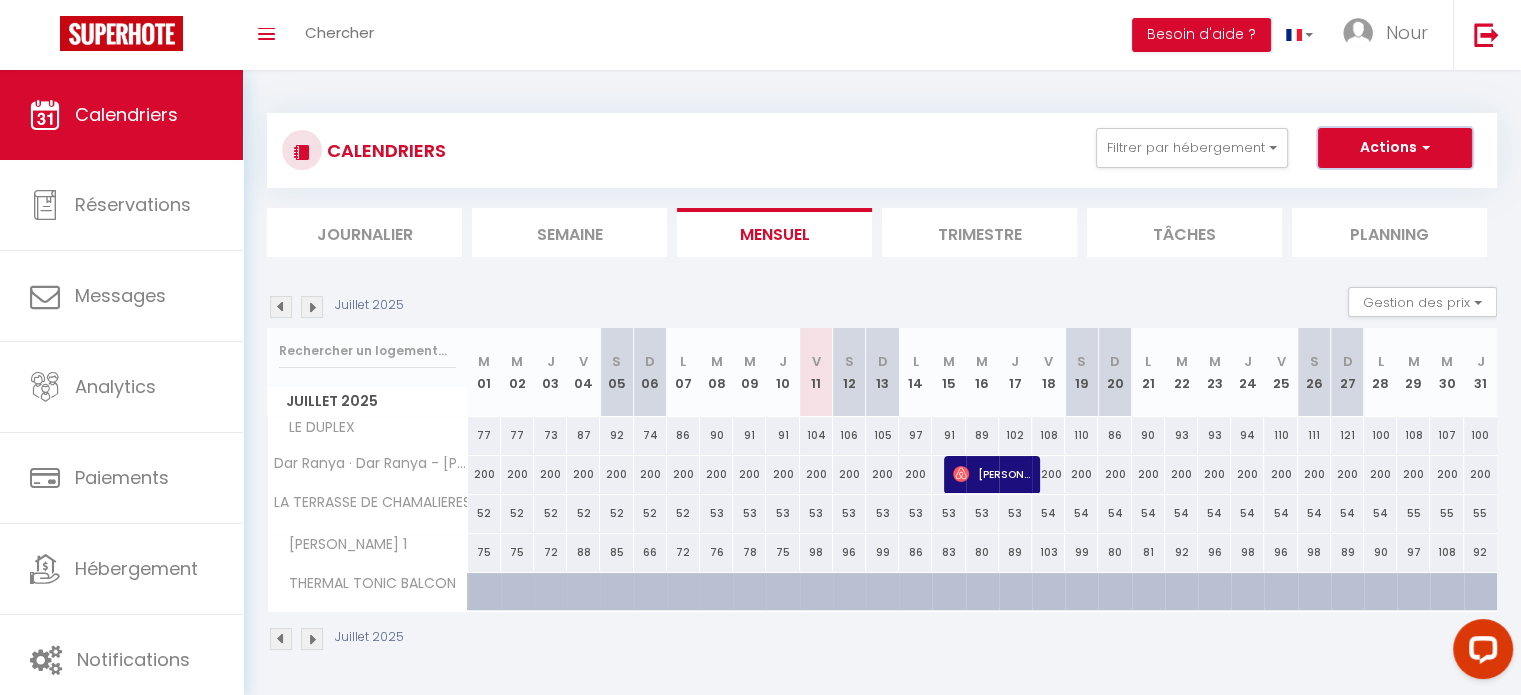 click on "Actions" at bounding box center (1395, 148) 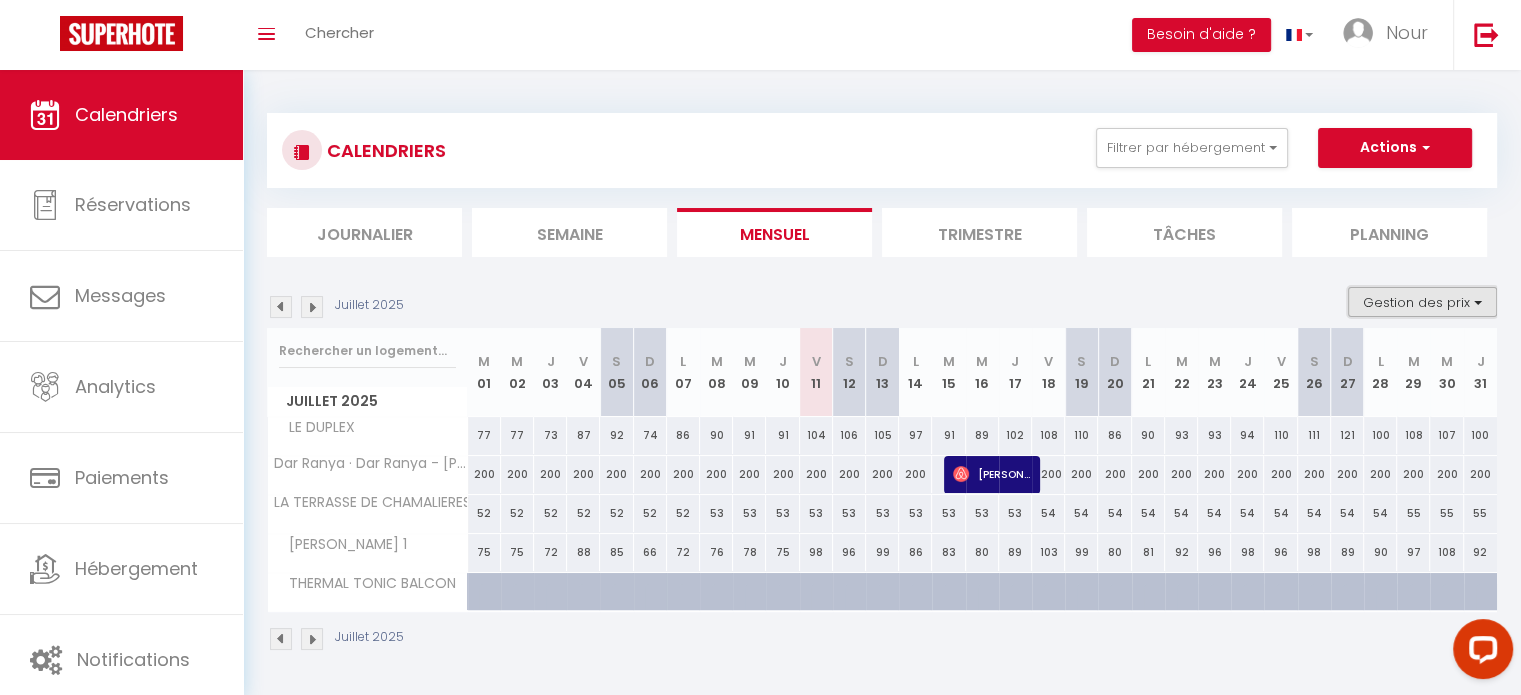 click on "Gestion des prix" at bounding box center (1422, 302) 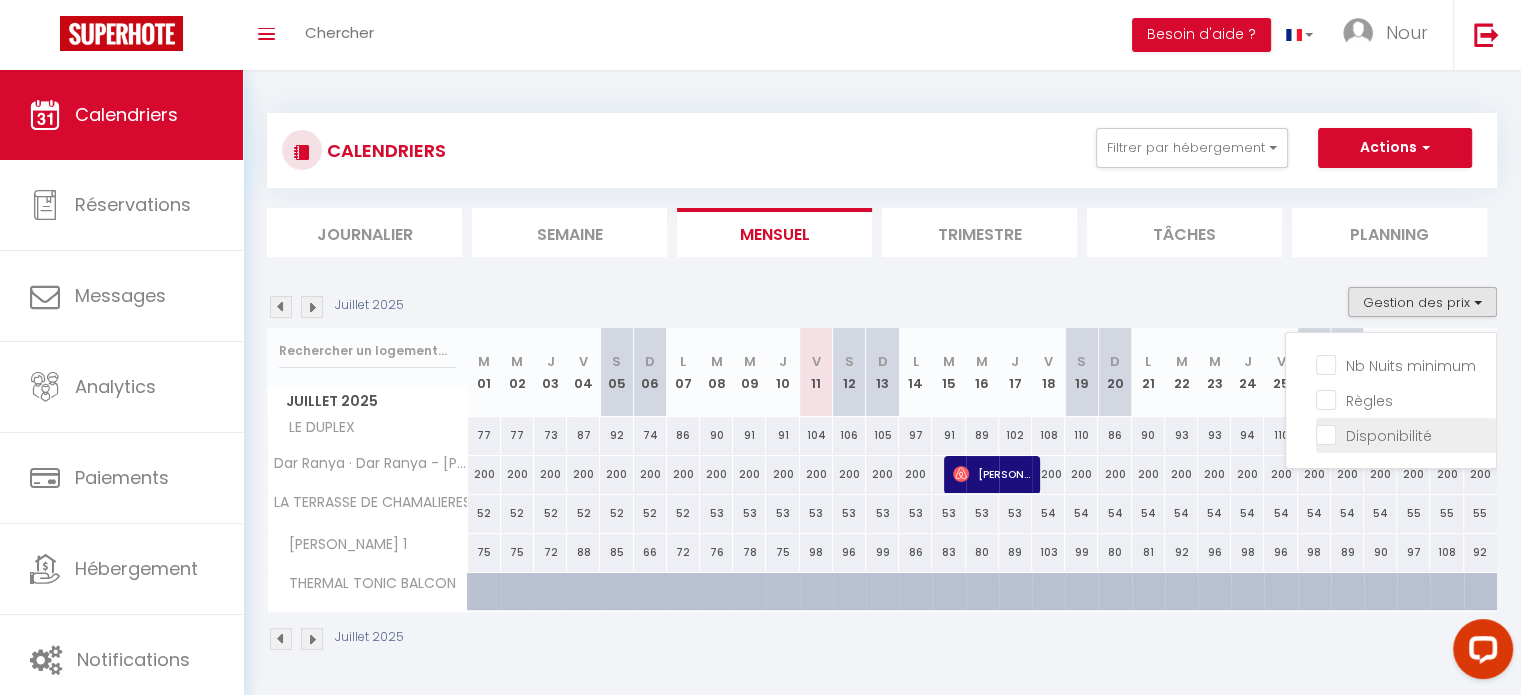 click on "Disponibilité" at bounding box center [1406, 434] 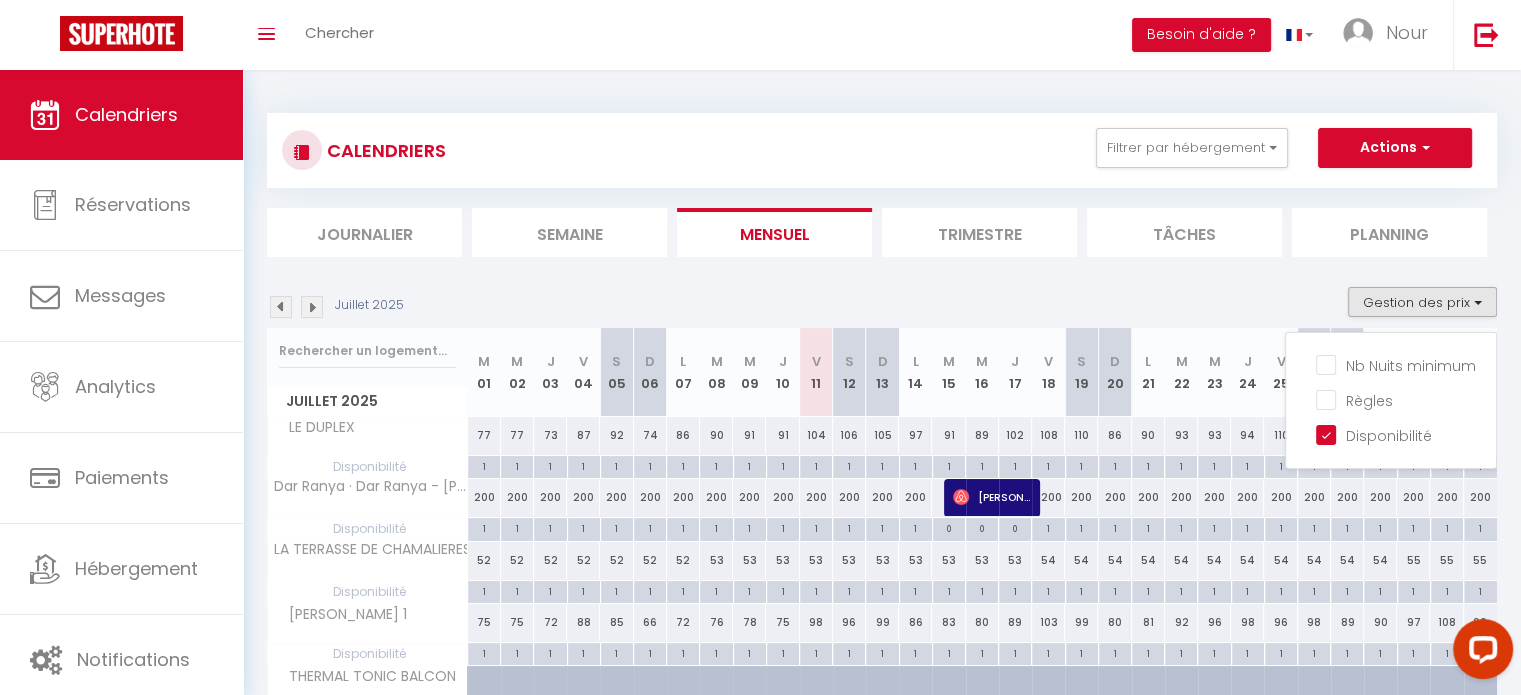 click on "200" at bounding box center [915, 497] 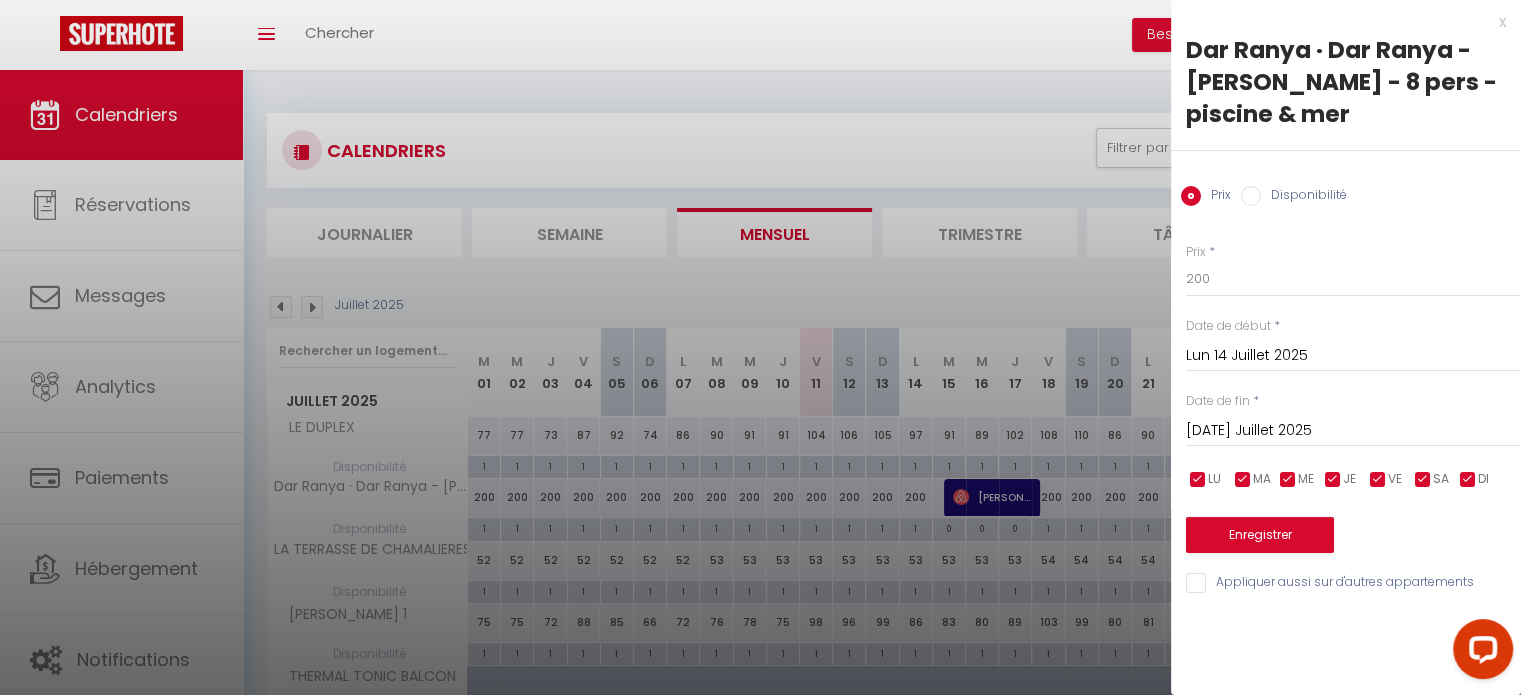 click on "Disponibilité" at bounding box center (1304, 197) 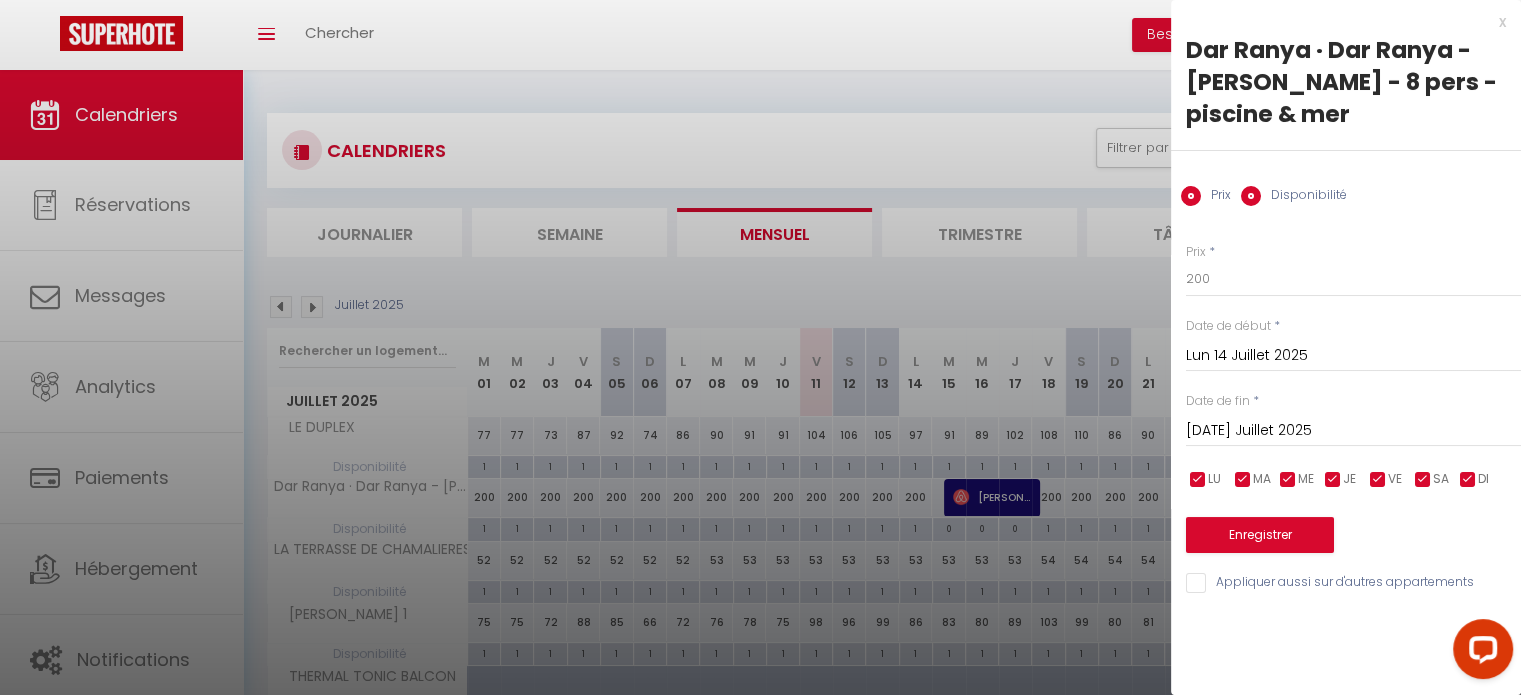 radio on "false" 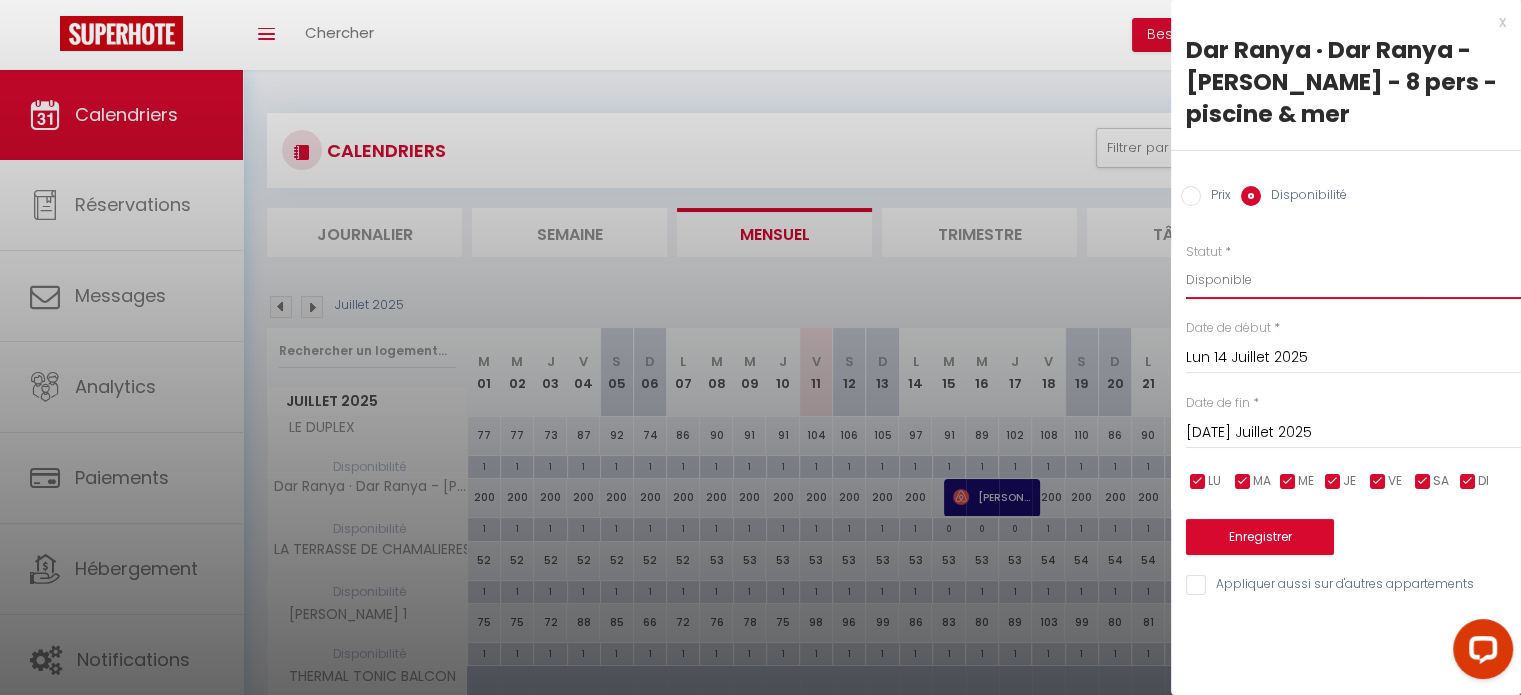 click on "Disponible
Indisponible" at bounding box center (1353, 280) 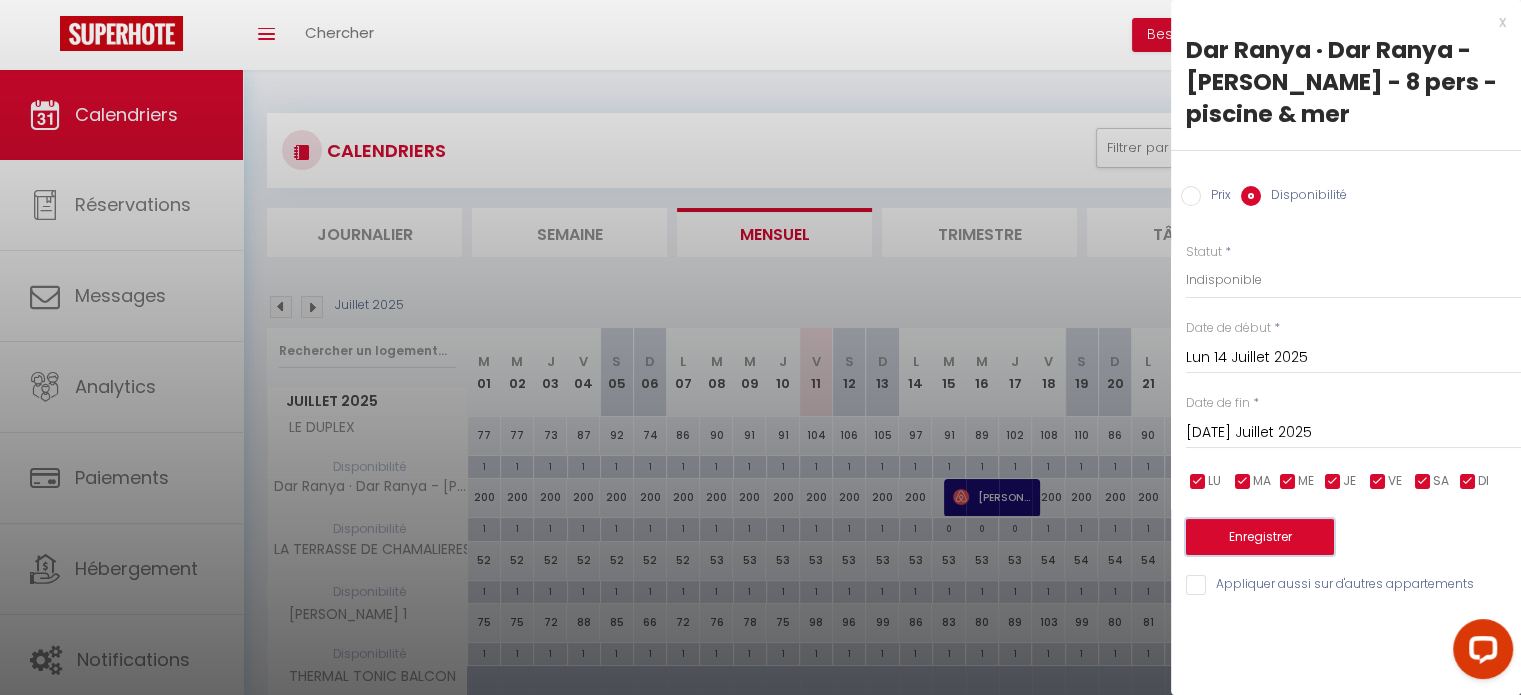 click on "Enregistrer" at bounding box center (1260, 537) 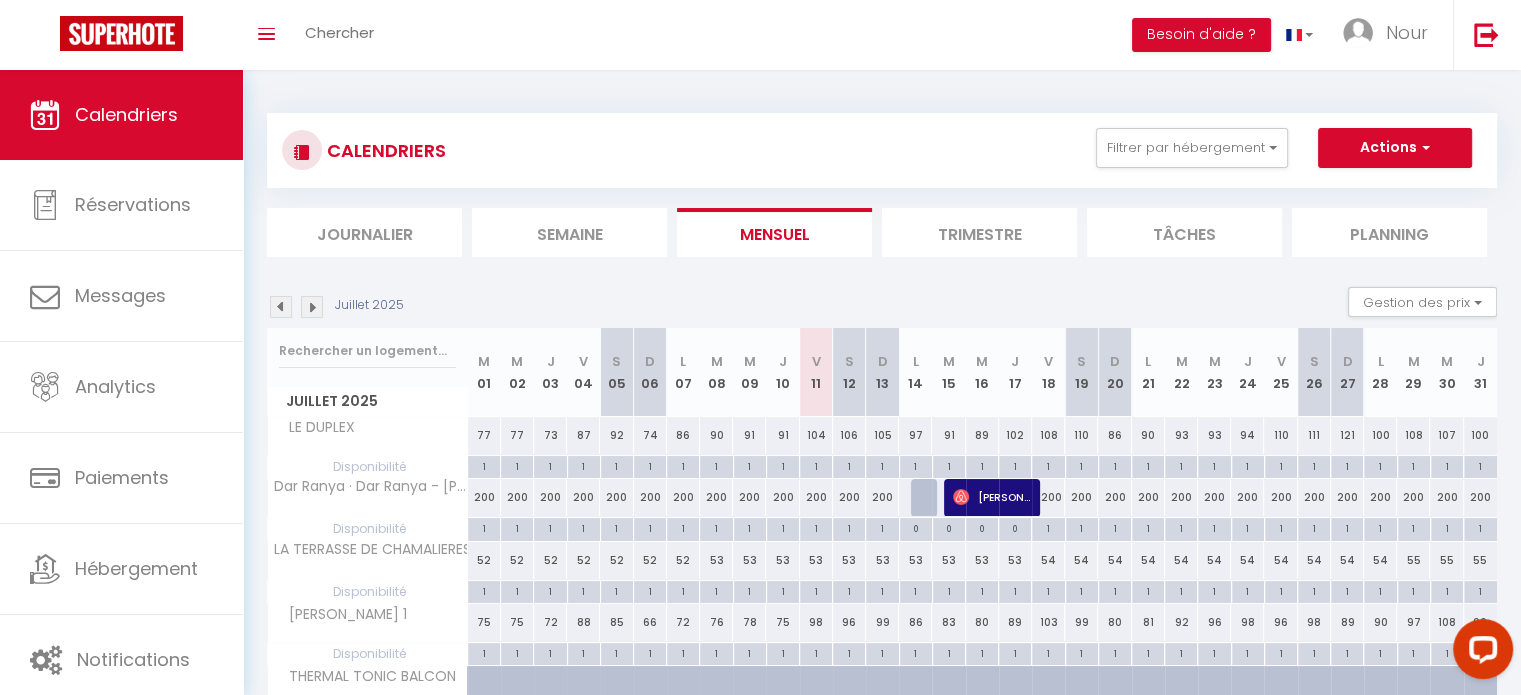 click on "200" at bounding box center [849, 497] 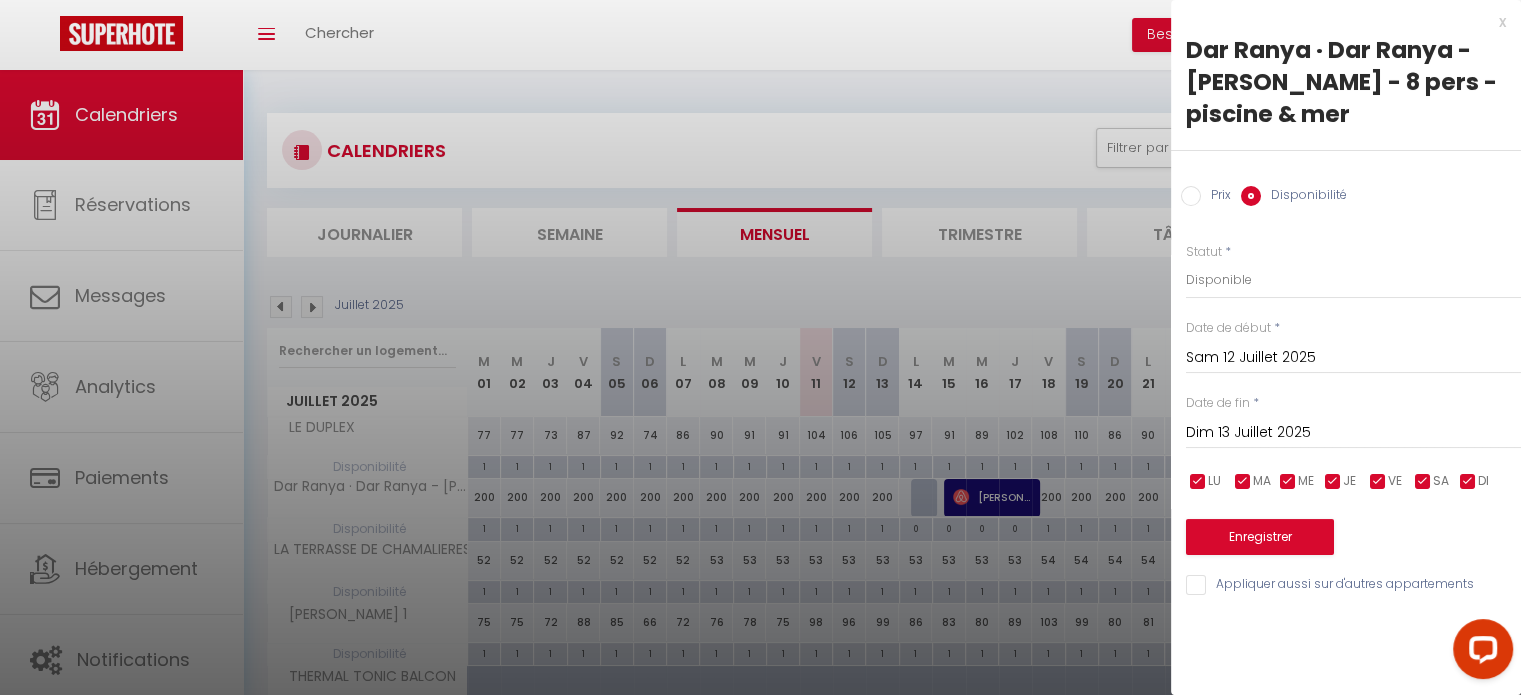 click on "Dim 13 Juillet 2025" at bounding box center [1353, 433] 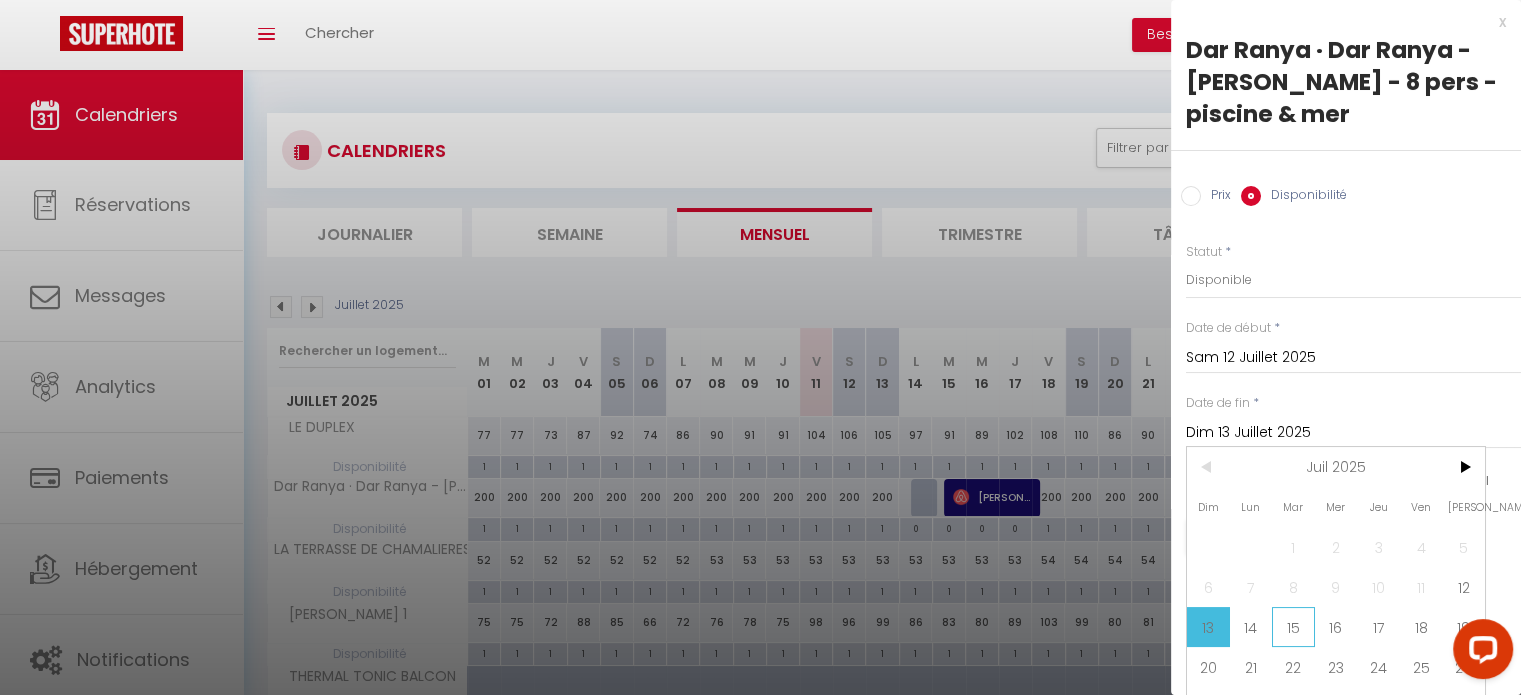 click on "15" at bounding box center [1293, 627] 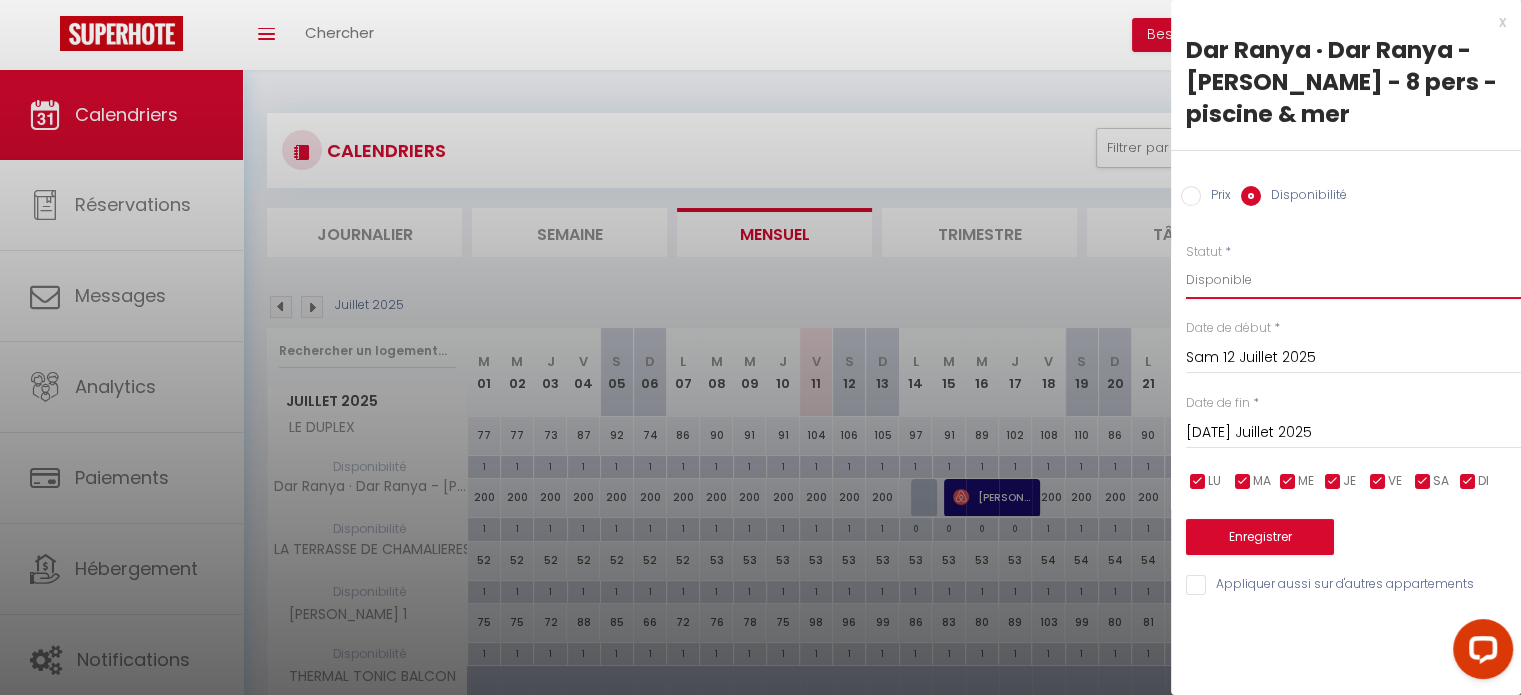 click on "Disponible
Indisponible" at bounding box center [1353, 280] 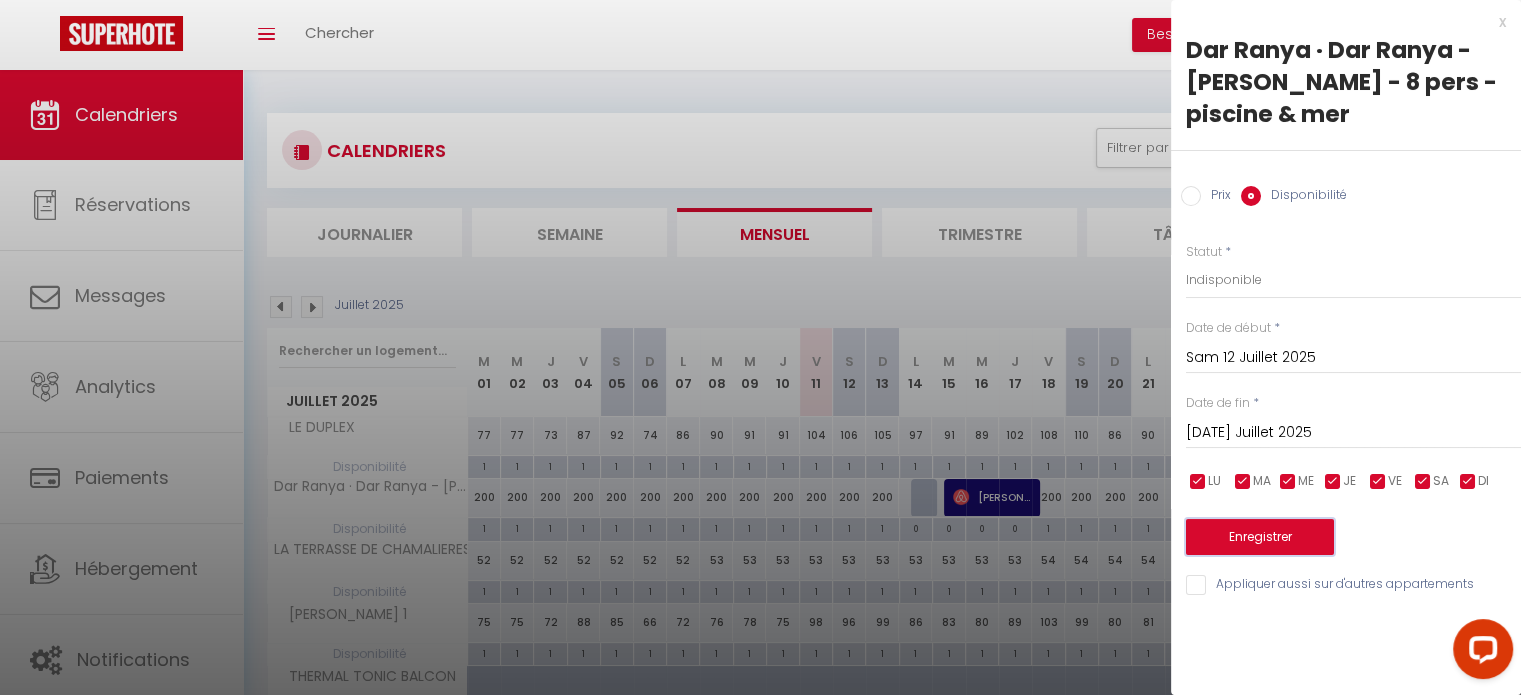 click on "Enregistrer" at bounding box center [1260, 537] 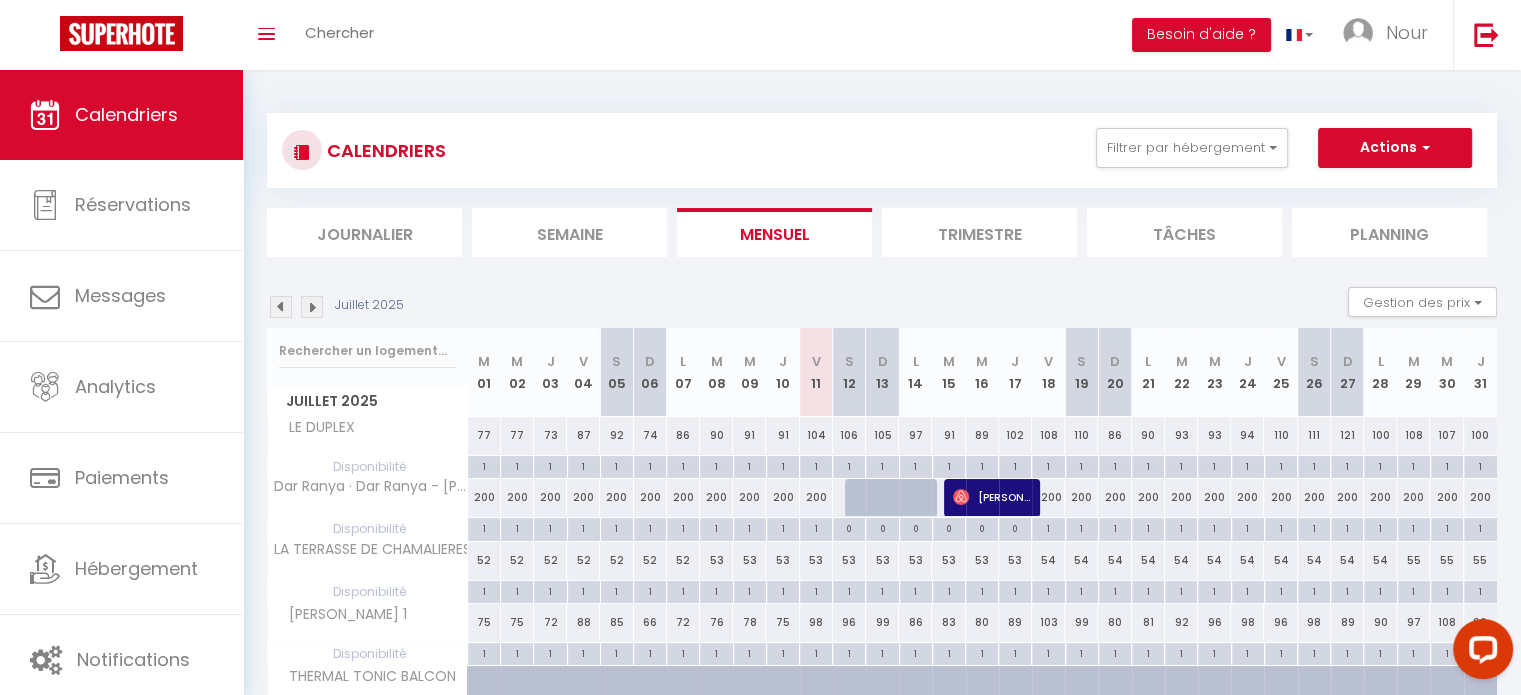 click at bounding box center [927, 509] 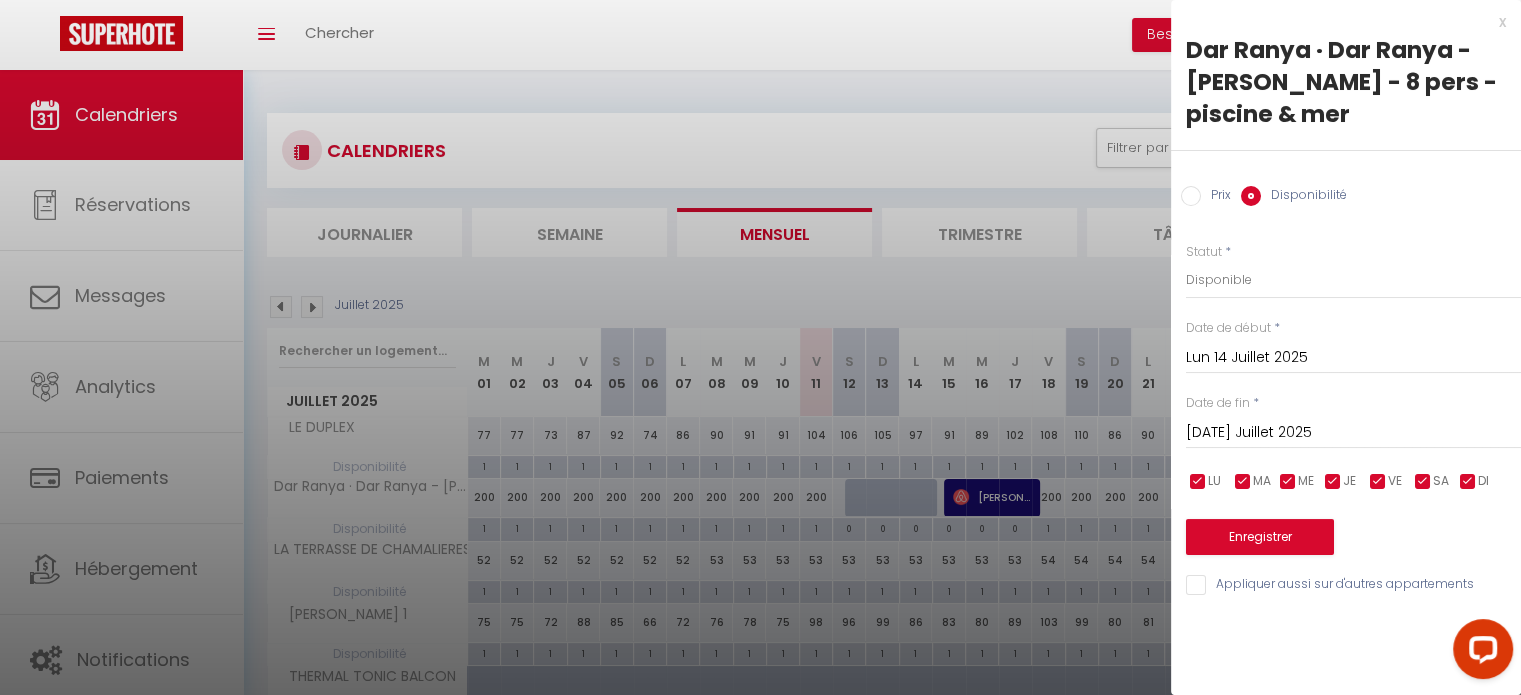 click at bounding box center [760, 347] 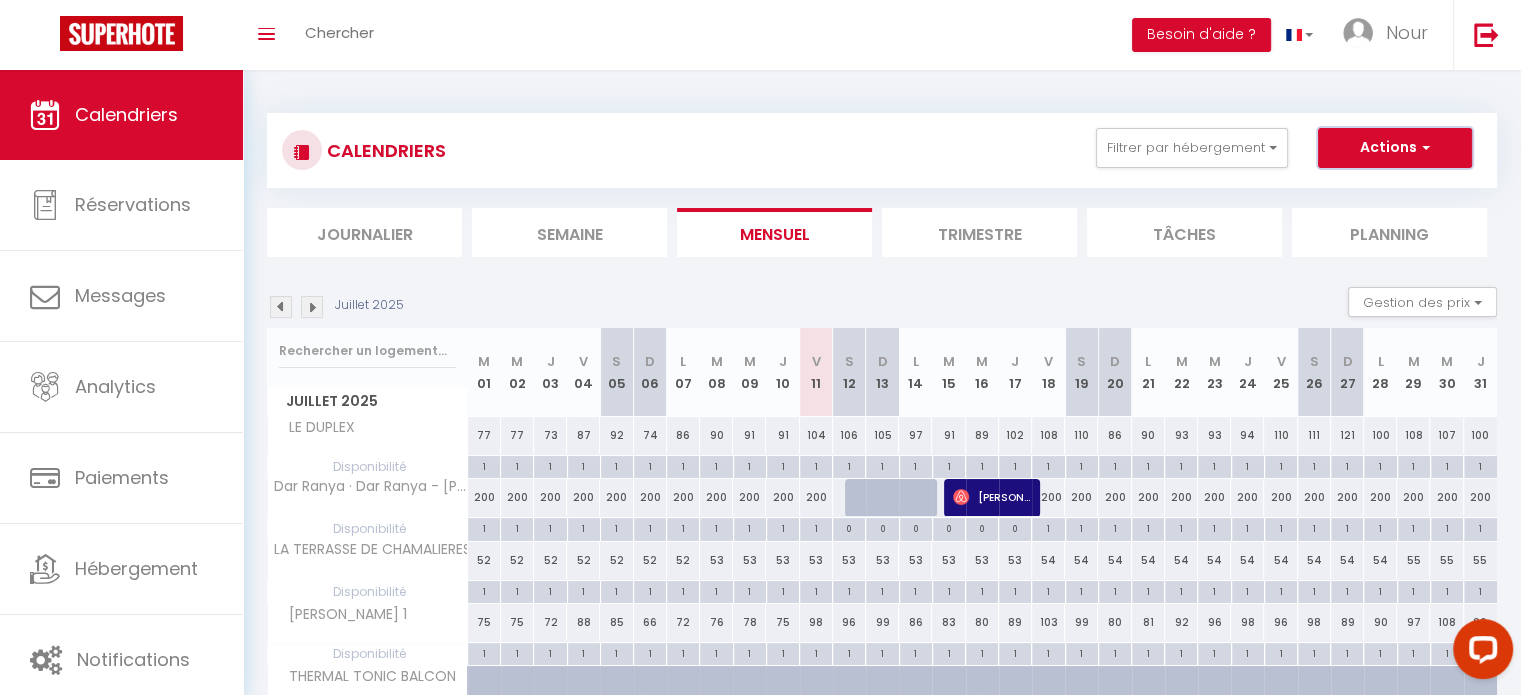 click at bounding box center [1423, 147] 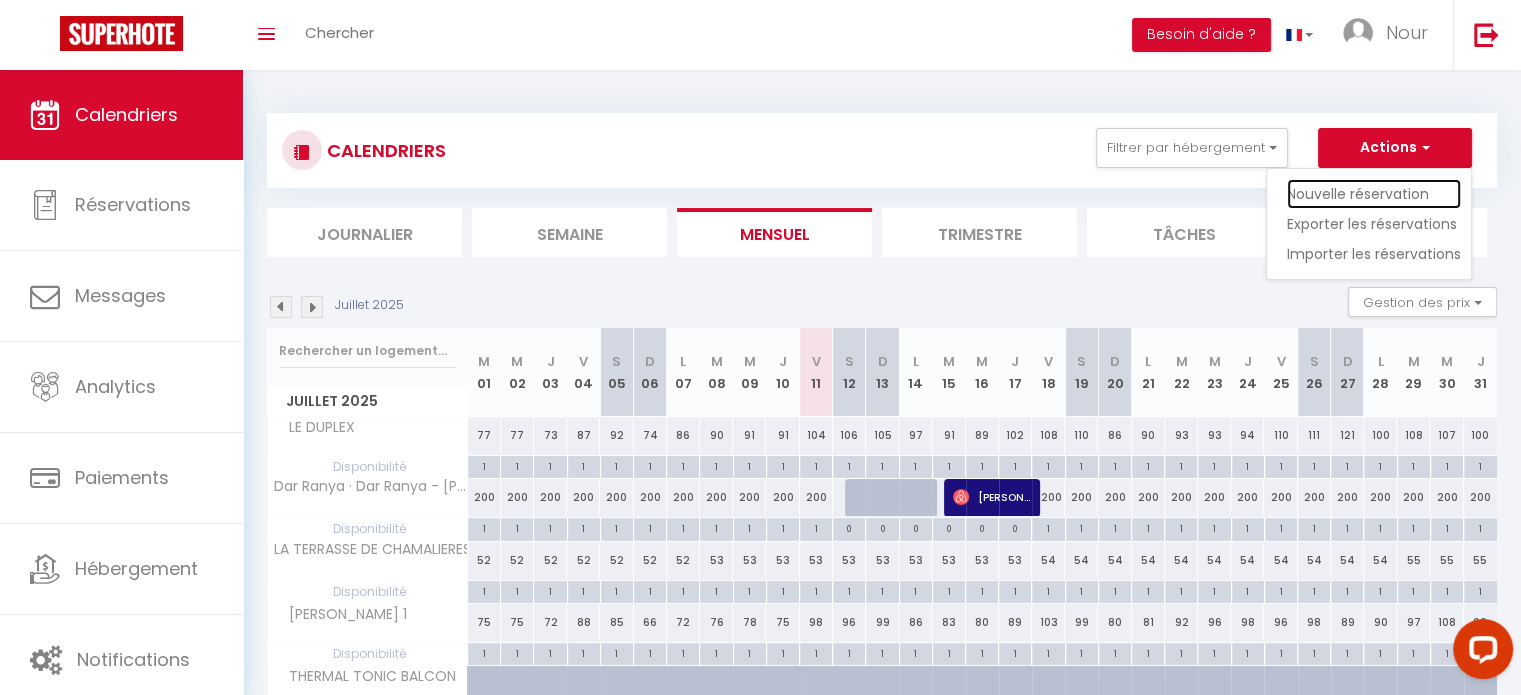 click on "Nouvelle réservation" at bounding box center [1374, 194] 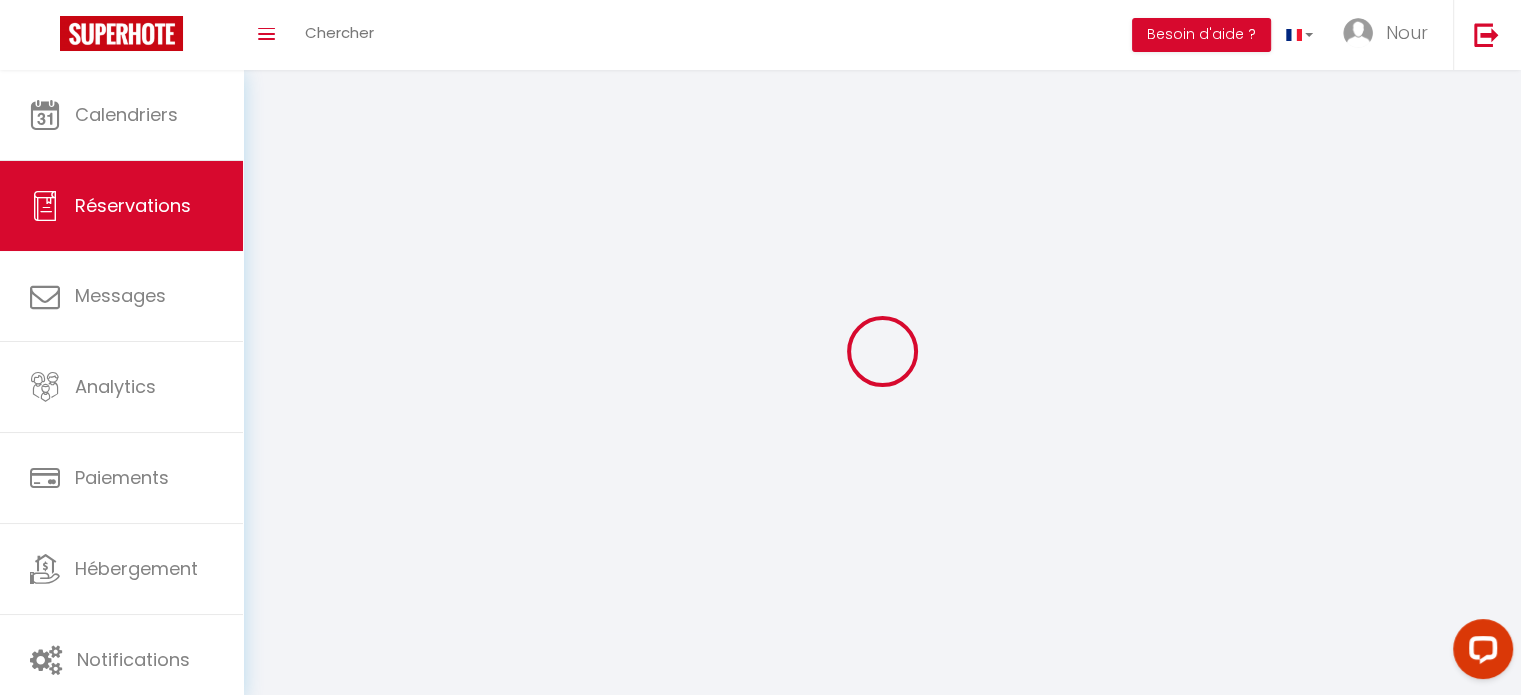 select 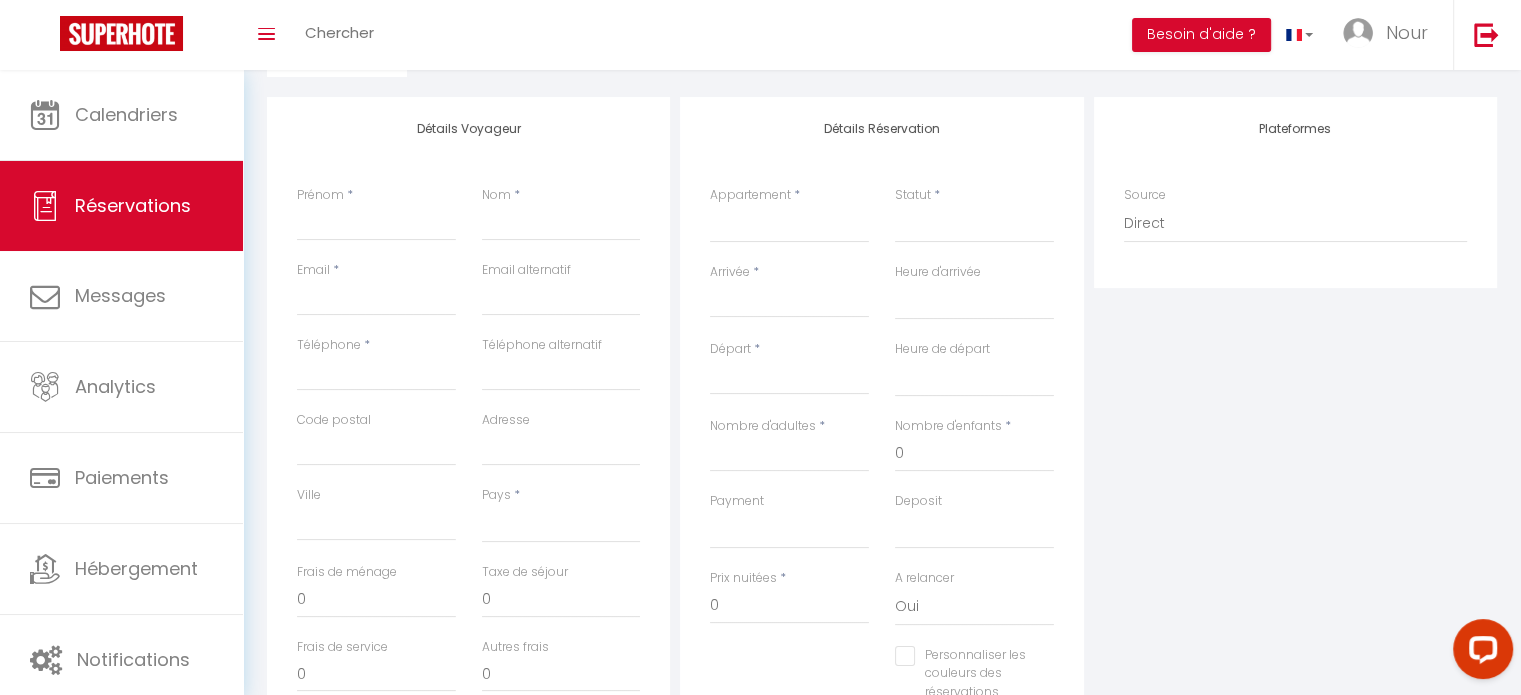 scroll, scrollTop: 200, scrollLeft: 0, axis: vertical 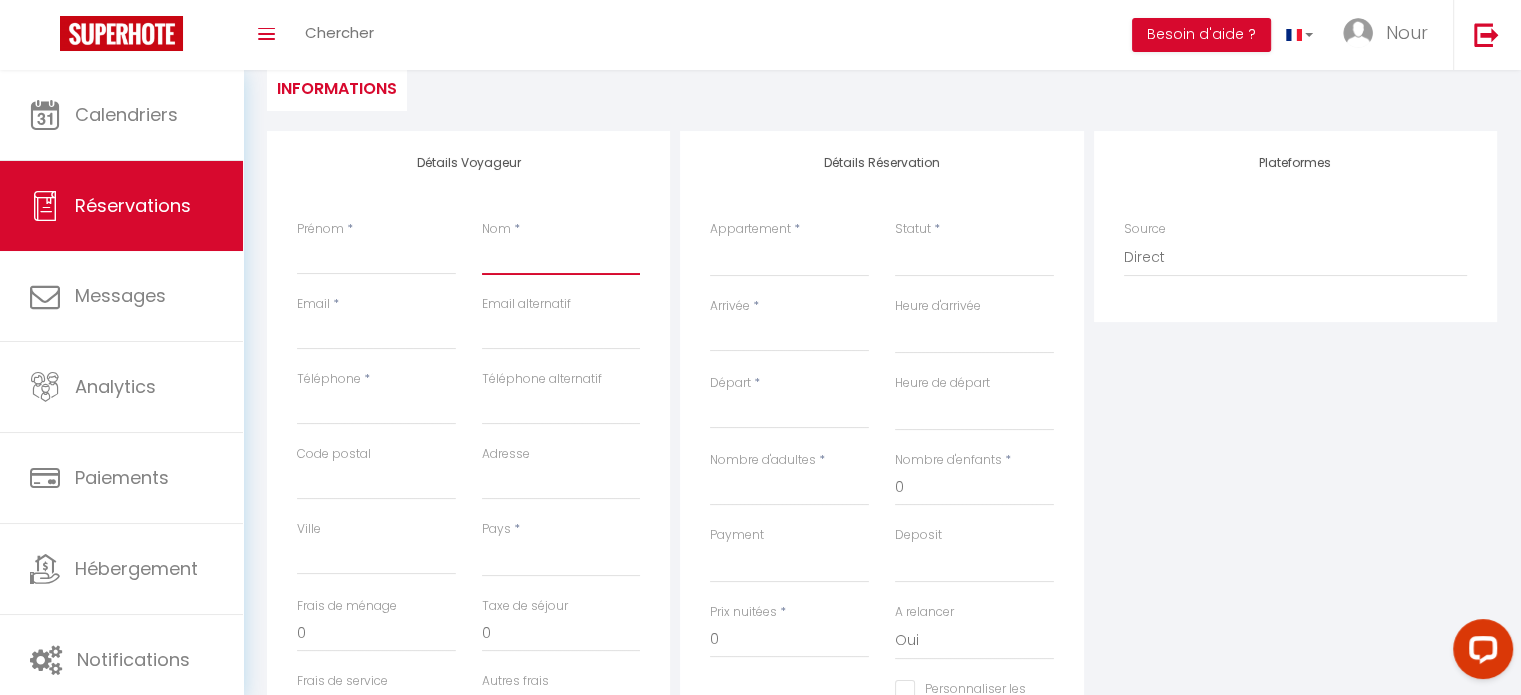 click on "Nom" at bounding box center (561, 257) 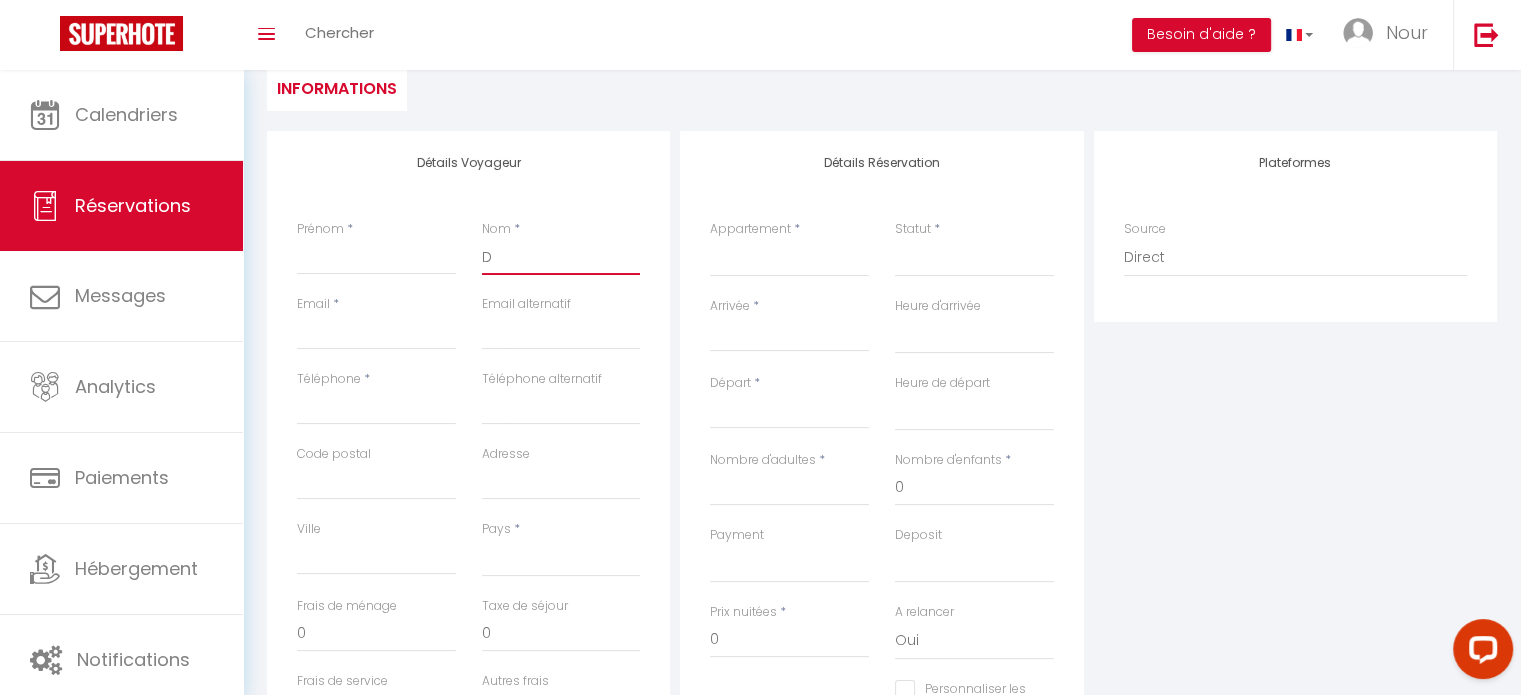 select 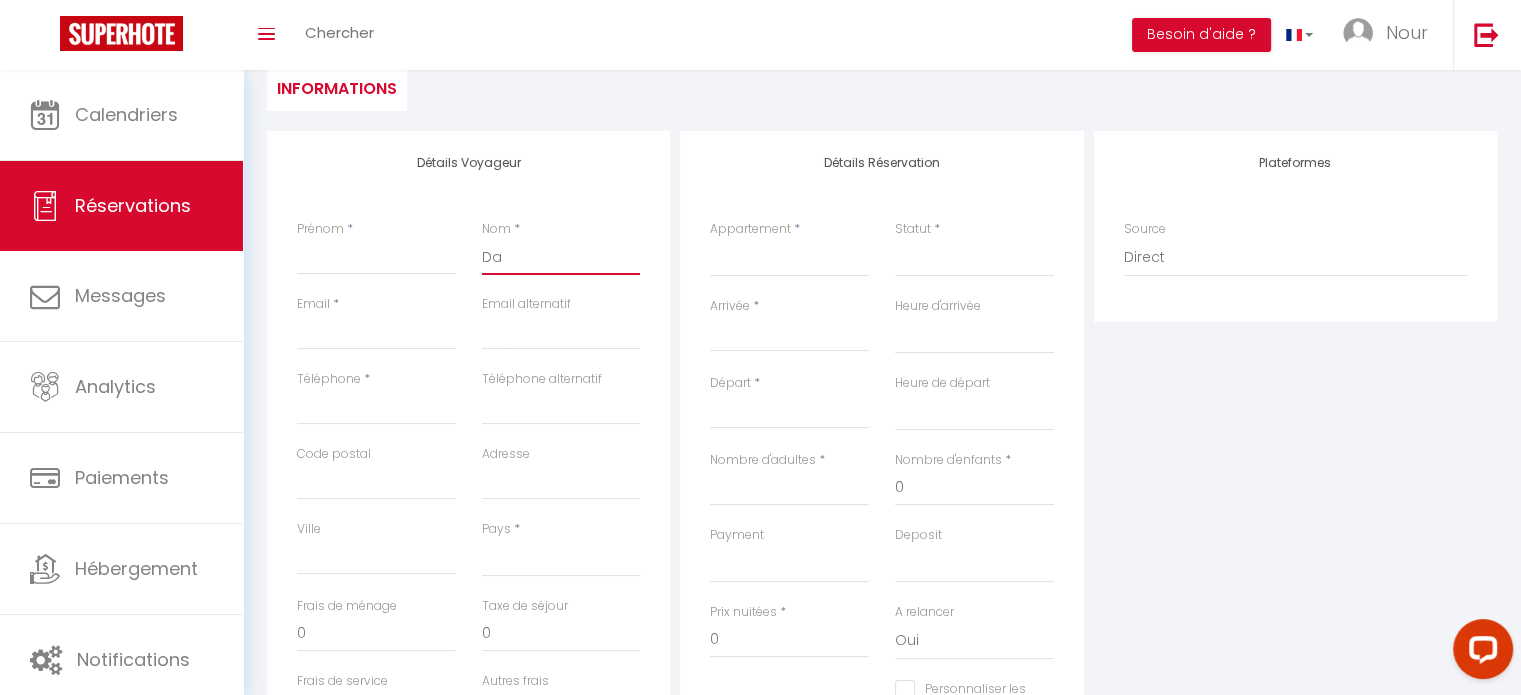 select 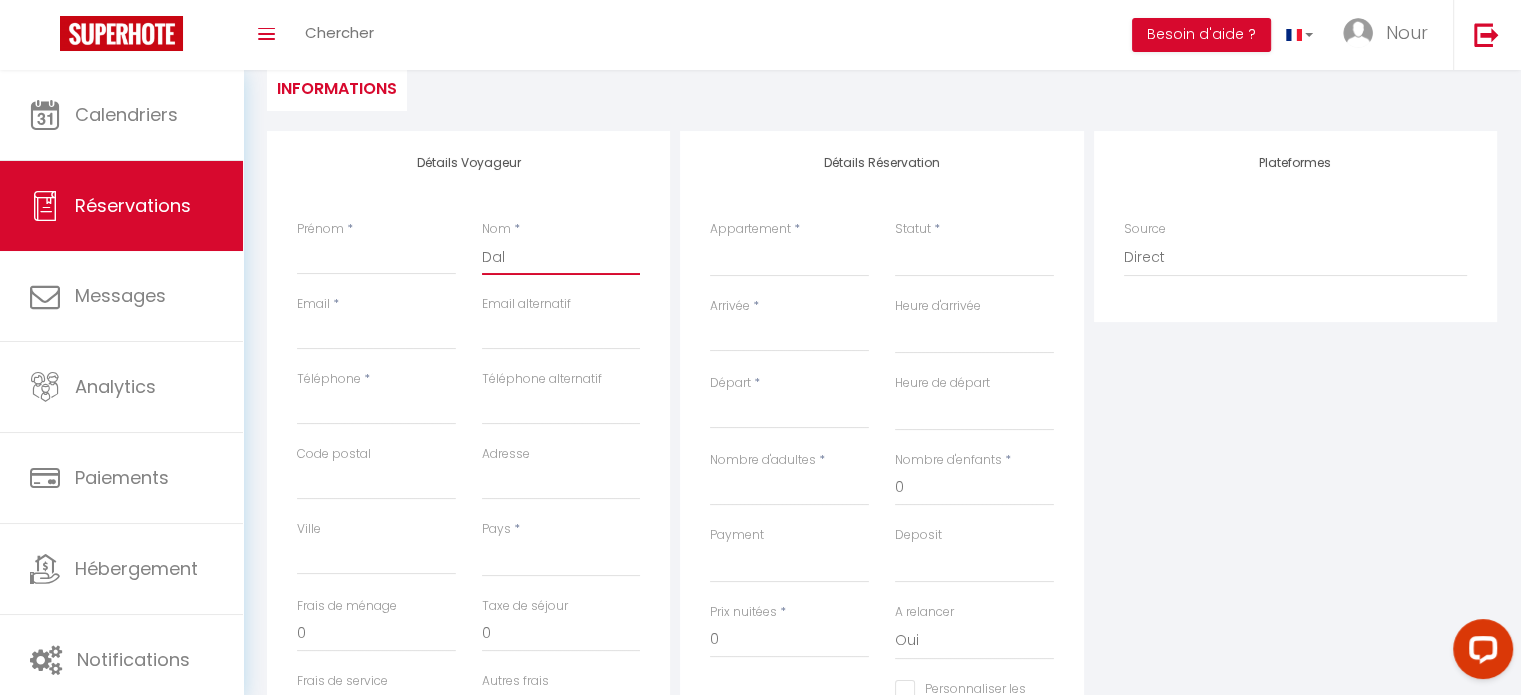 select 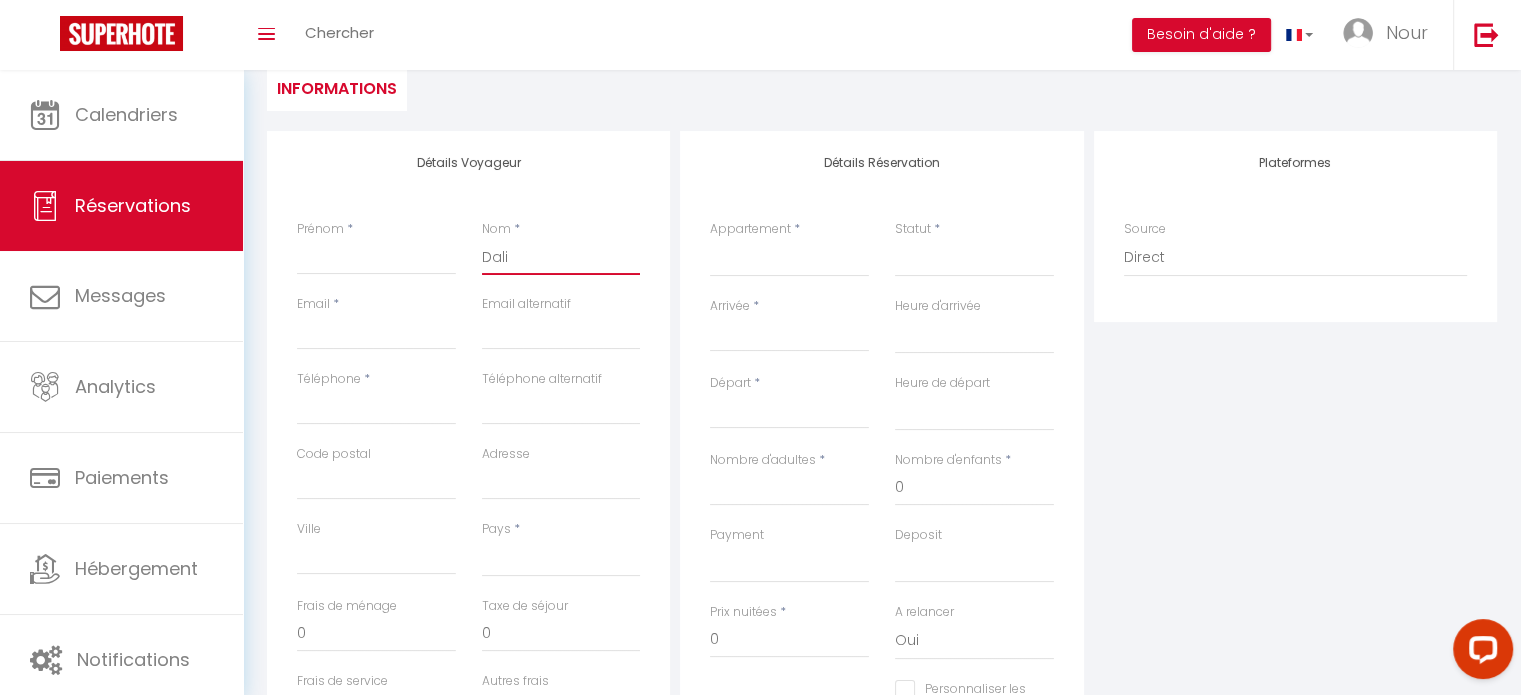 select 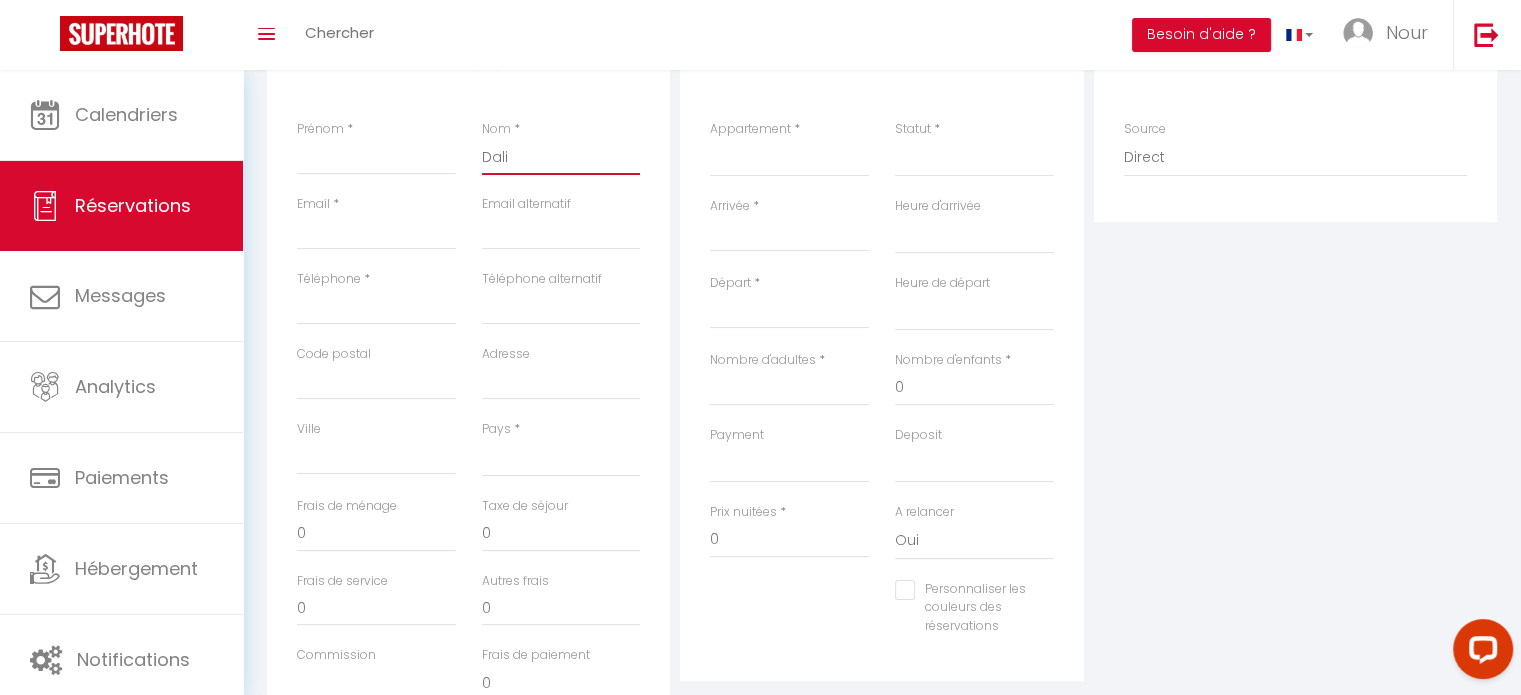 scroll, scrollTop: 400, scrollLeft: 0, axis: vertical 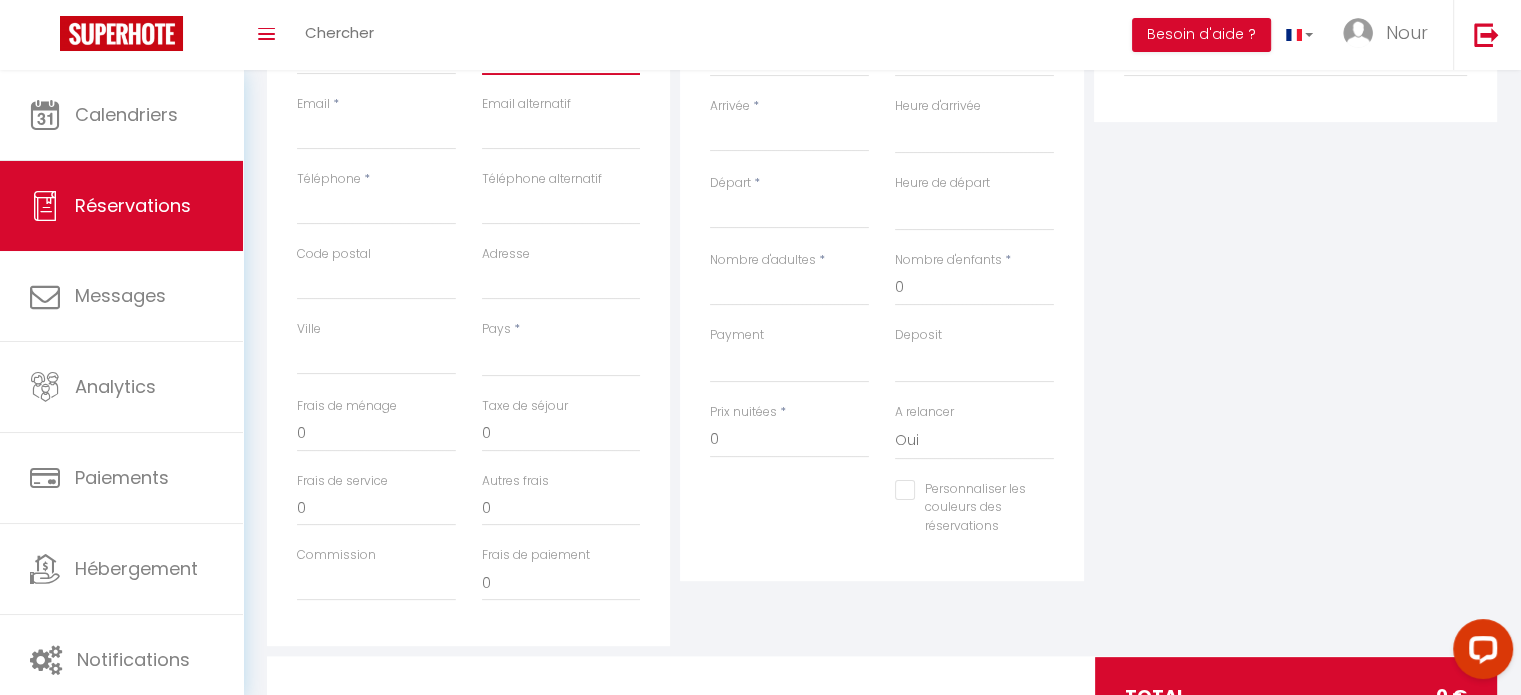 type on "Dali" 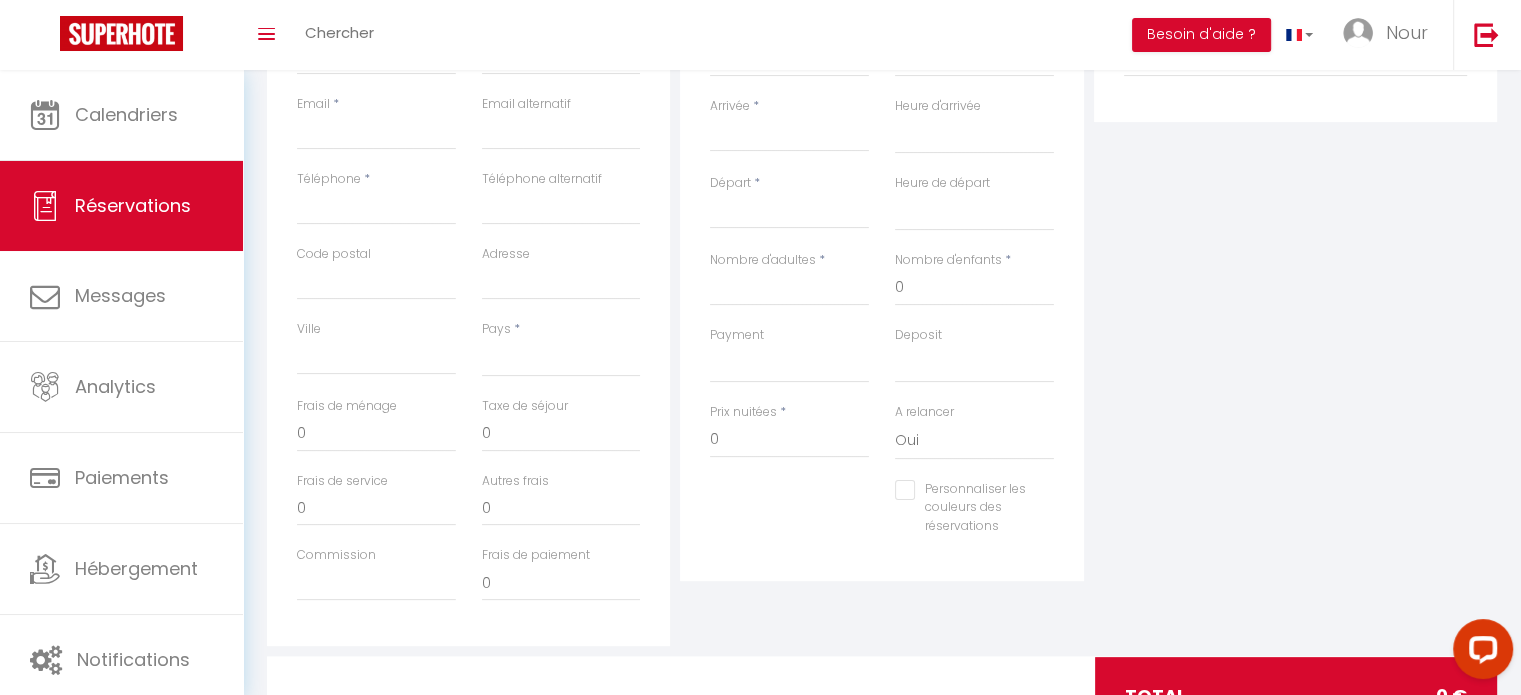 click on "Personnaliser les couleurs des réservations" at bounding box center (962, 490) 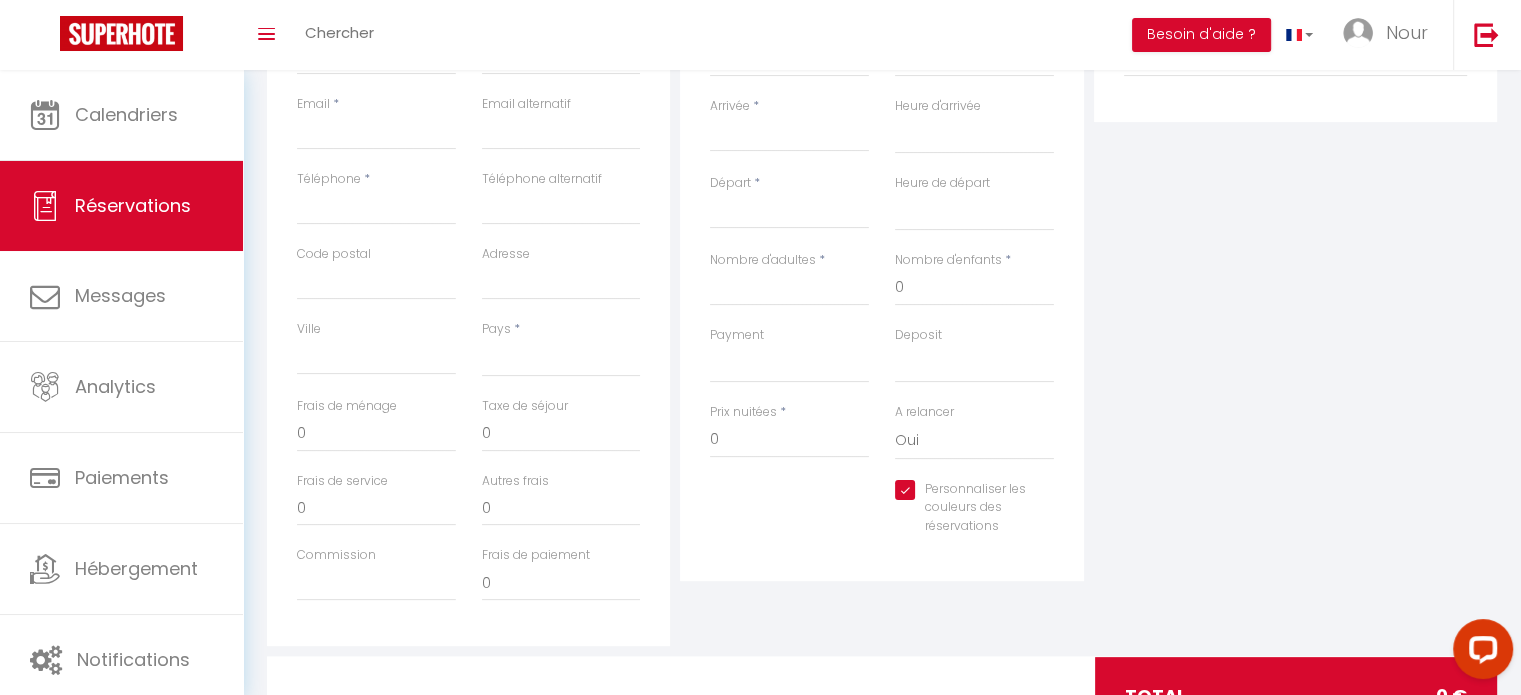 select 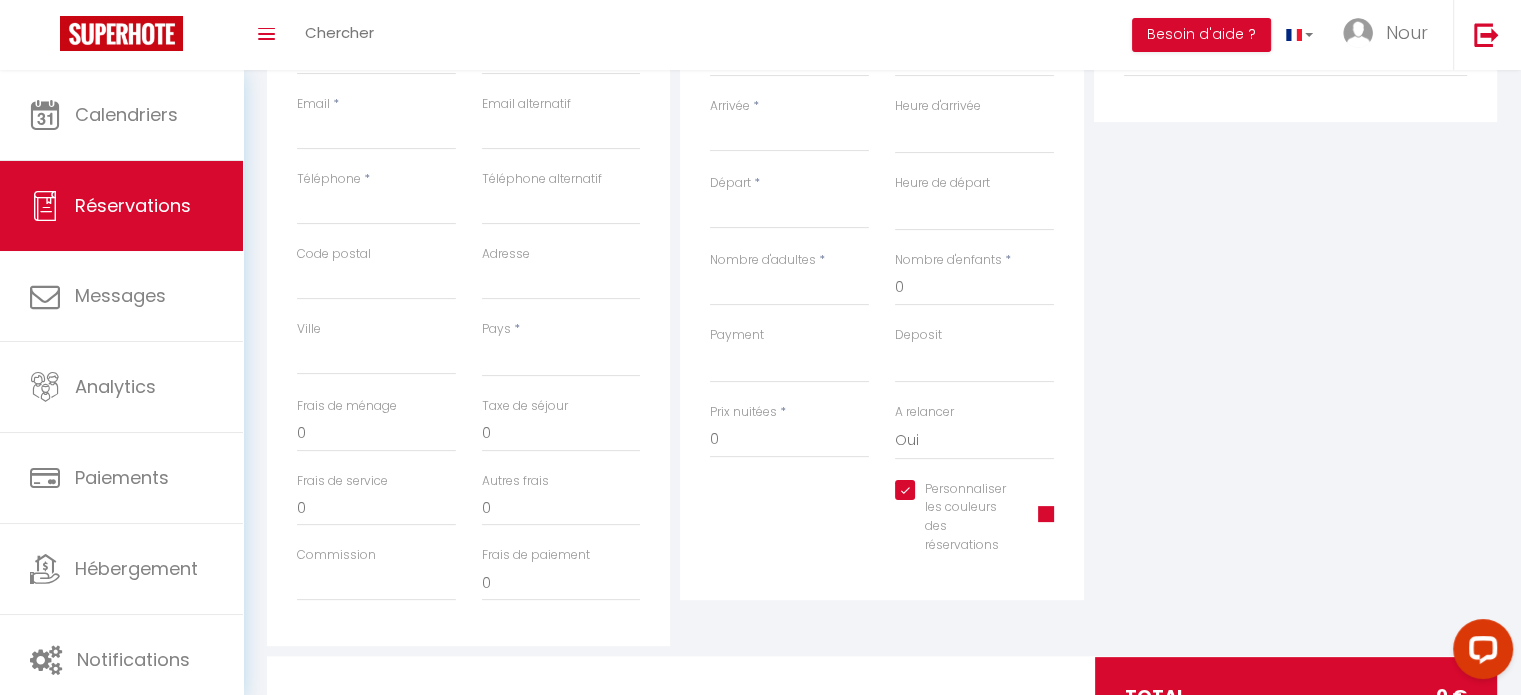 click at bounding box center (1046, 514) 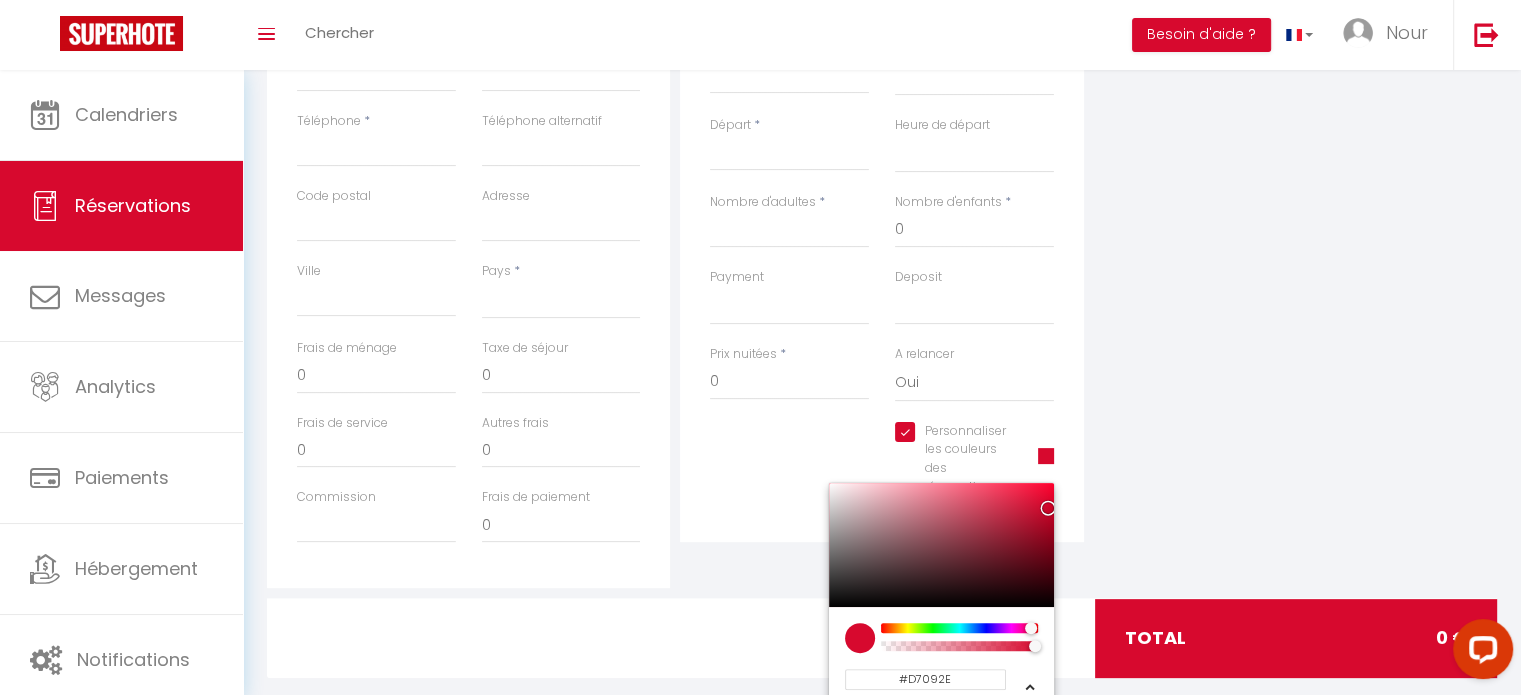 scroll, scrollTop: 490, scrollLeft: 0, axis: vertical 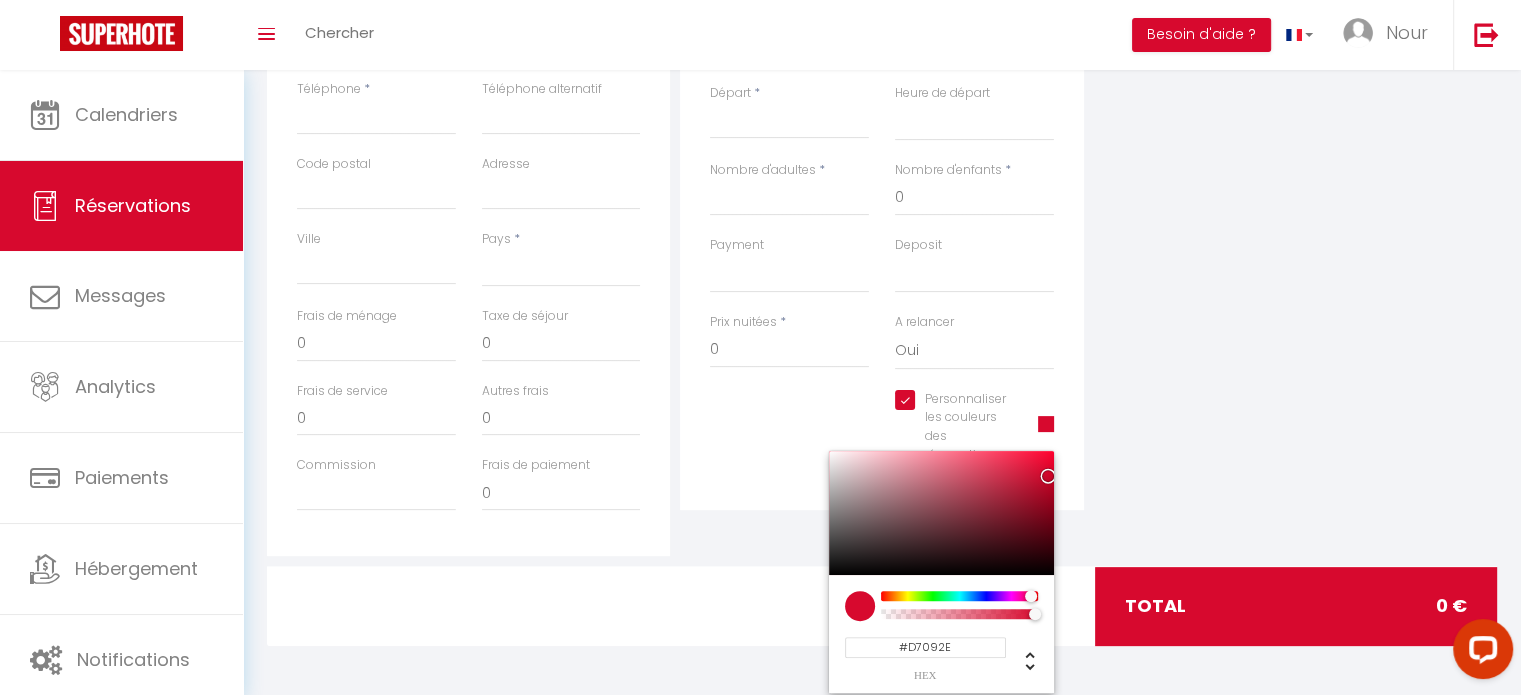 select 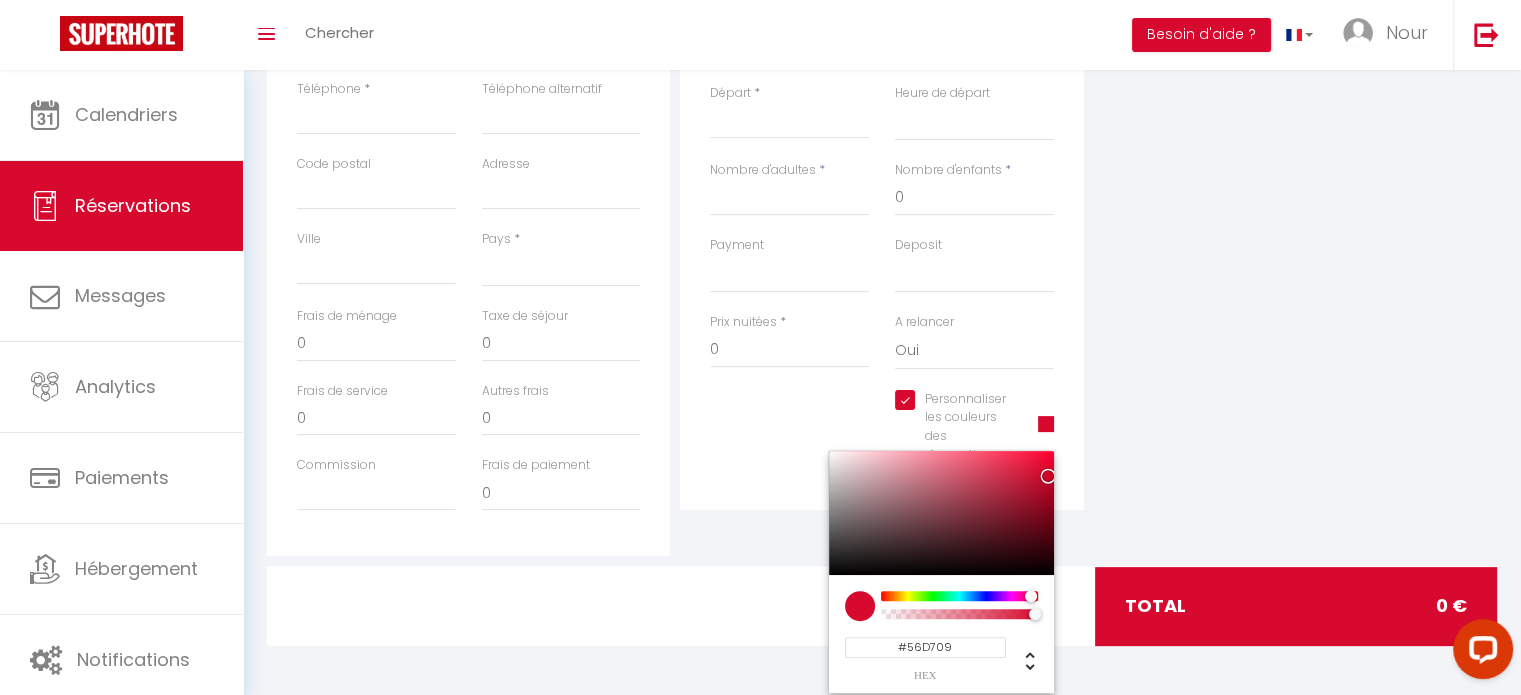 click at bounding box center (959, 596) 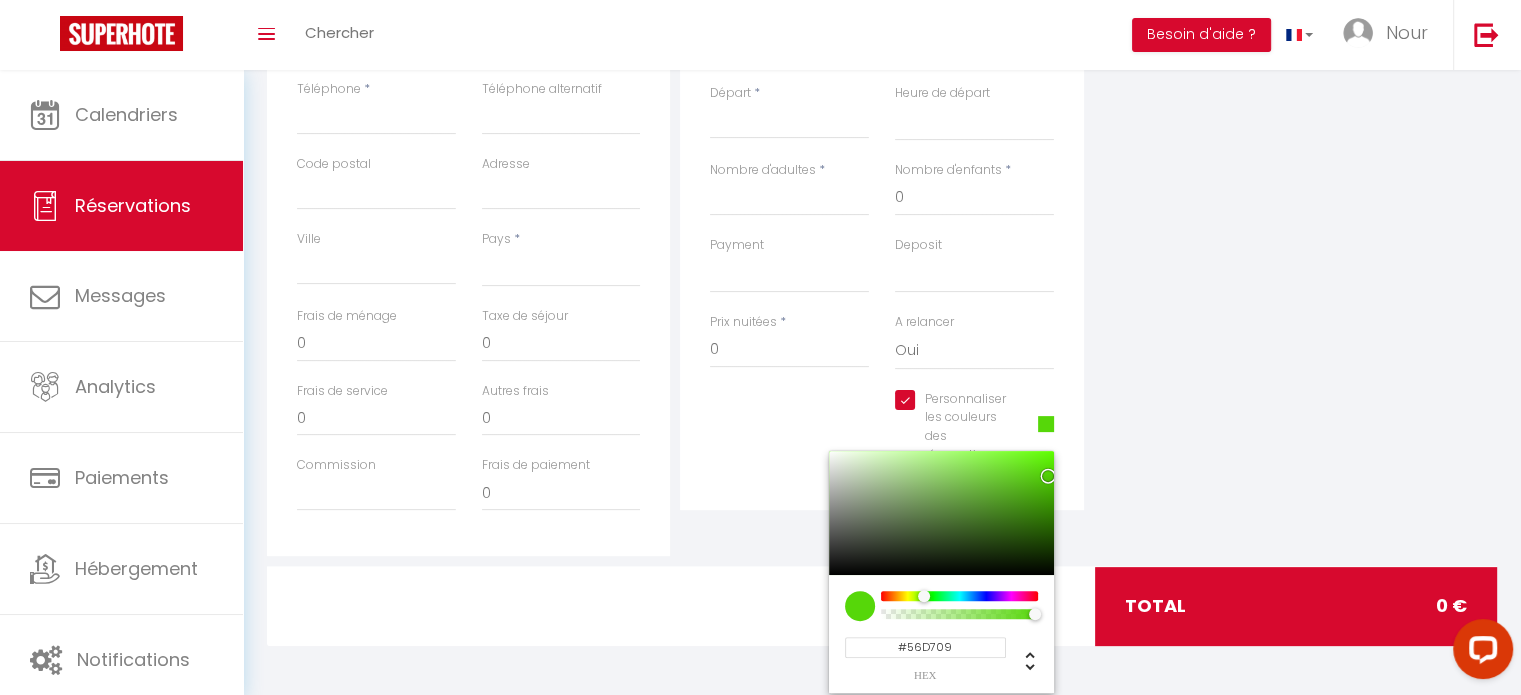 select 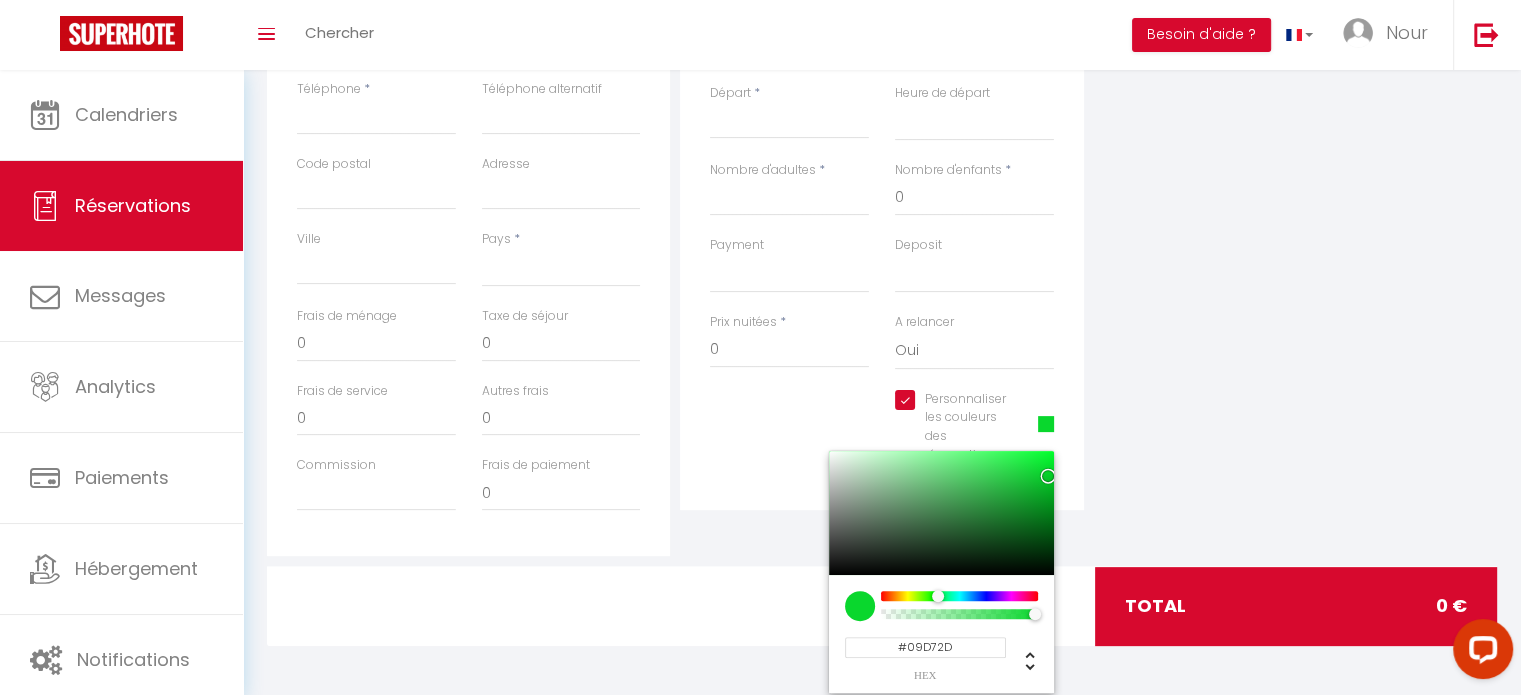 click at bounding box center (959, 596) 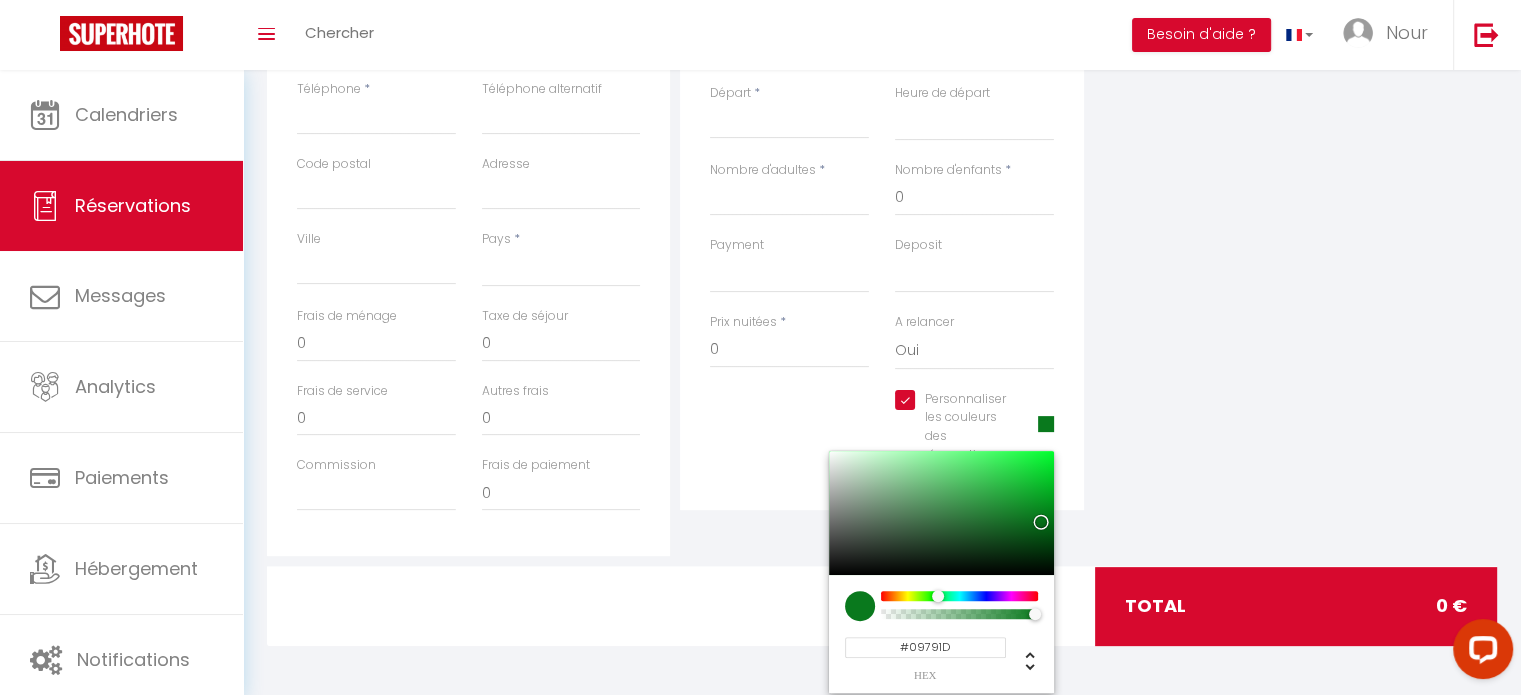 click on "Détails Voyageur   Prénom   *     Nom   *   Dali   Email   *     Email alternatif       Téléphone   *     Téléphone alternatif     Code postal     Adresse     [GEOGRAPHIC_DATA]   *   [GEOGRAPHIC_DATA]
[GEOGRAPHIC_DATA]
[GEOGRAPHIC_DATA]
[GEOGRAPHIC_DATA]
[GEOGRAPHIC_DATA]
[US_STATE]
[GEOGRAPHIC_DATA]
[GEOGRAPHIC_DATA]
[GEOGRAPHIC_DATA]
[GEOGRAPHIC_DATA]
[GEOGRAPHIC_DATA]
[GEOGRAPHIC_DATA]
[GEOGRAPHIC_DATA]
[GEOGRAPHIC_DATA]
[GEOGRAPHIC_DATA]
[GEOGRAPHIC_DATA]
[GEOGRAPHIC_DATA]
[GEOGRAPHIC_DATA]
[GEOGRAPHIC_DATA]
Frais de ménage   0     0" at bounding box center (882, 256) 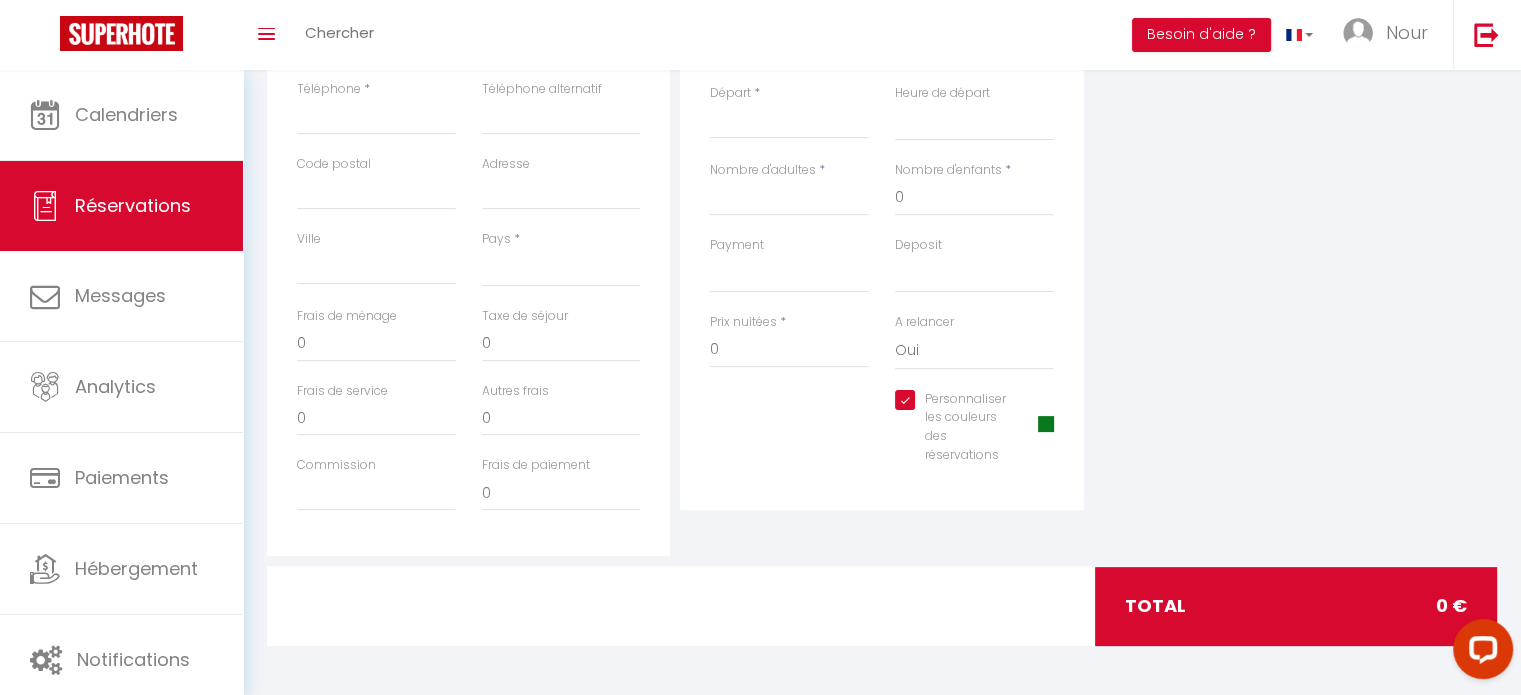 click on "Deposit" at bounding box center (918, 245) 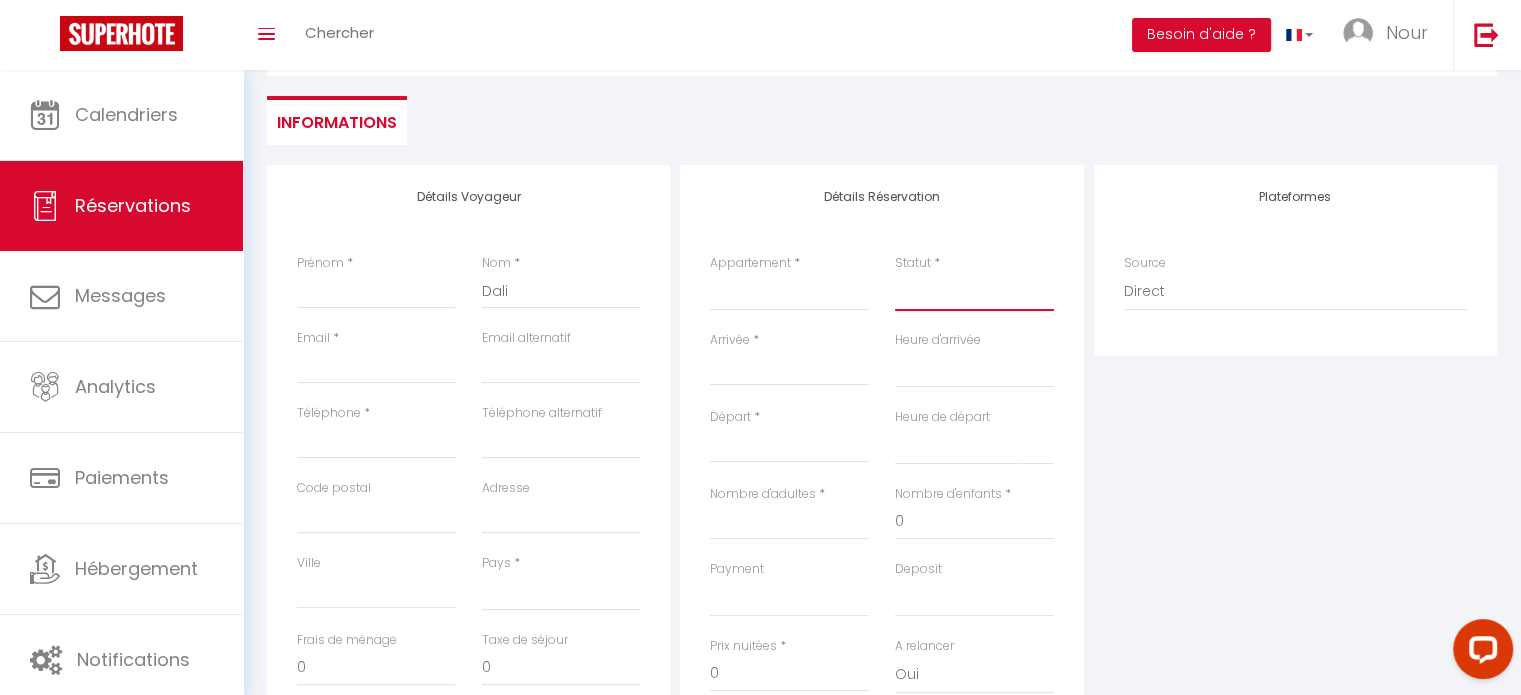 scroll, scrollTop: 210, scrollLeft: 0, axis: vertical 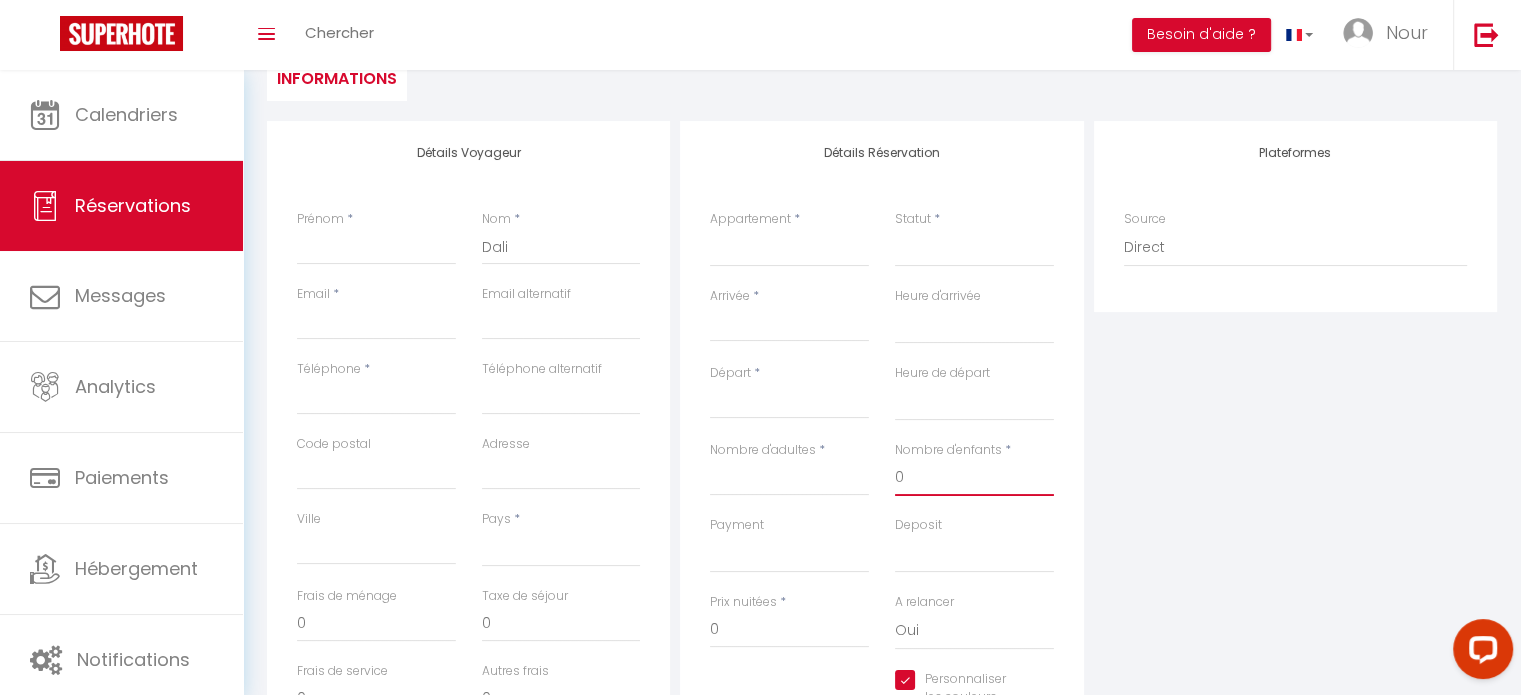 click on "0" at bounding box center (974, 478) 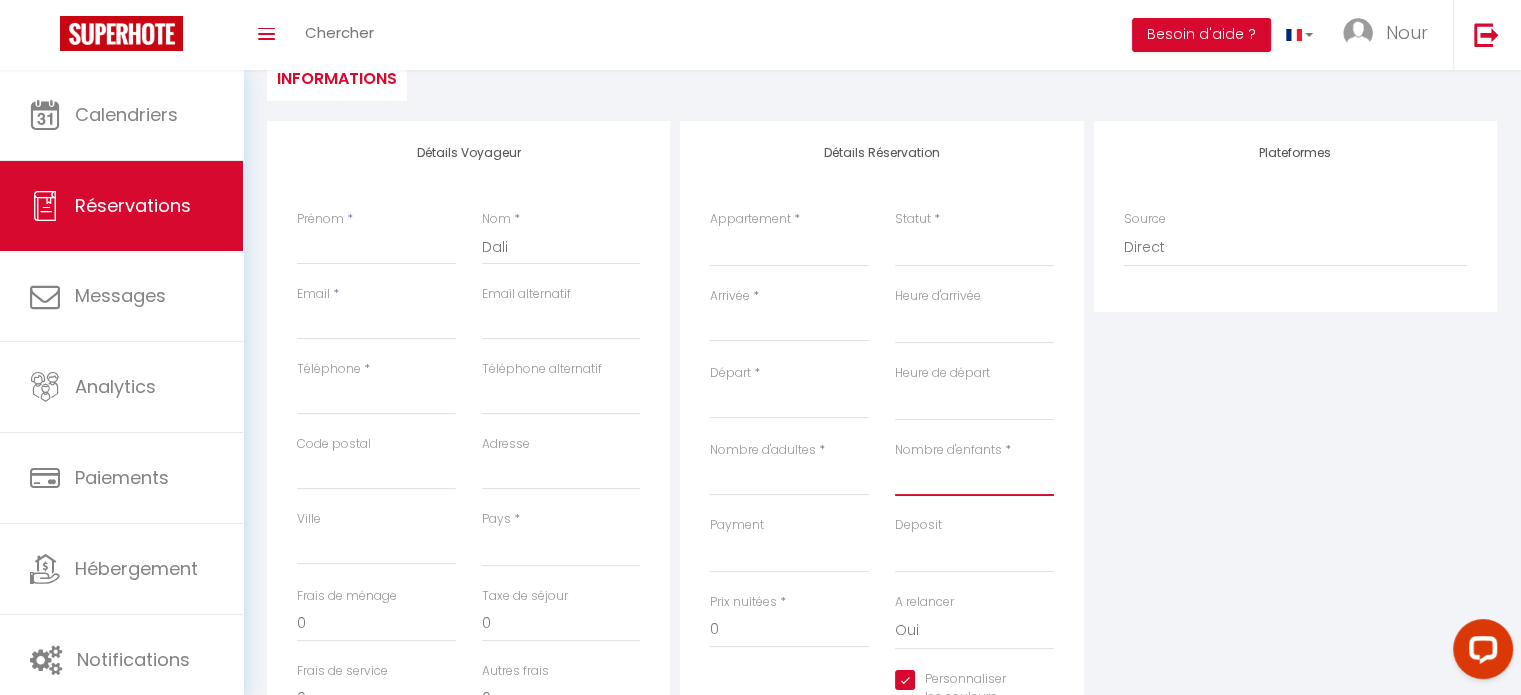 select 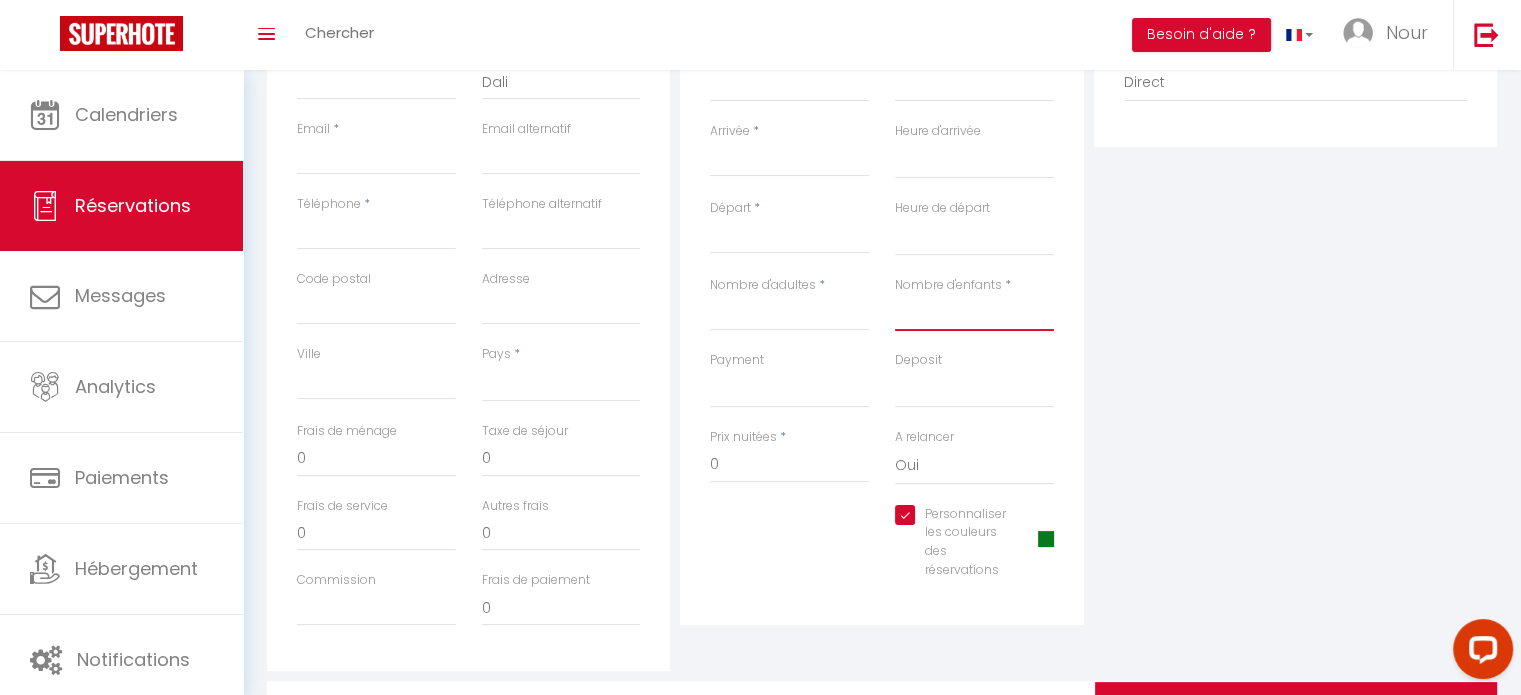 scroll, scrollTop: 410, scrollLeft: 0, axis: vertical 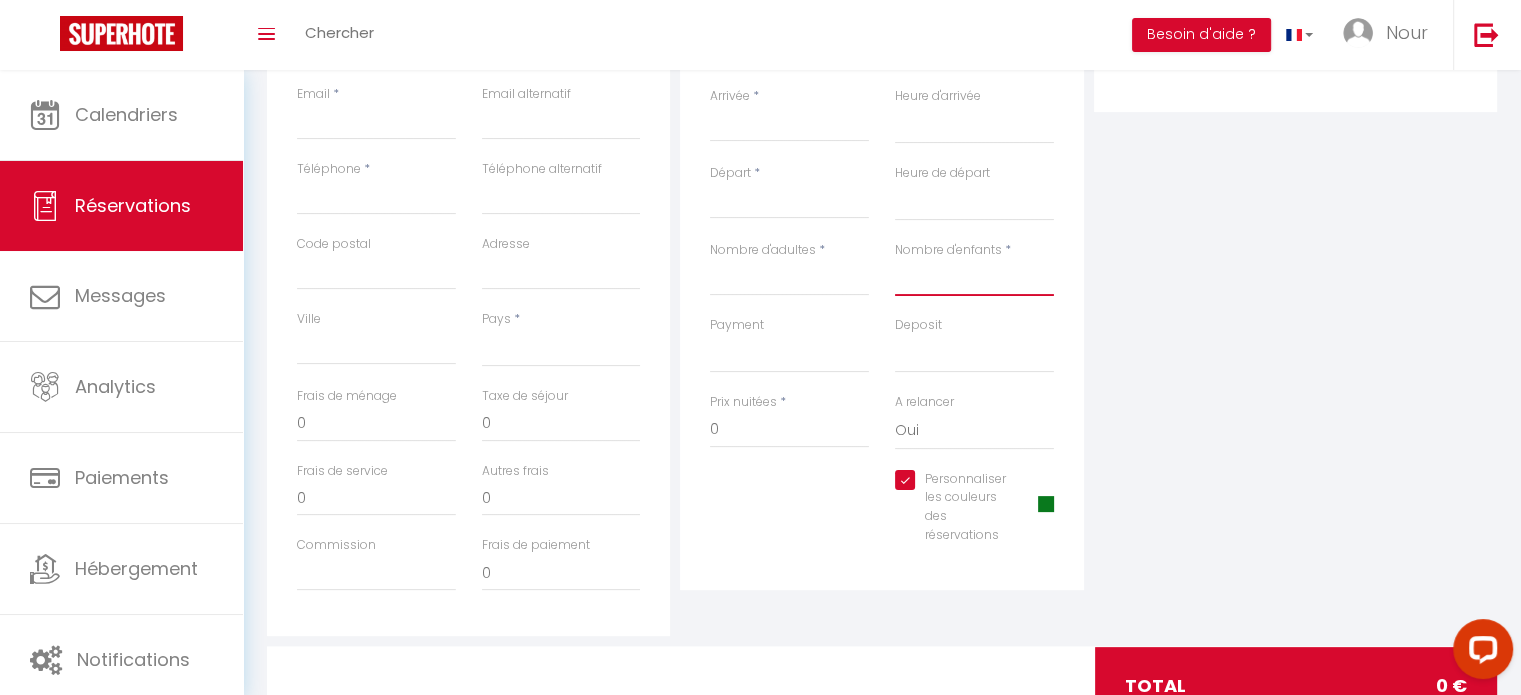 type 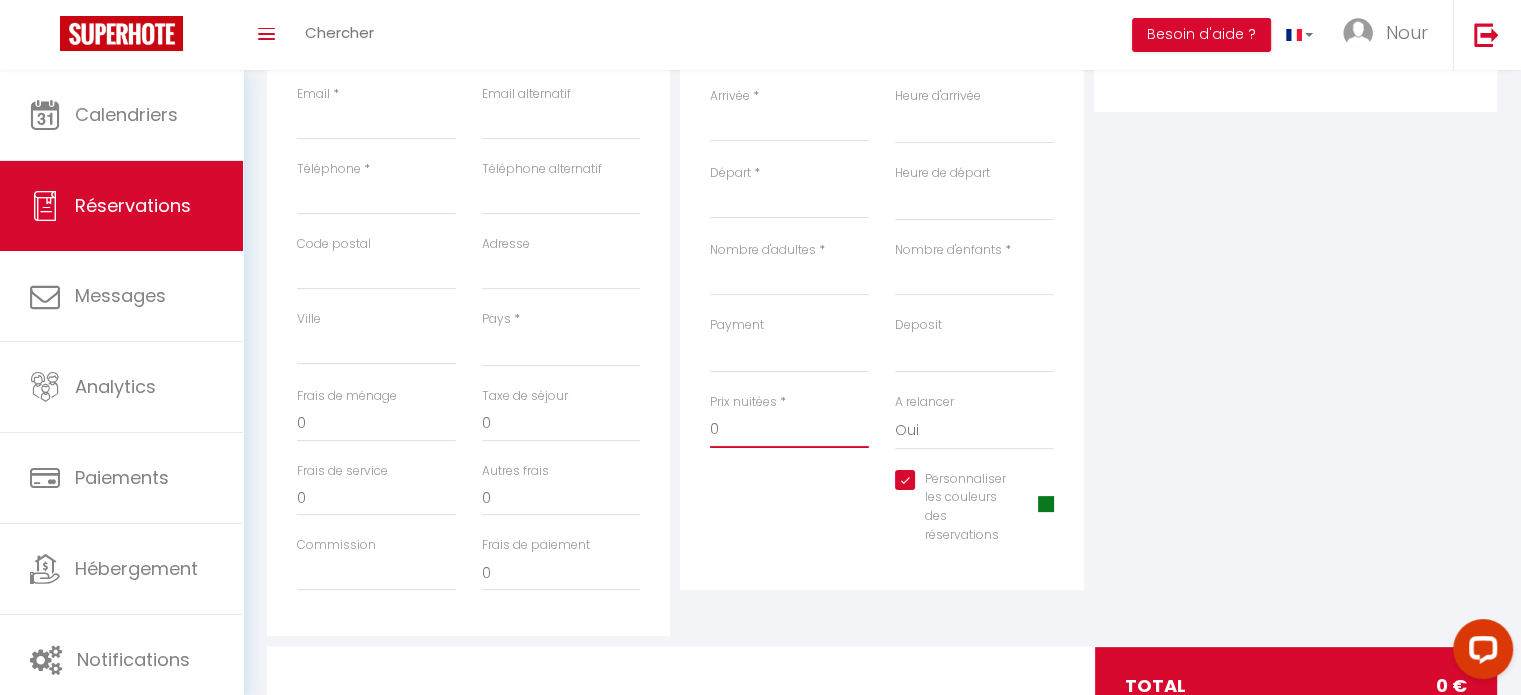 click on "0" at bounding box center (789, 430) 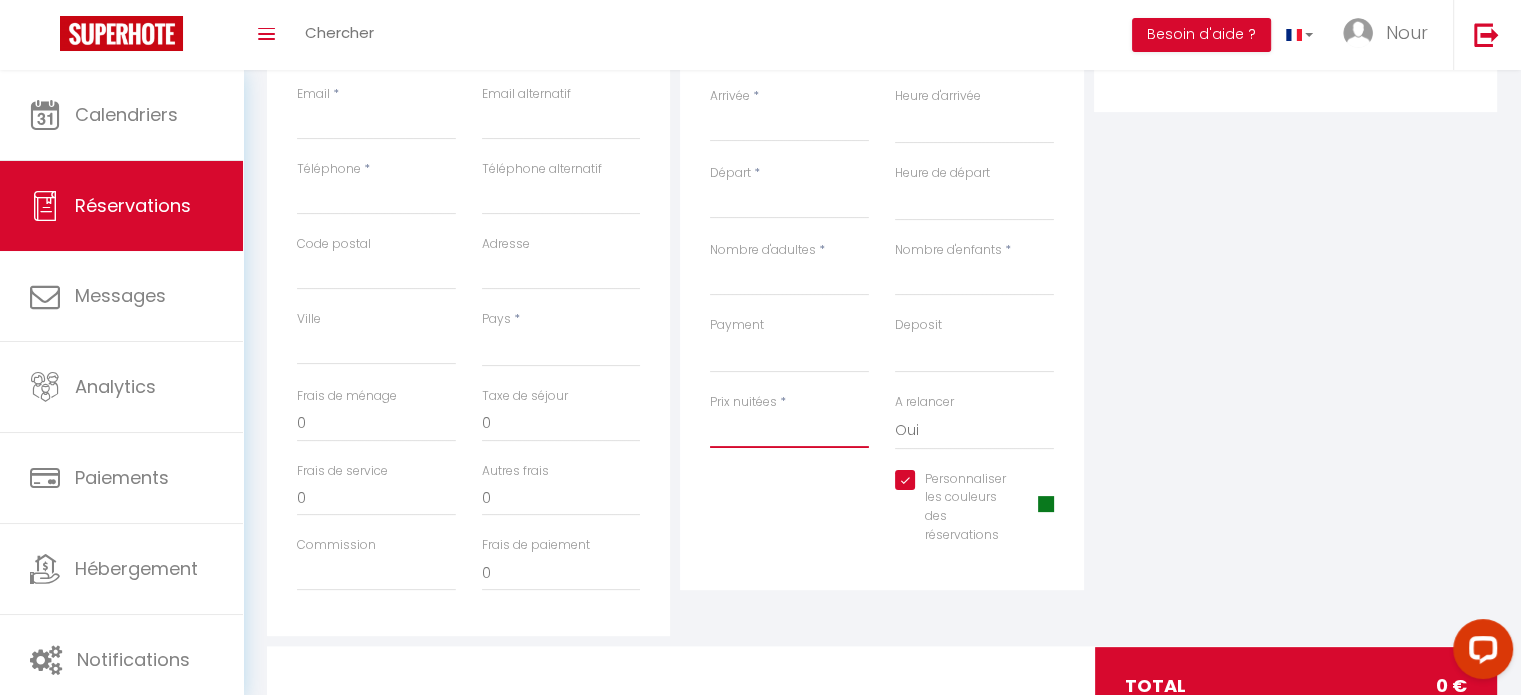 select 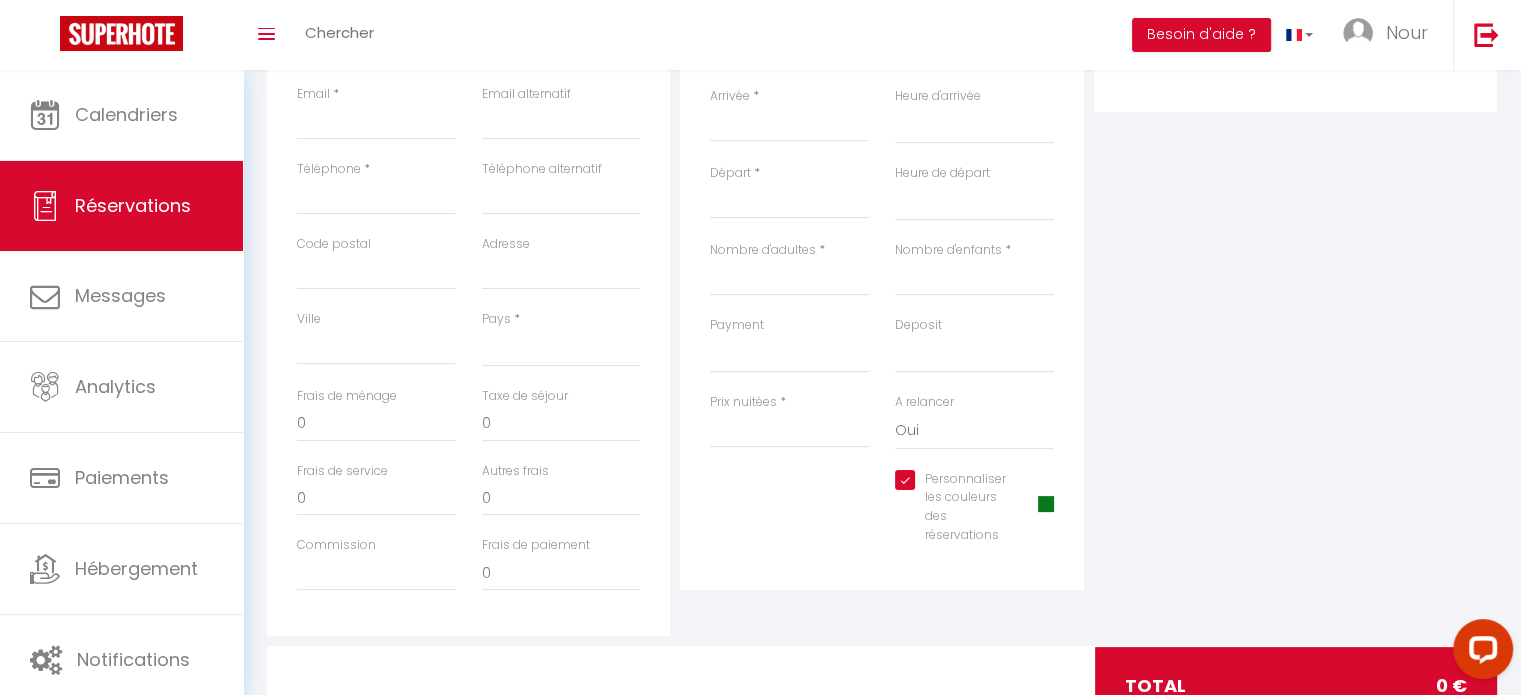 click on "A relancer   Oui   Non" at bounding box center [974, 431] 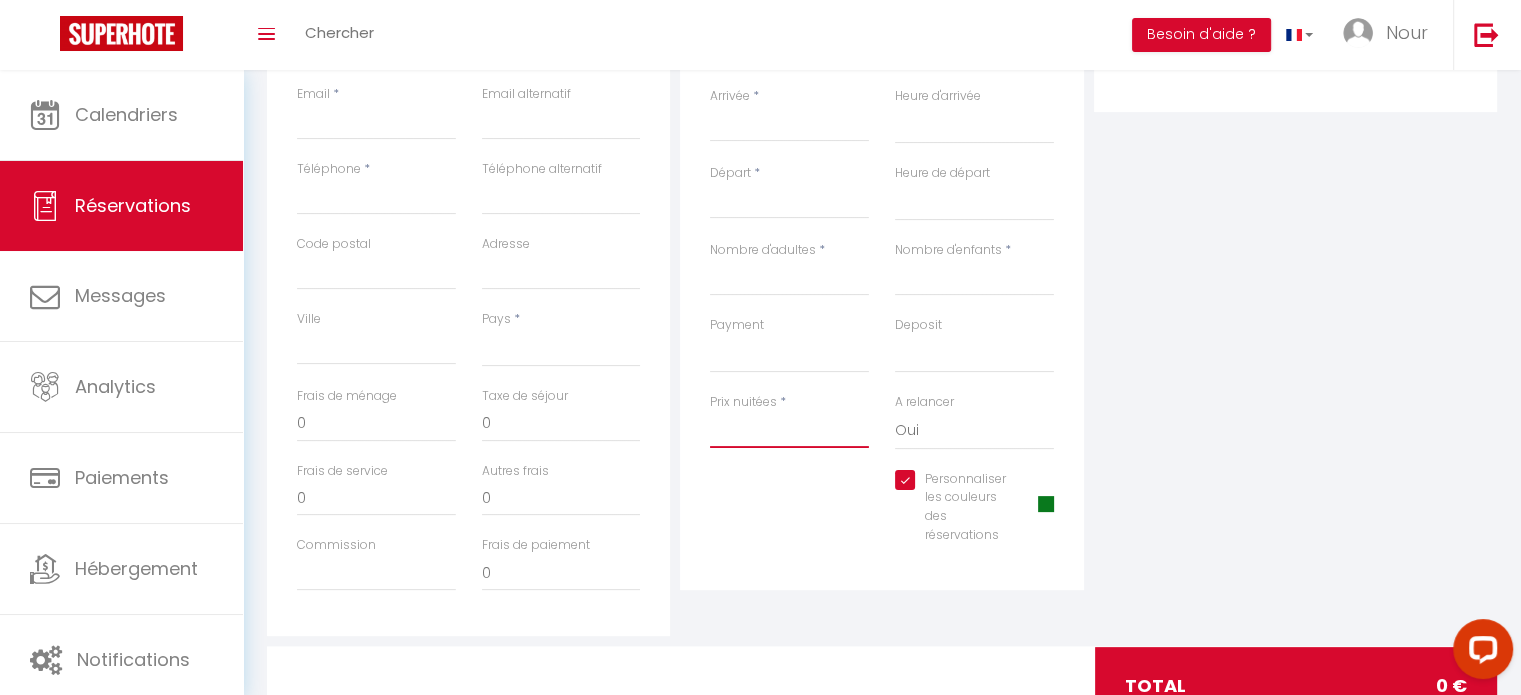 click on "Prix nuitées" at bounding box center [789, 430] 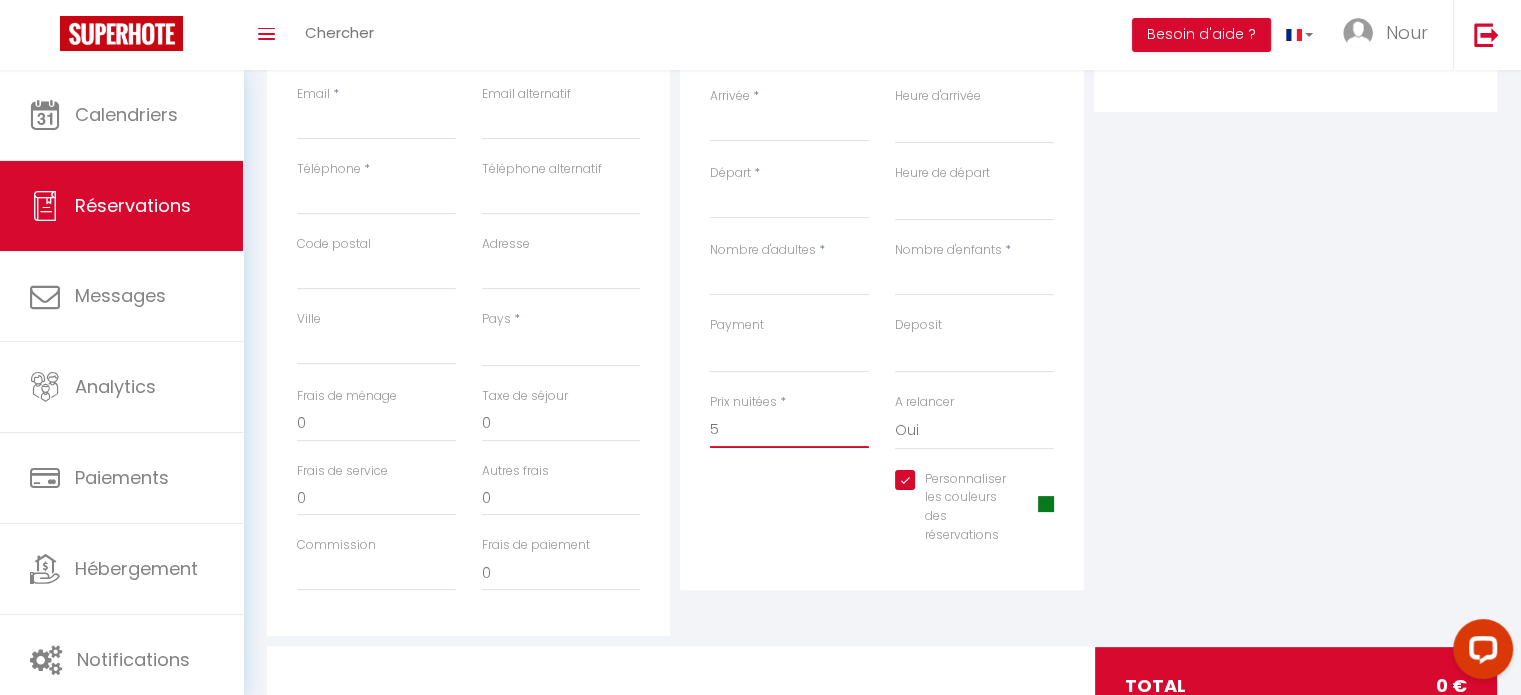 select 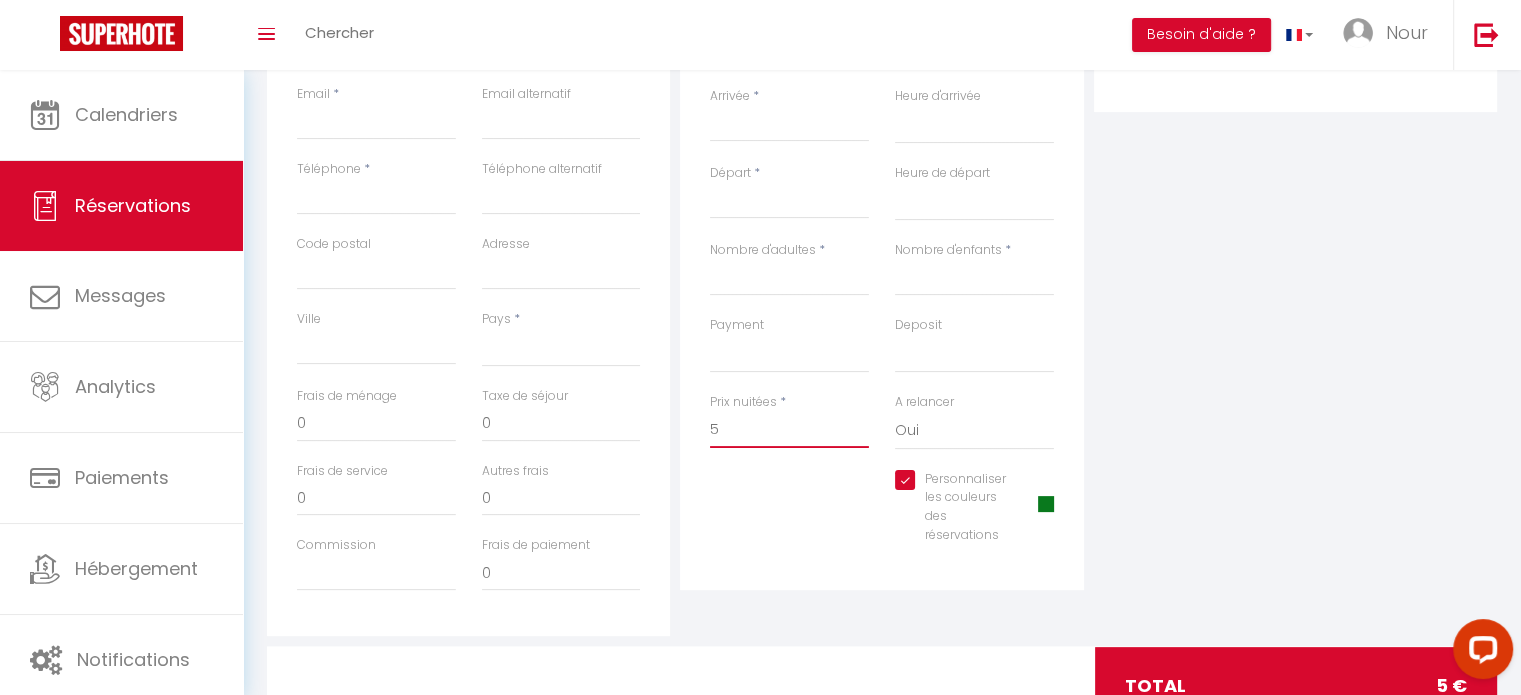 type on "50" 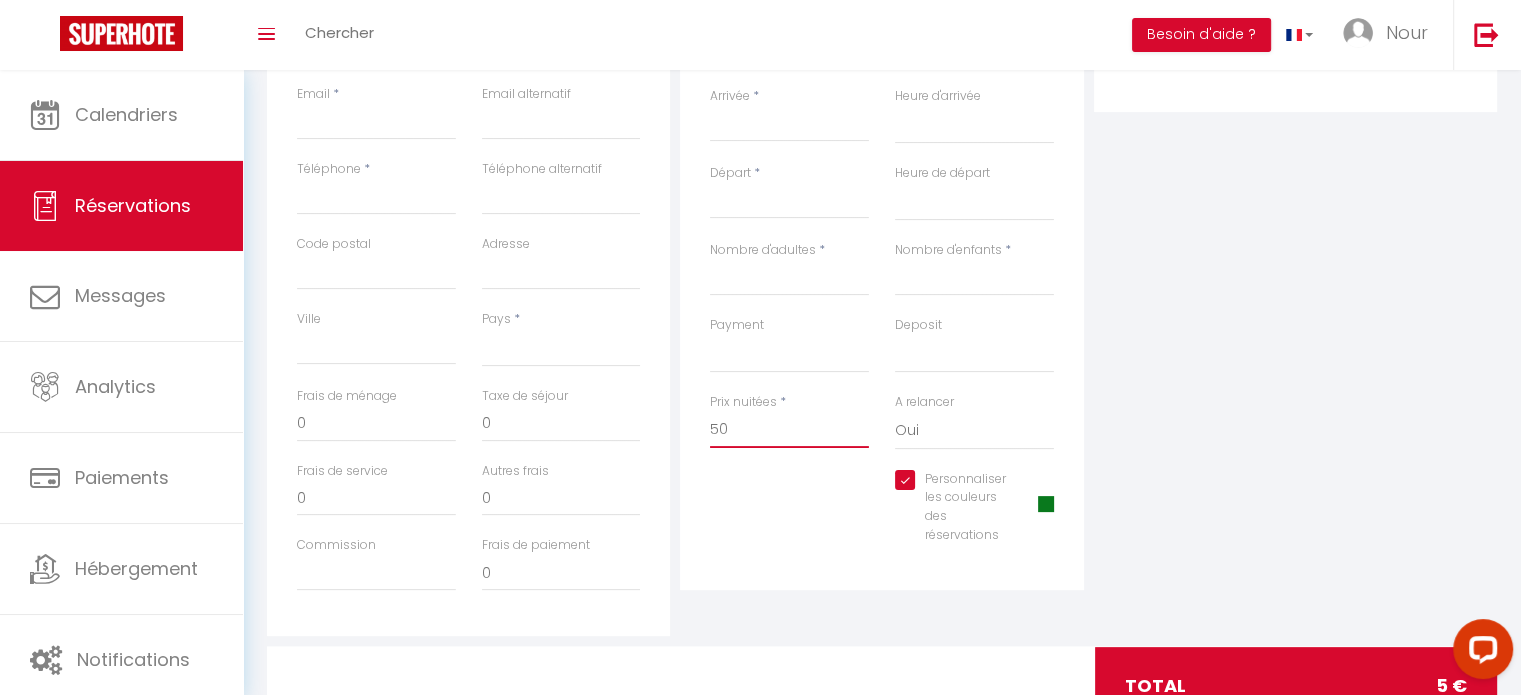select 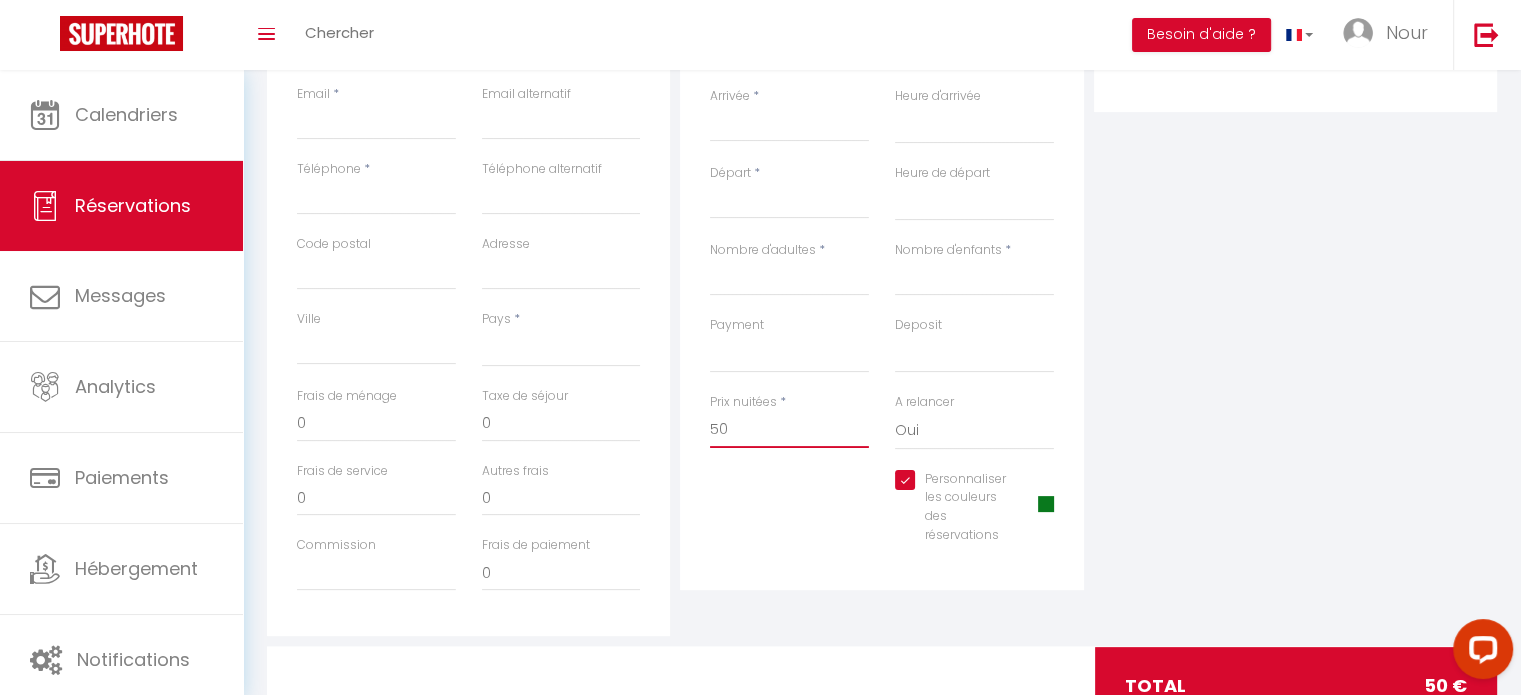 type on "500" 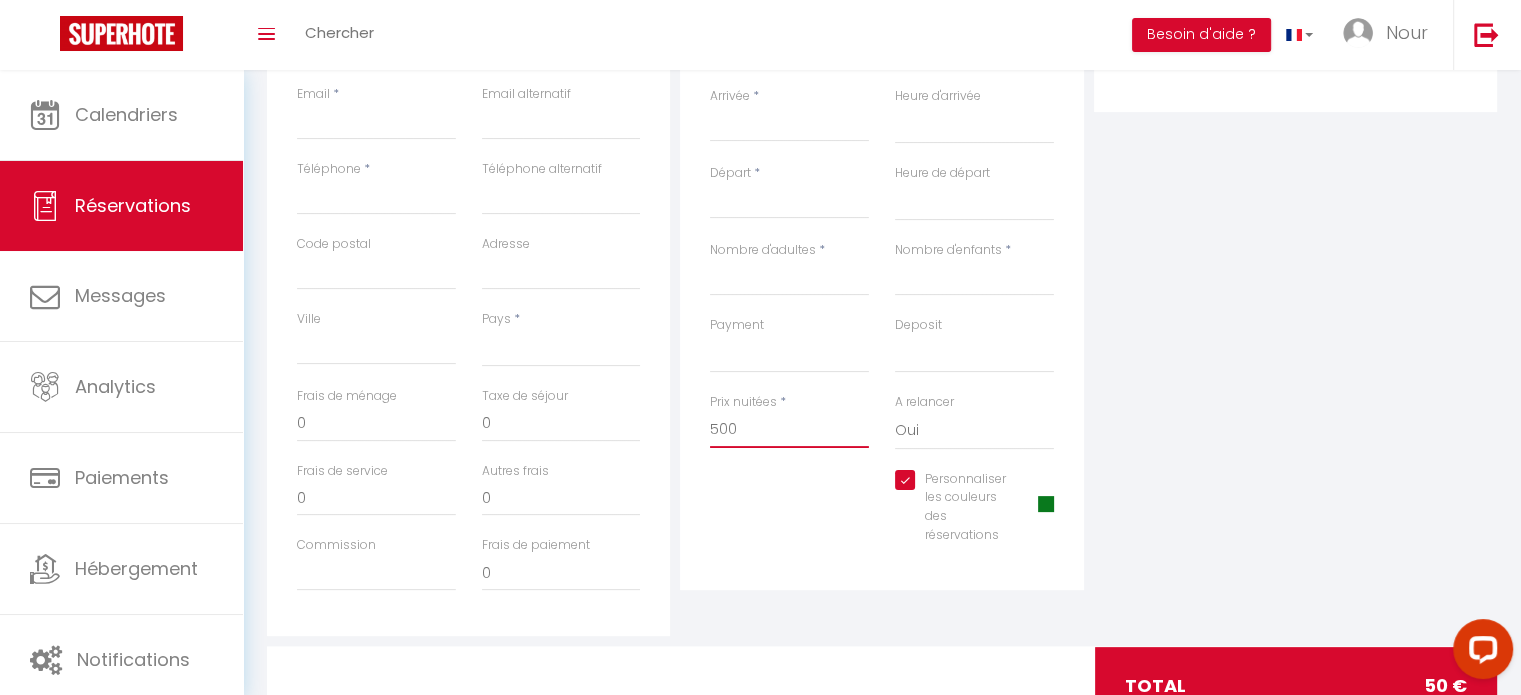 select 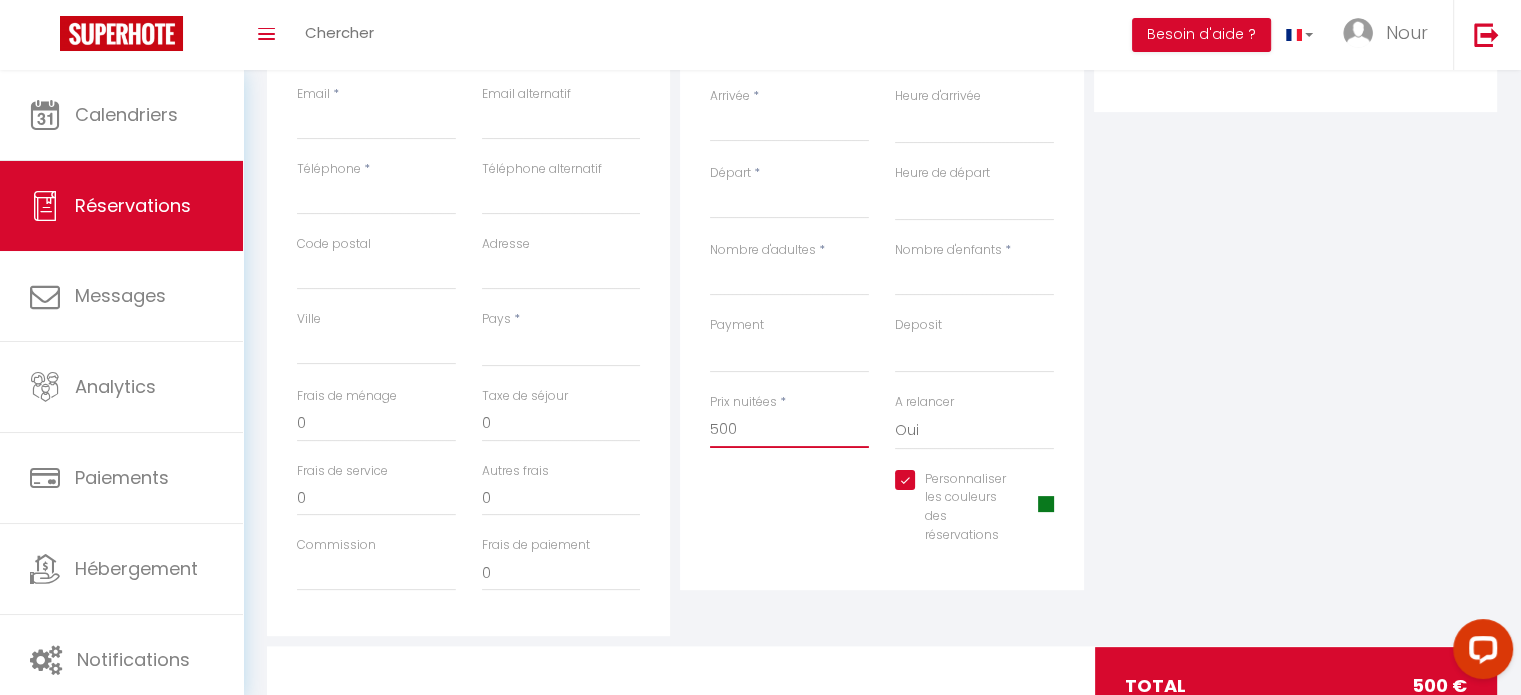 type on "500d" 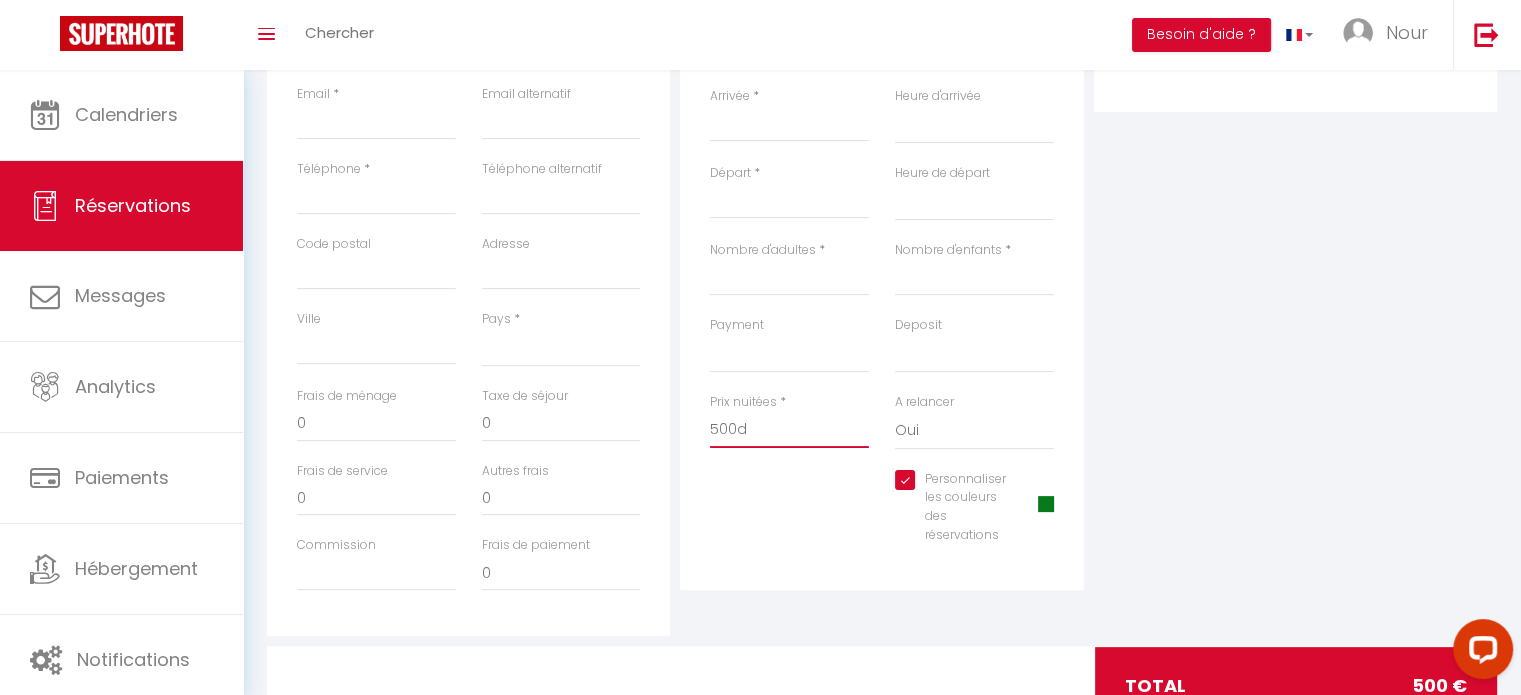 select 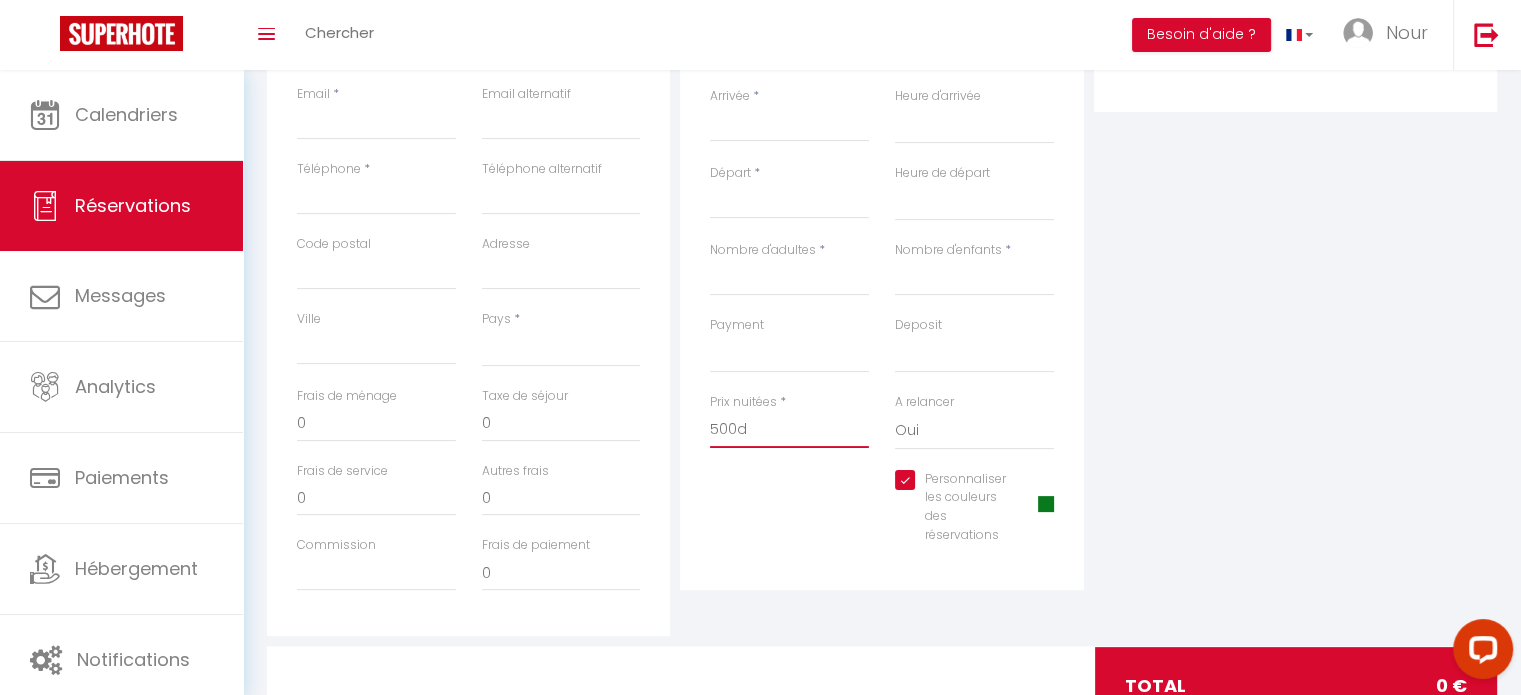 type on "500dt" 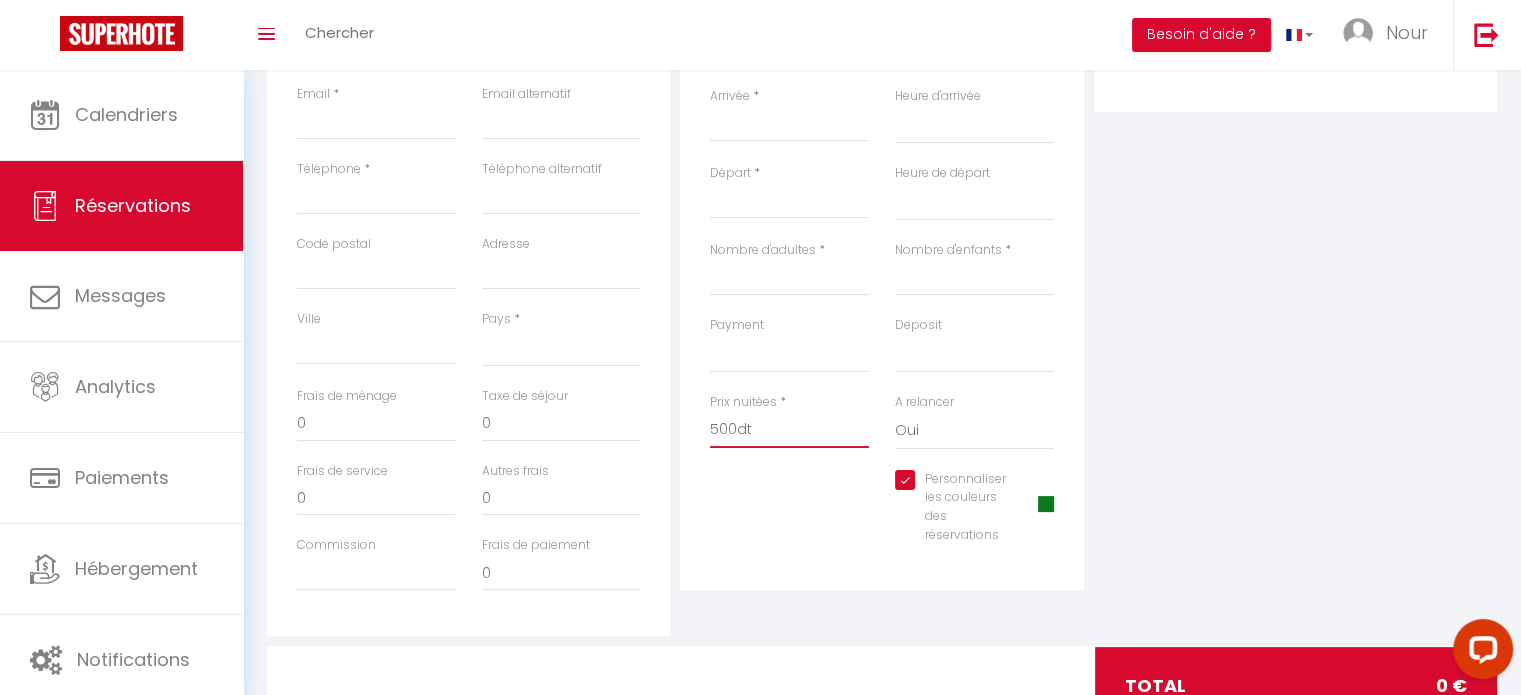select 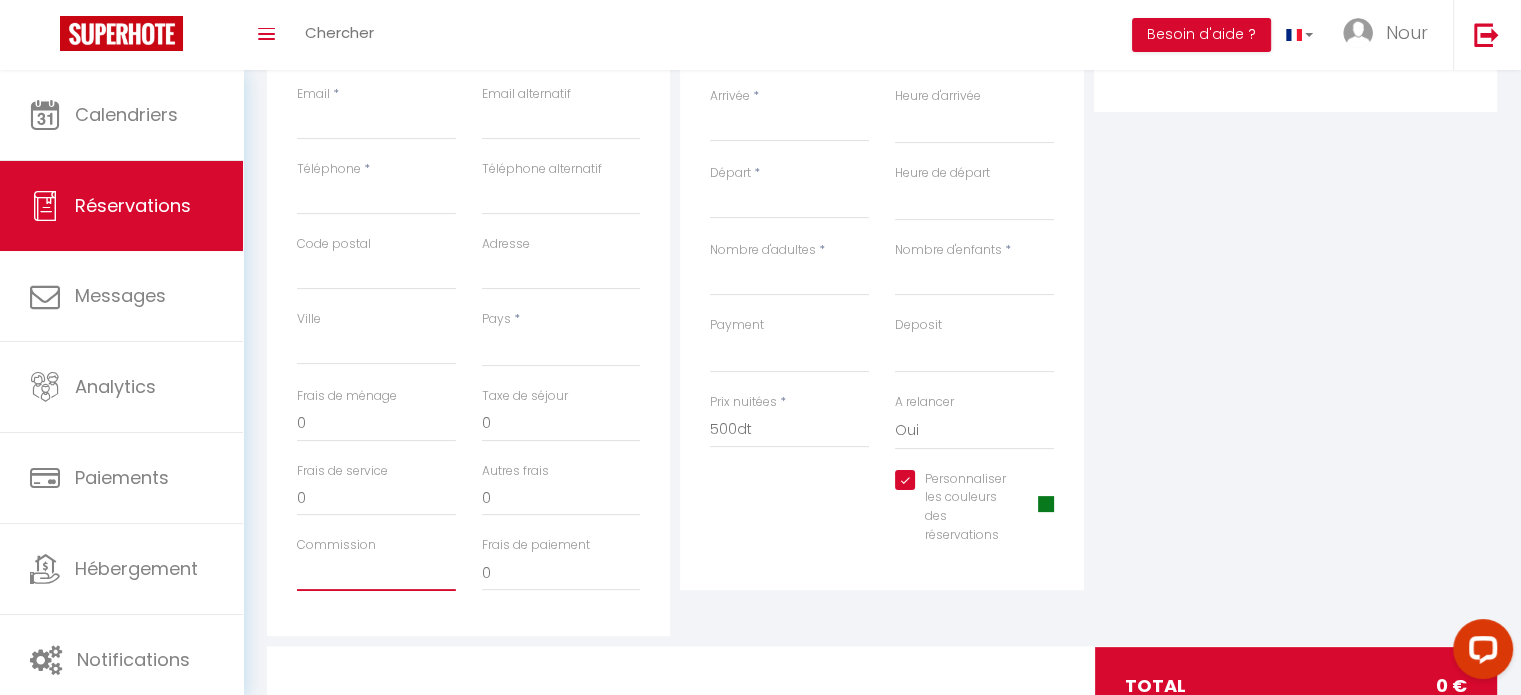 click on "Commission" at bounding box center [376, 573] 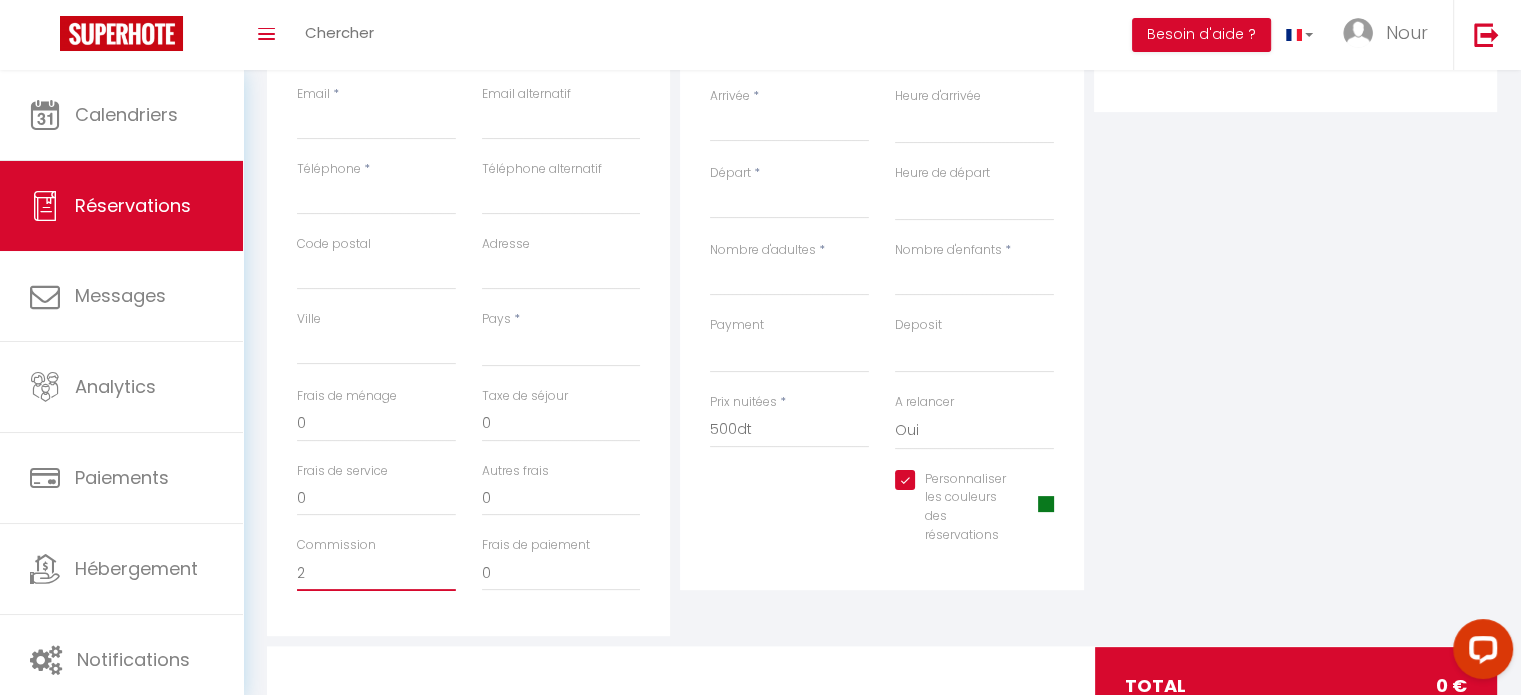 select 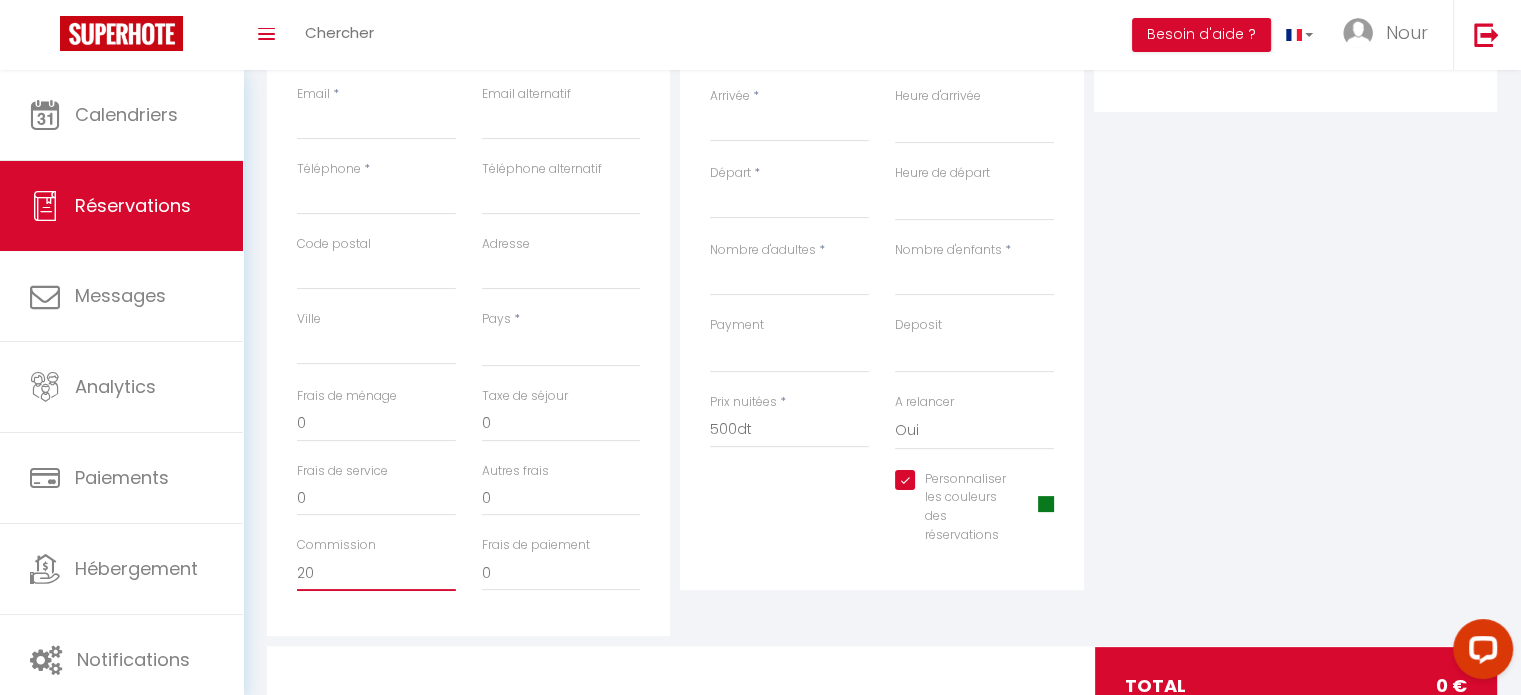 select 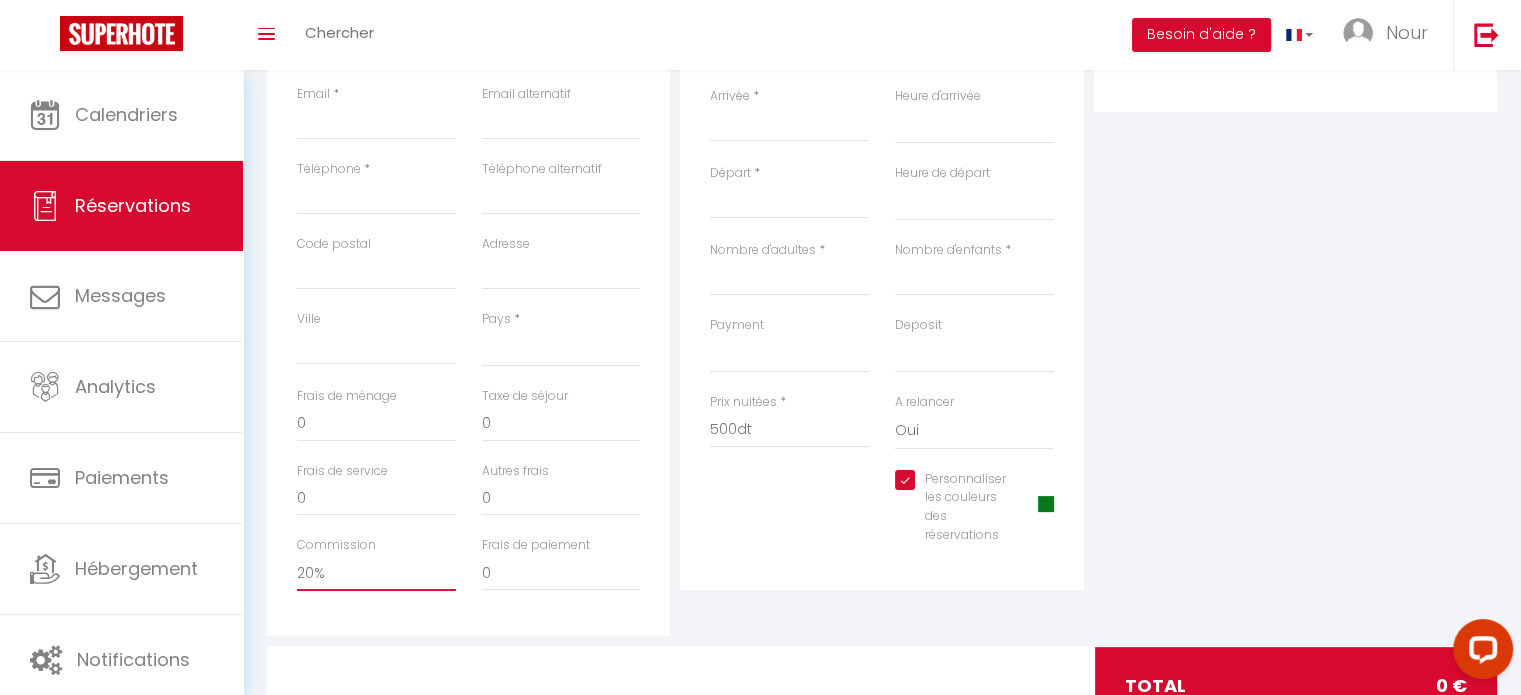 type 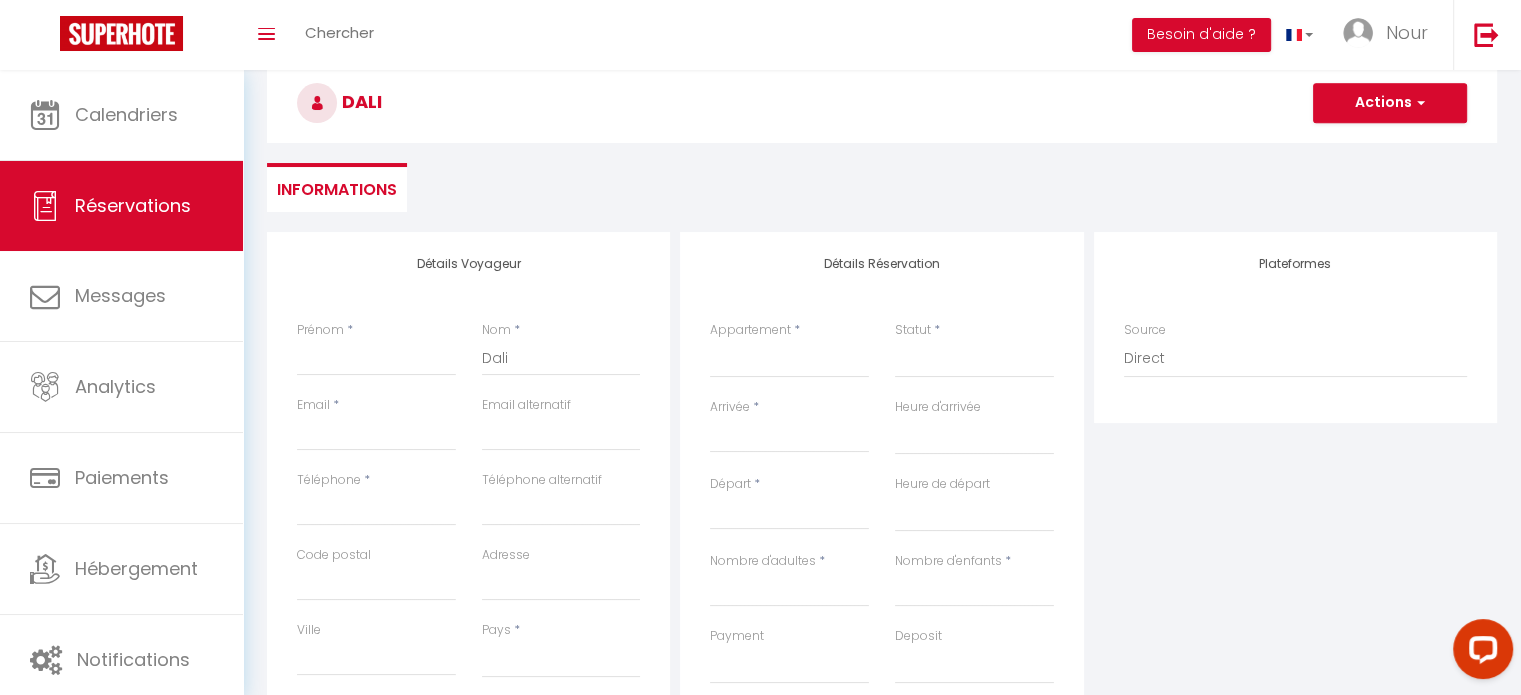 scroll, scrollTop: 90, scrollLeft: 0, axis: vertical 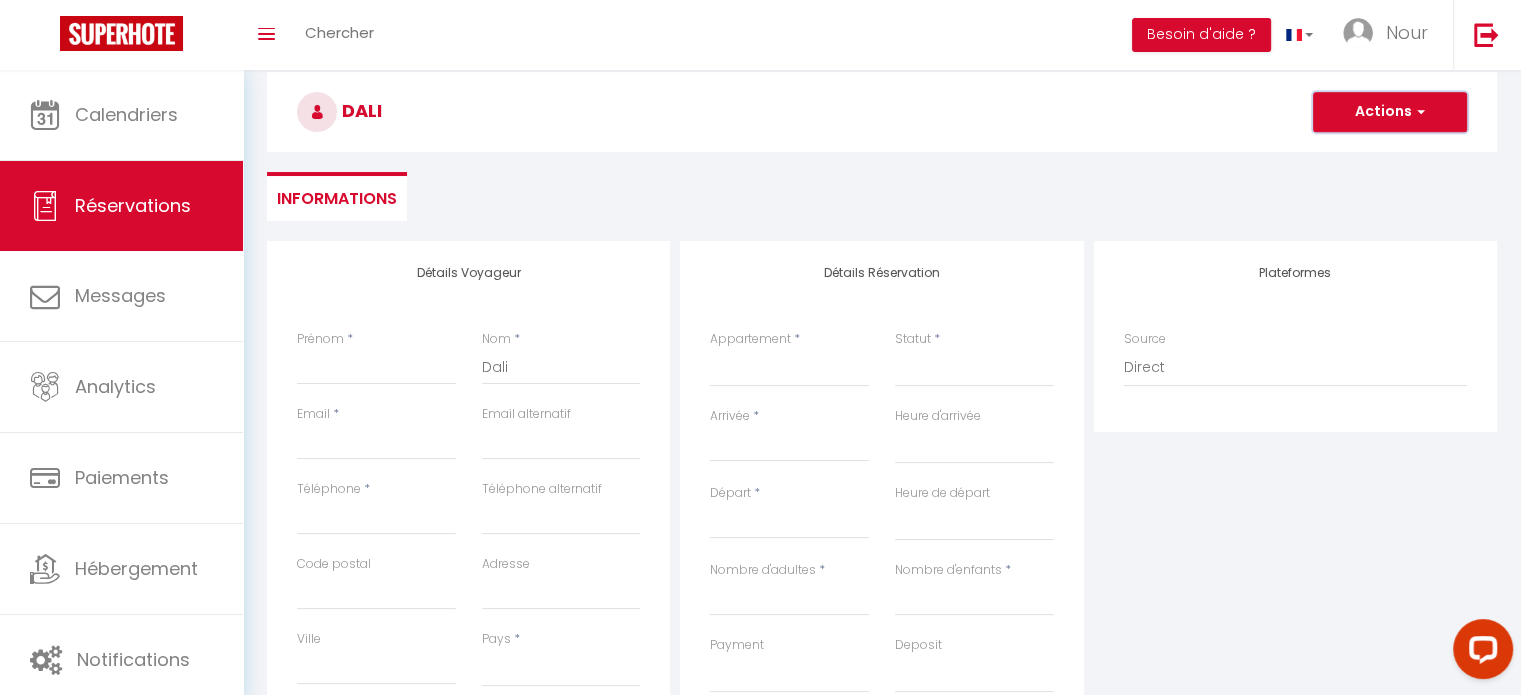 click on "Actions" at bounding box center [1390, 112] 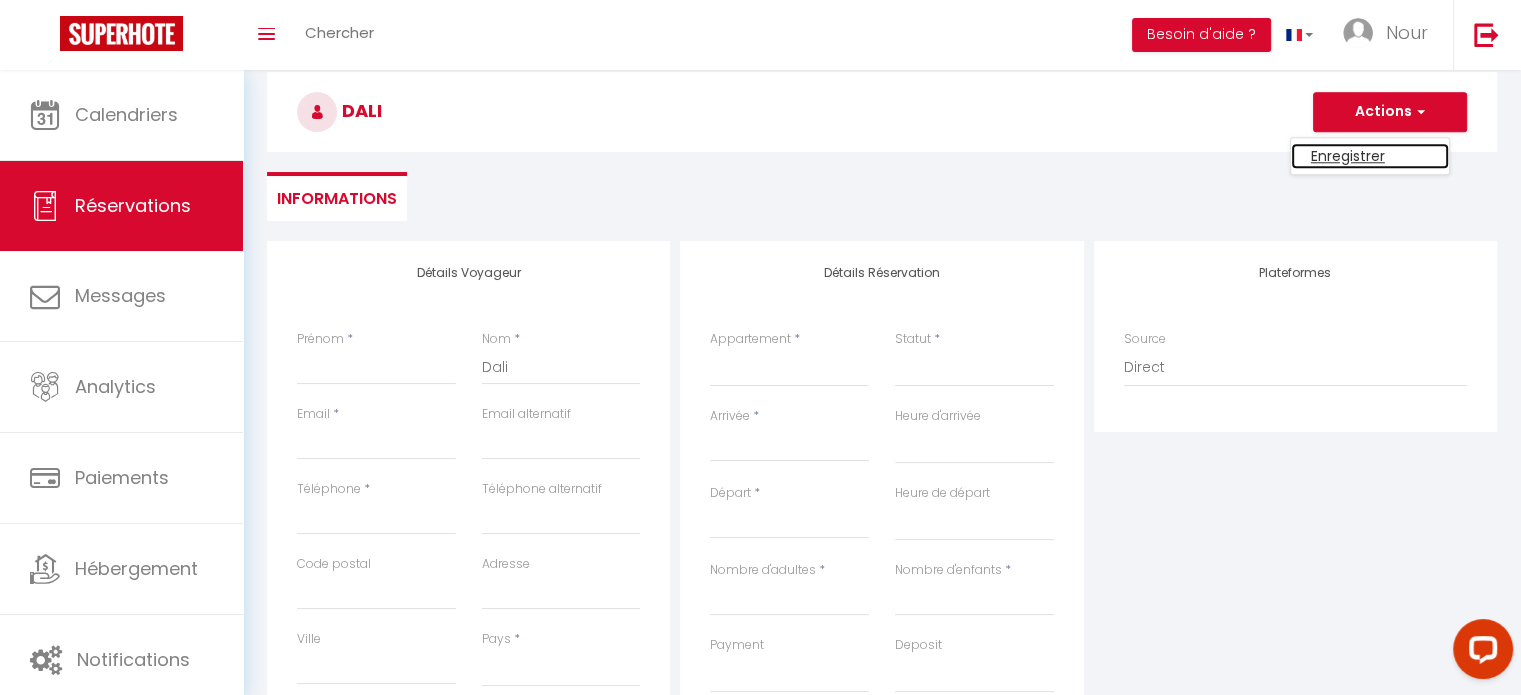 click on "Enregistrer" at bounding box center [1370, 156] 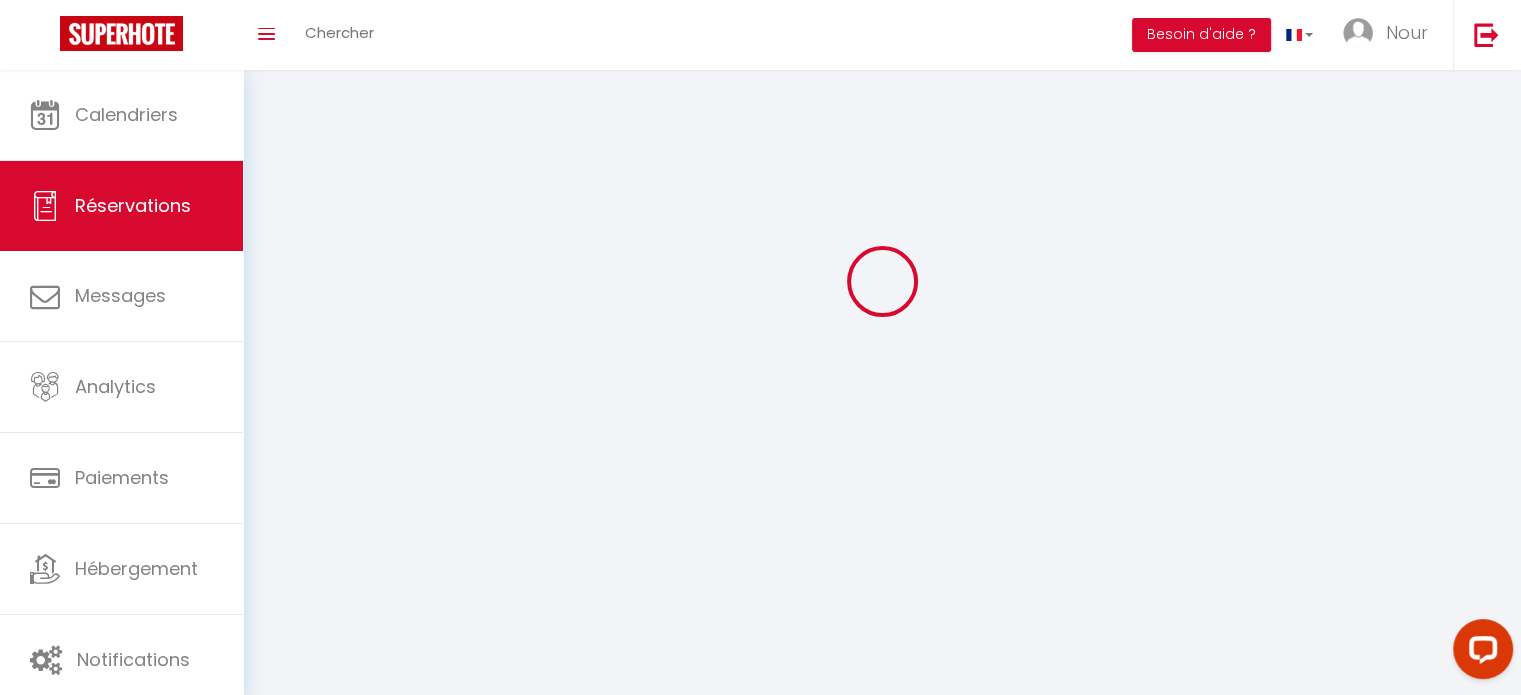 scroll, scrollTop: 70, scrollLeft: 0, axis: vertical 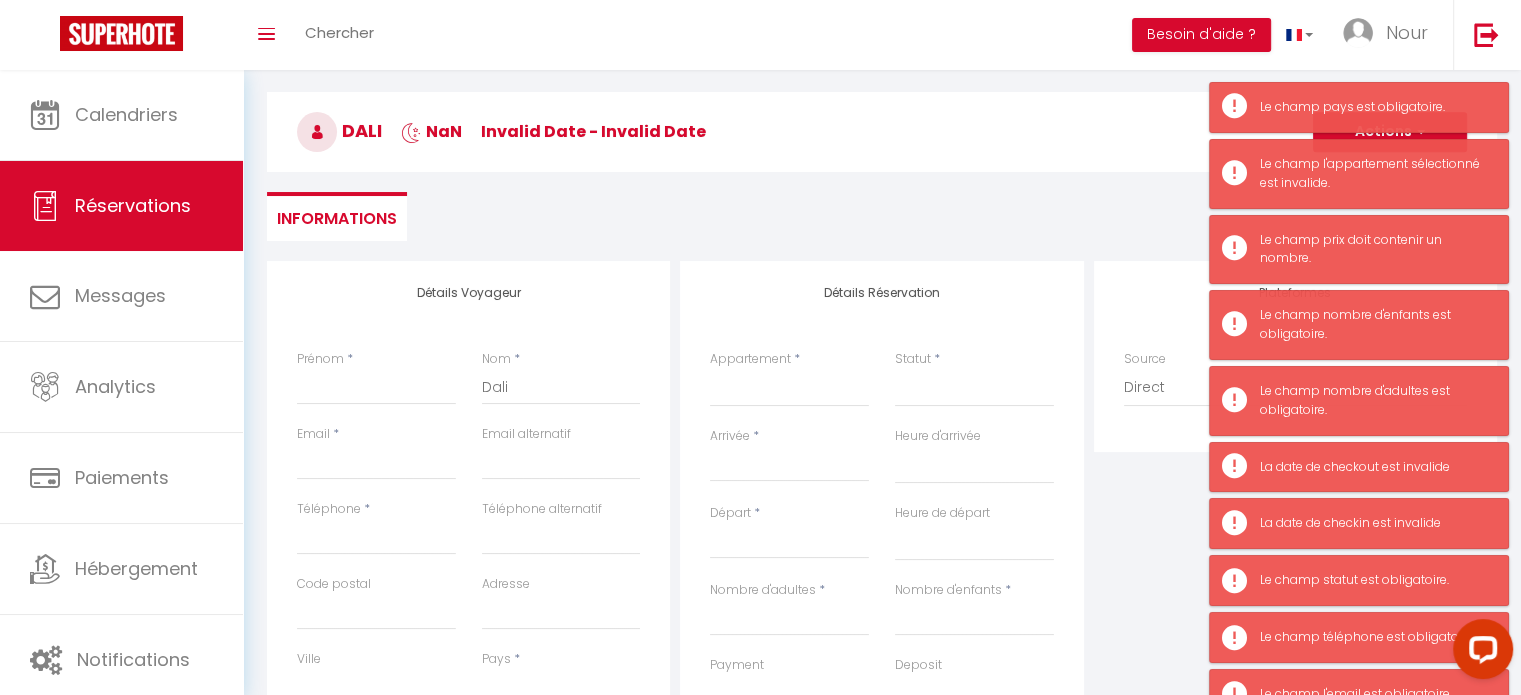 click on "[PERSON_NAME]
Invalid date - Invalid date" at bounding box center (882, 132) 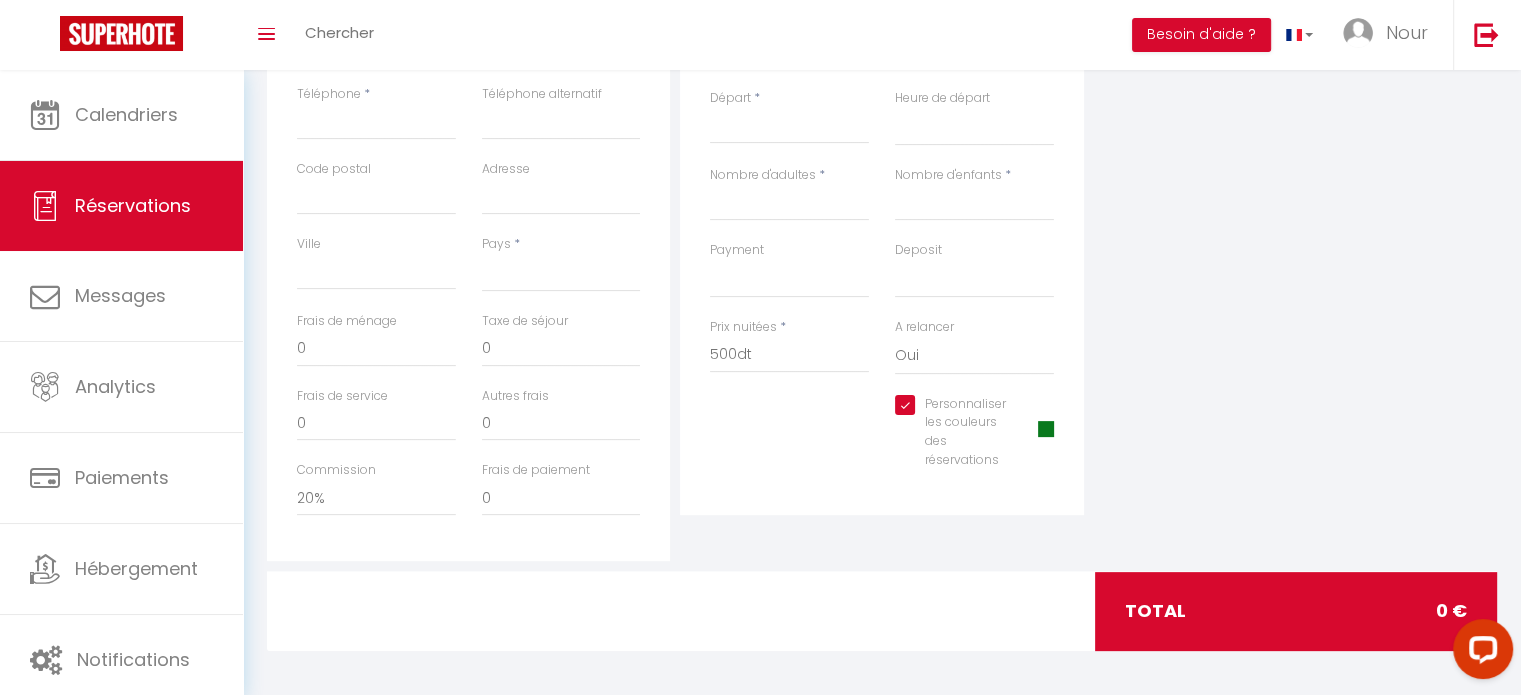 scroll, scrollTop: 490, scrollLeft: 0, axis: vertical 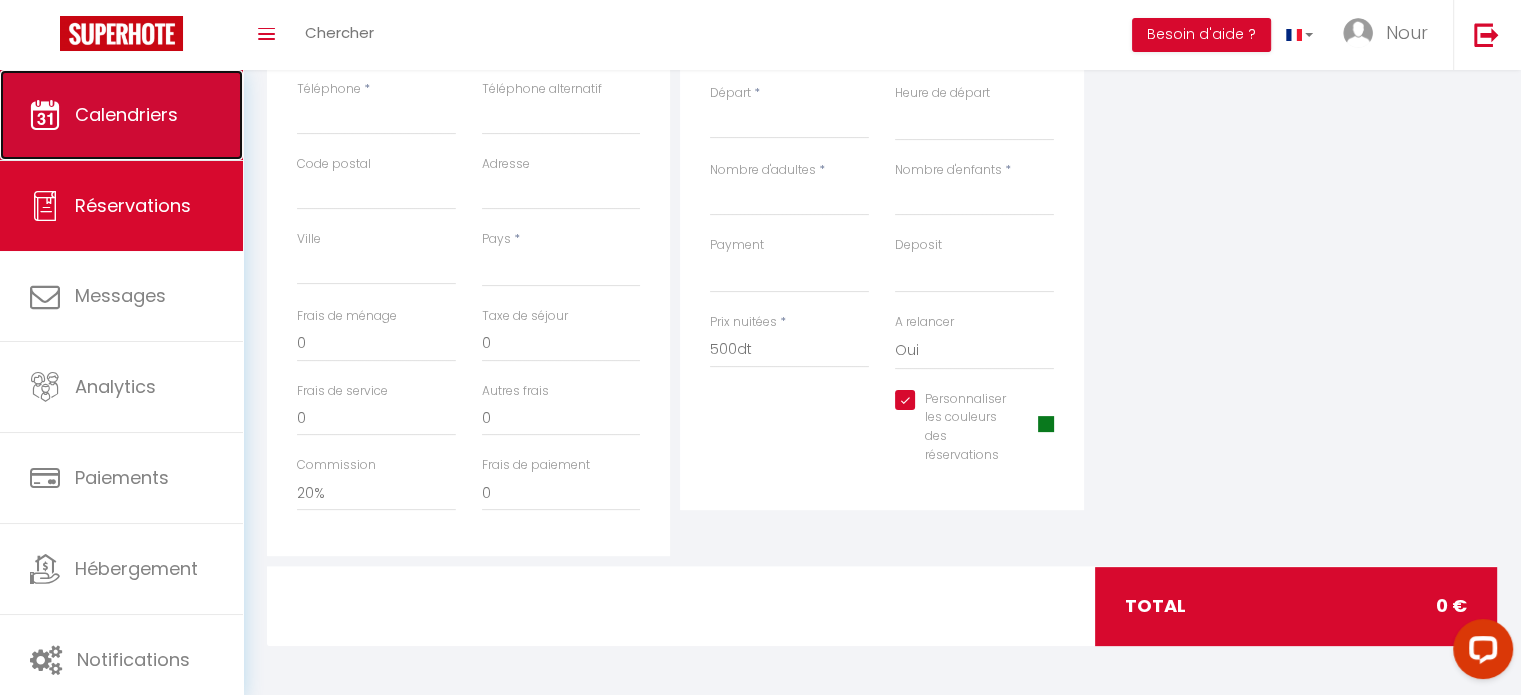 click on "Calendriers" at bounding box center [126, 114] 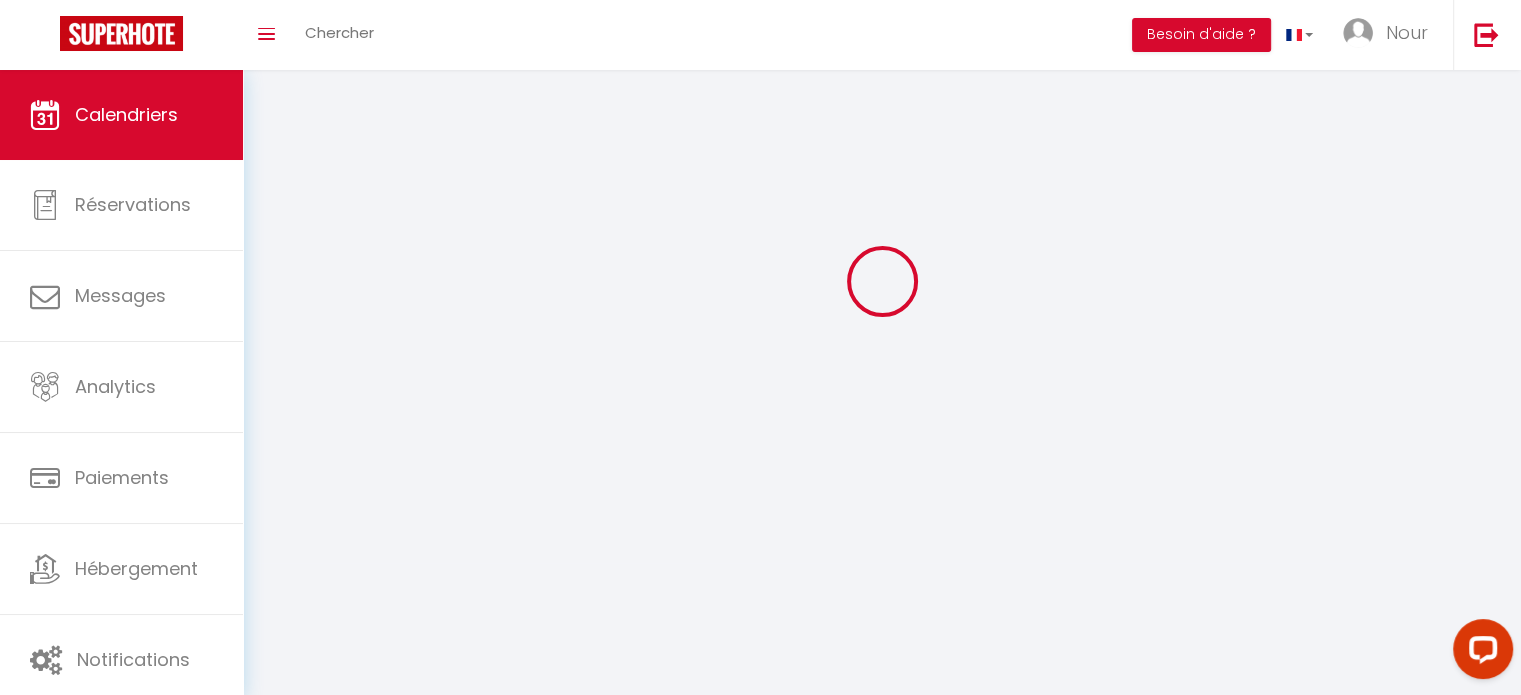scroll, scrollTop: 0, scrollLeft: 0, axis: both 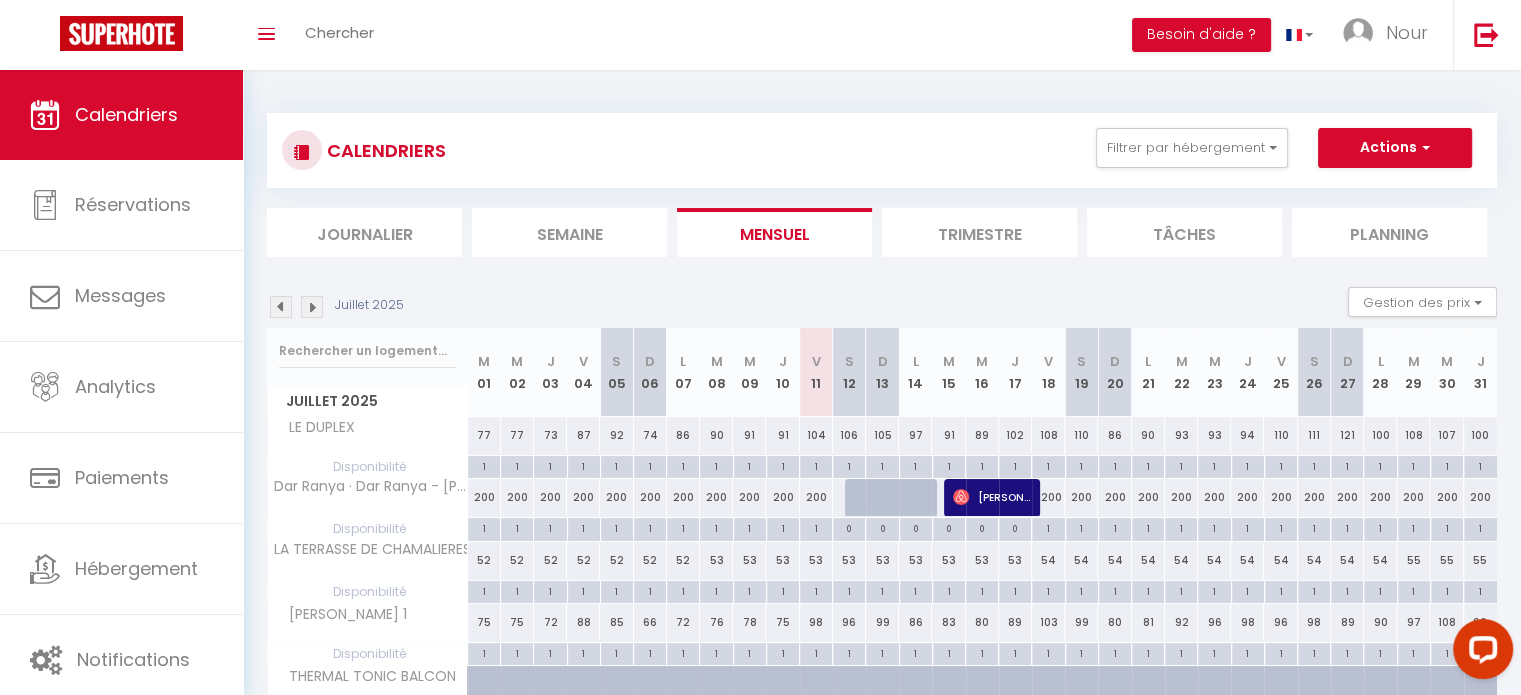 click at bounding box center (894, 509) 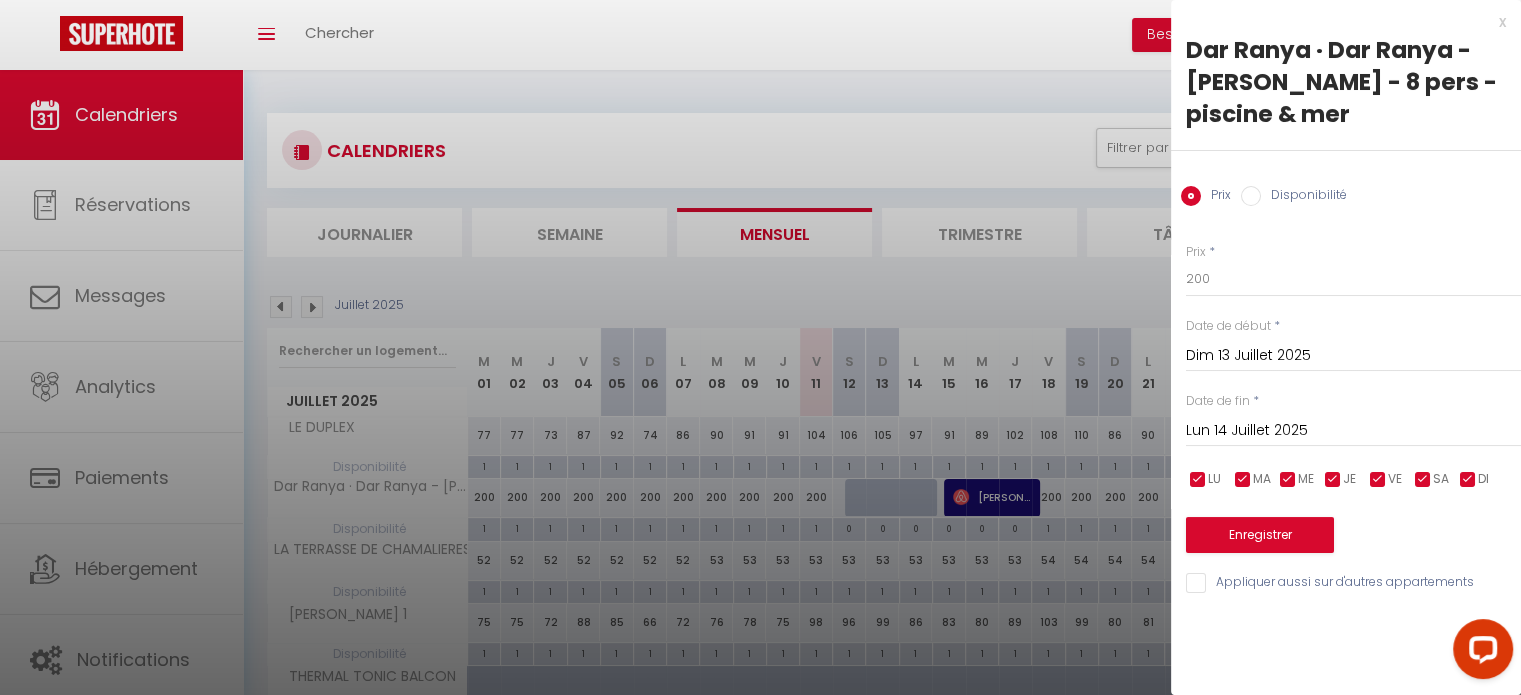 click at bounding box center [760, 347] 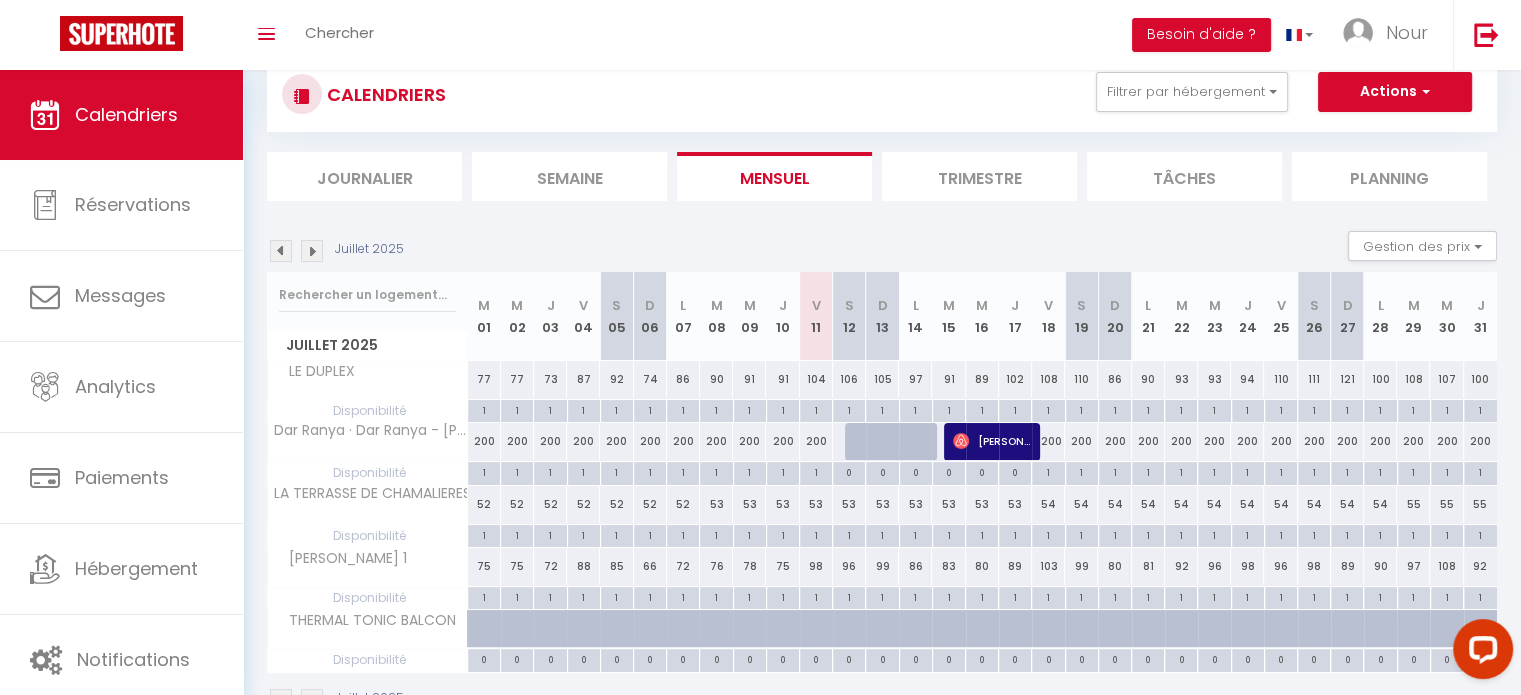 scroll, scrollTop: 100, scrollLeft: 0, axis: vertical 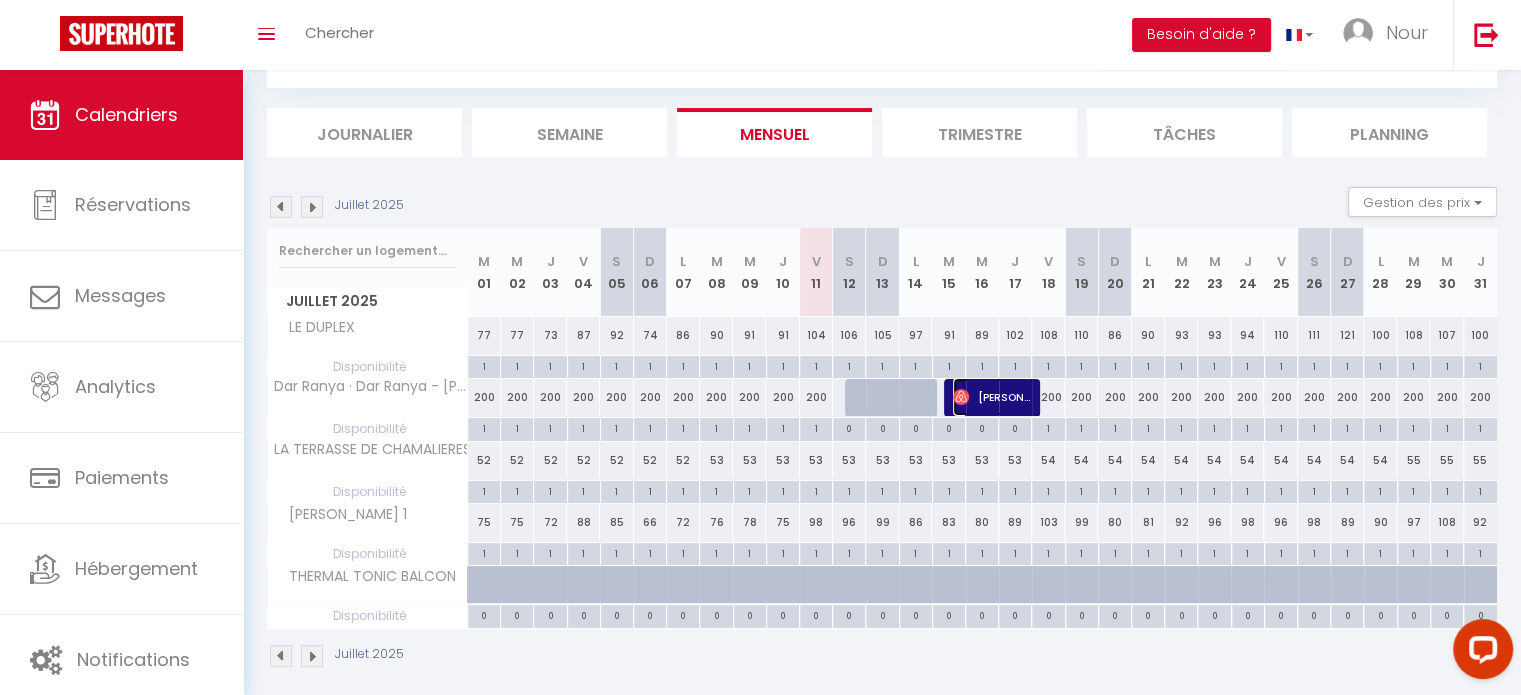 click on "[PERSON_NAME]" at bounding box center [991, 397] 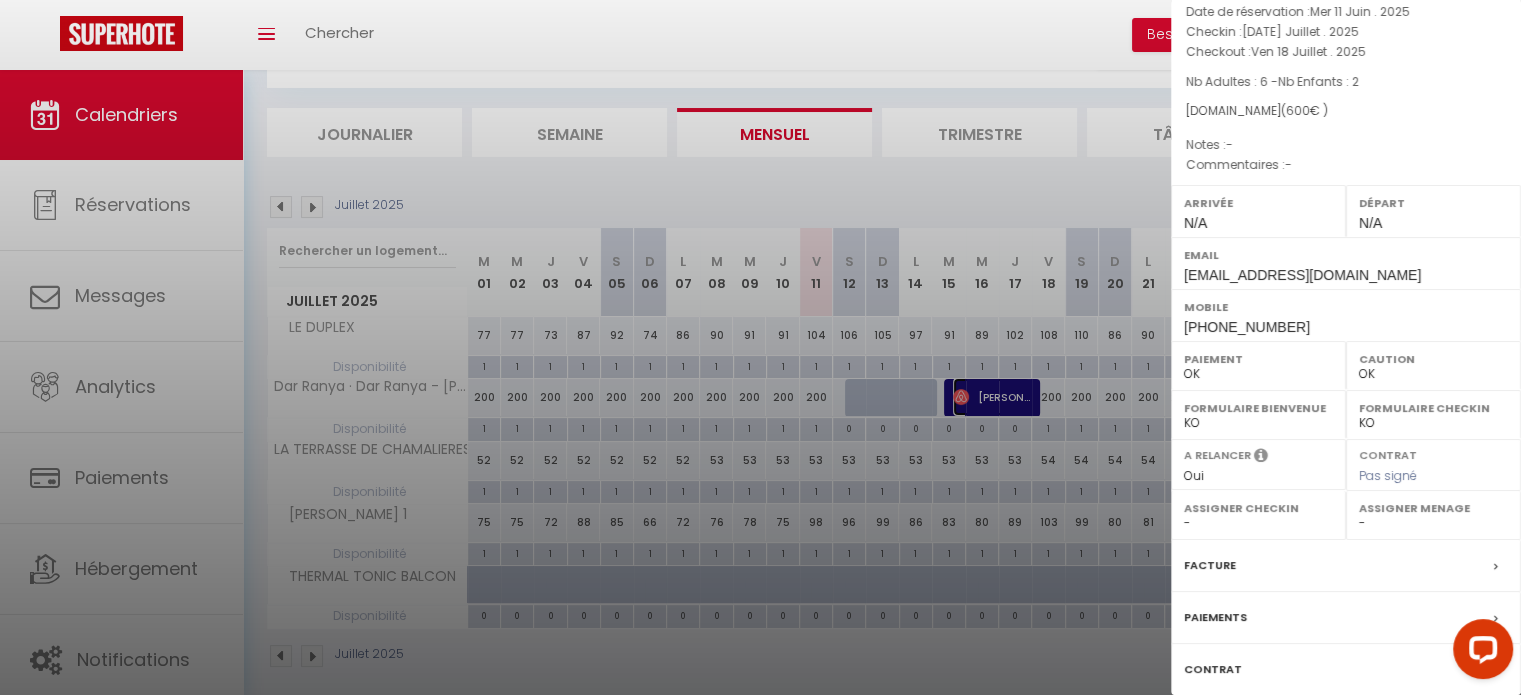 scroll, scrollTop: 200, scrollLeft: 0, axis: vertical 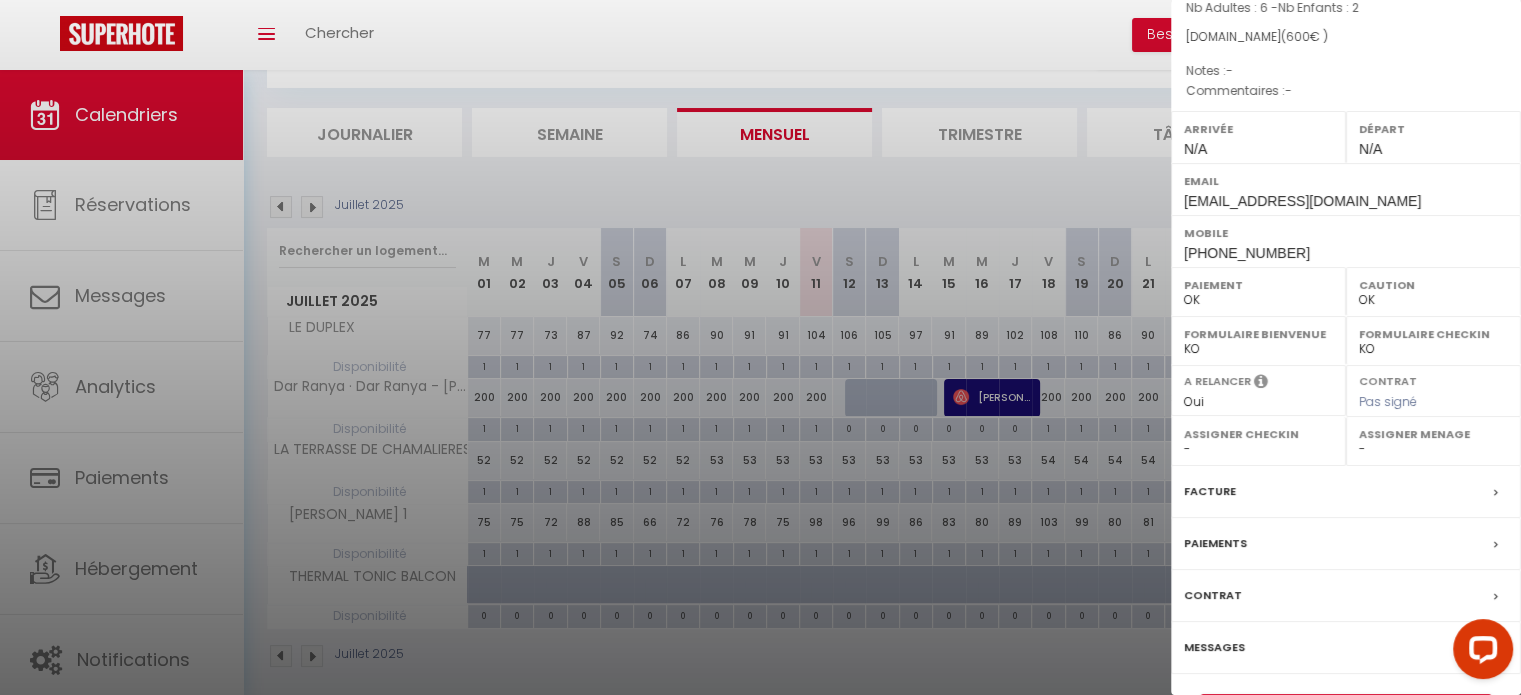 click at bounding box center (1496, 493) 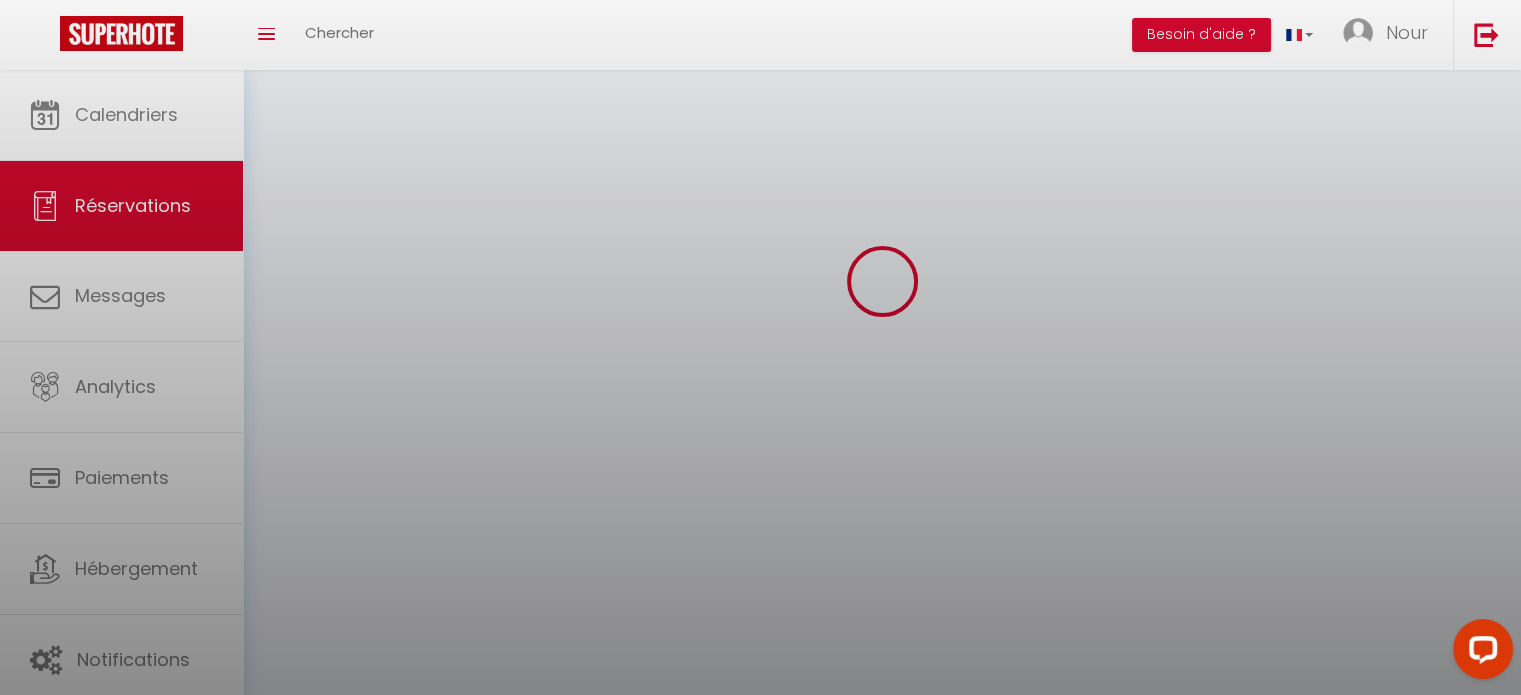 scroll, scrollTop: 0, scrollLeft: 0, axis: both 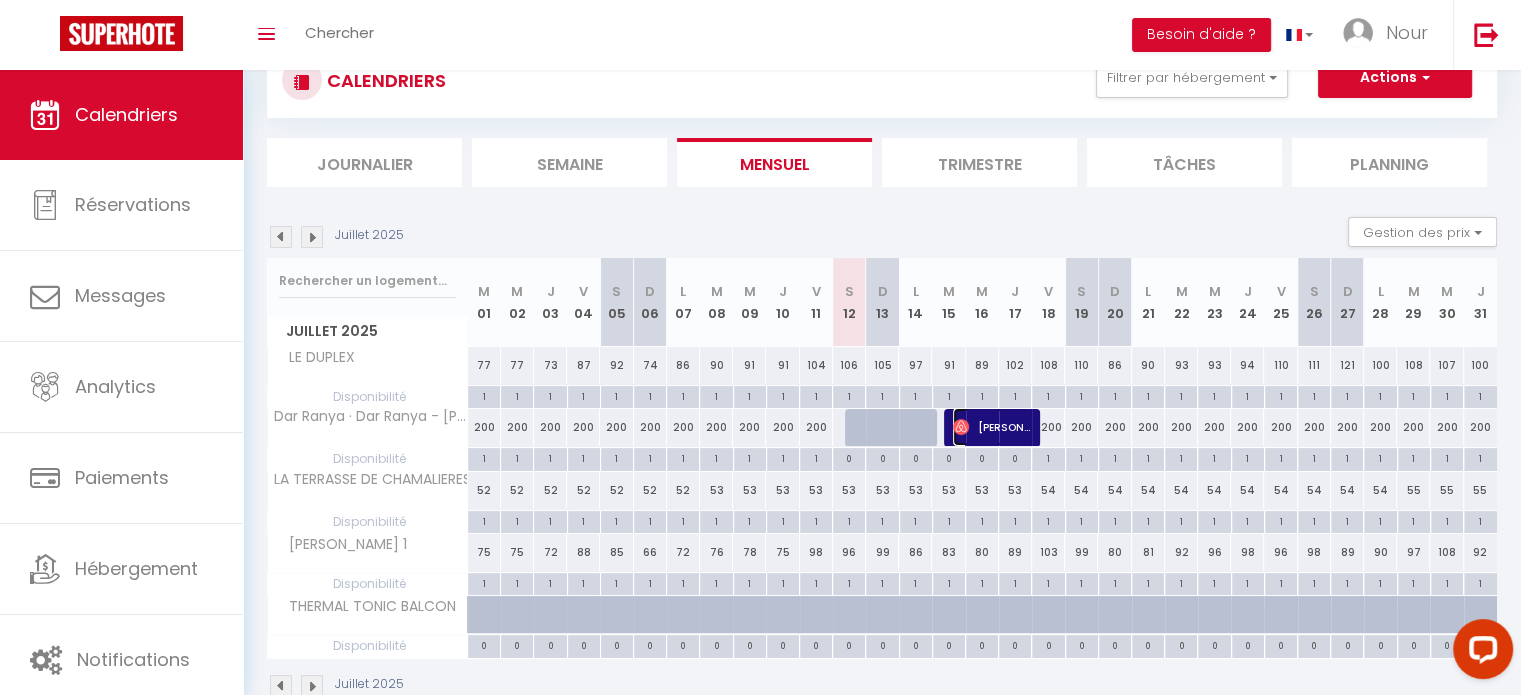 click on "[PERSON_NAME]" at bounding box center (991, 427) 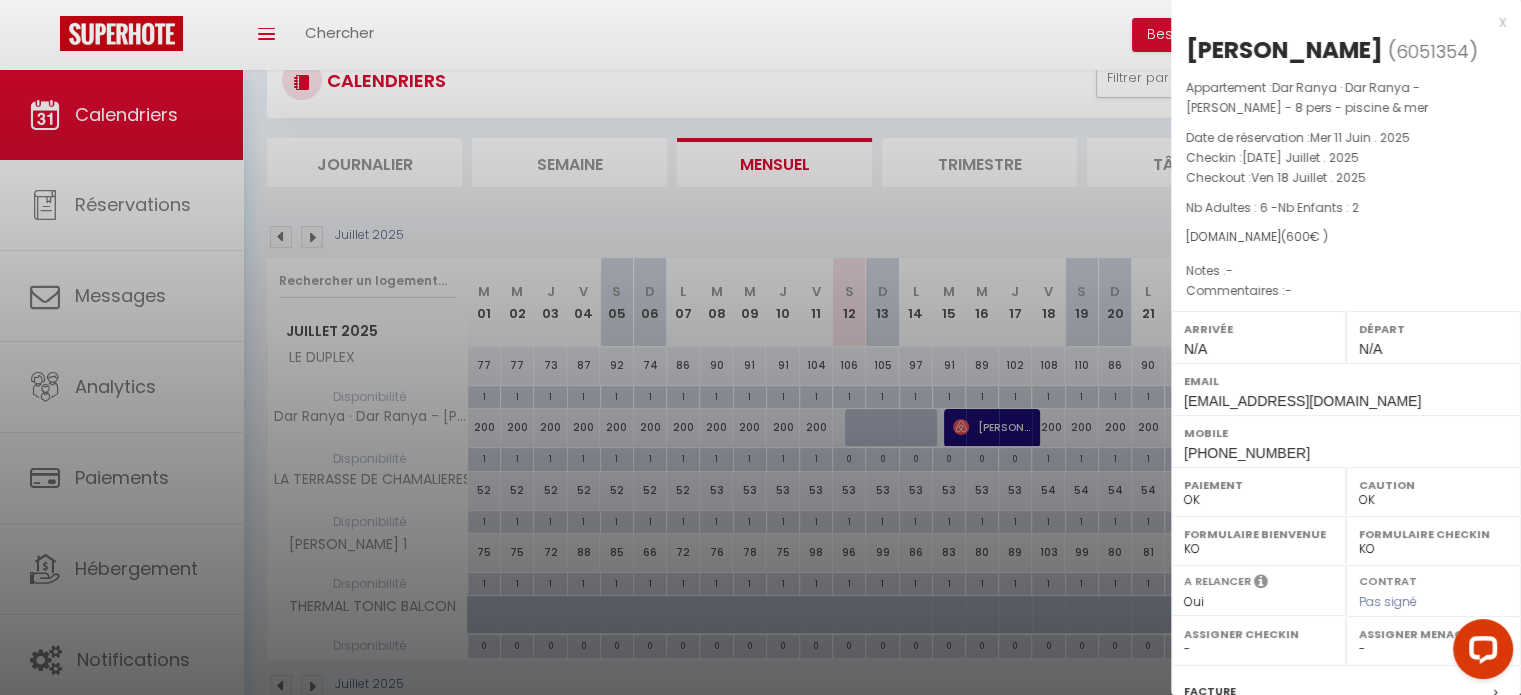 drag, startPoint x: 1186, startPoint y: 48, endPoint x: 1376, endPoint y: 206, distance: 247.11131 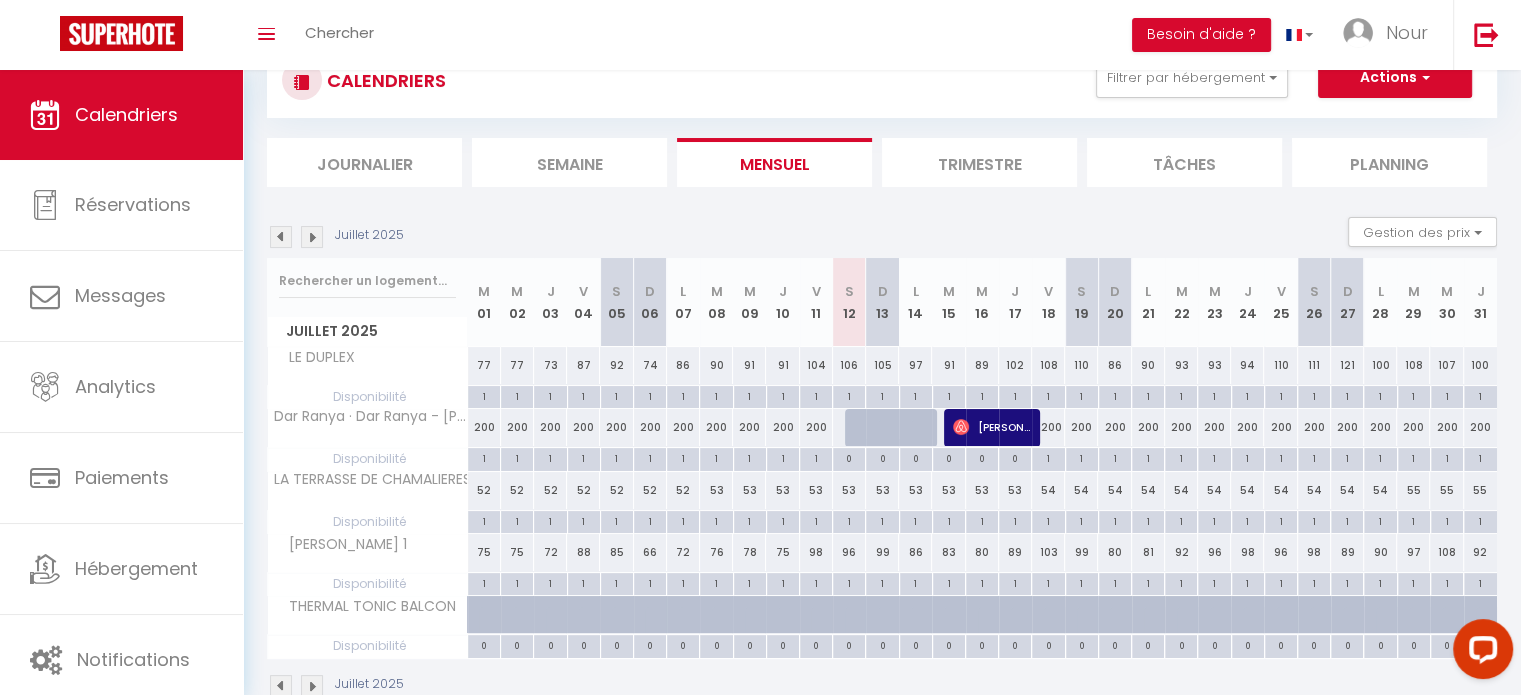scroll, scrollTop: 0, scrollLeft: 0, axis: both 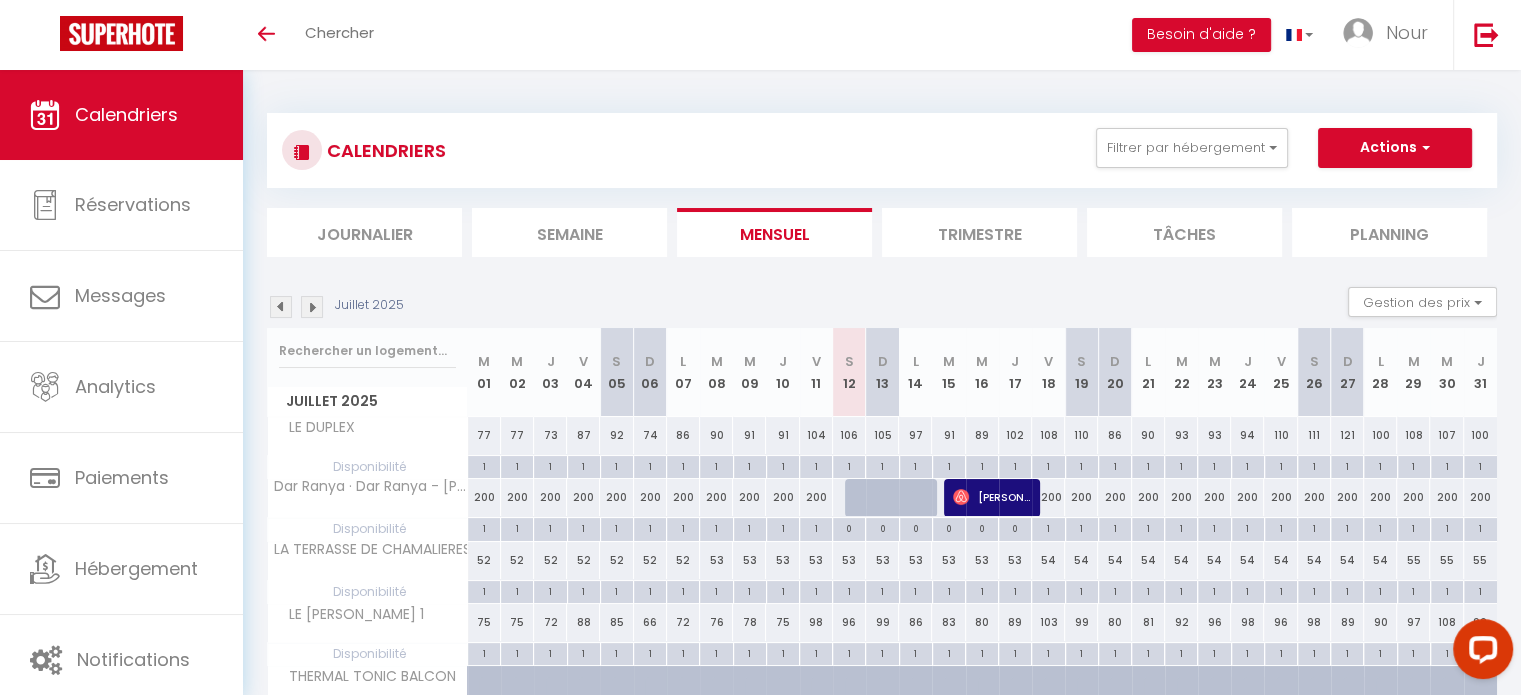 click on "CALENDRIERS
Filtrer par hébergement
CHAMALIERES       LE DUPLEX     LA TERRASSE DE CHAMALIERES     THERMAL TONIC BALCON     [PERSON_NAME] 1     Autres       Dar Ranya · Dar Ranya - Midoun Djerba - 8 pers - piscine & mer    Effacer   Sauvegarder
Actions
Nouvelle réservation   Exporter les réservations   Importer les réservations" at bounding box center (882, 150) 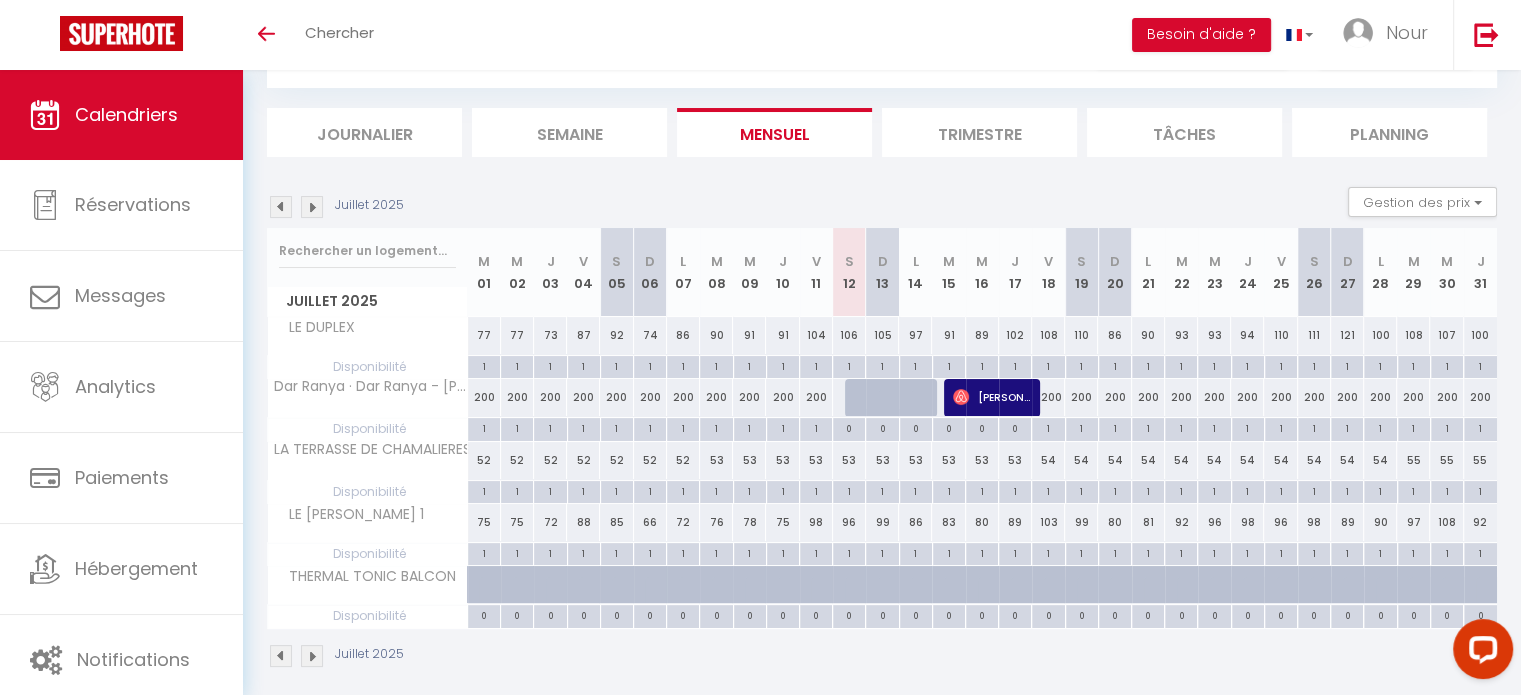 scroll, scrollTop: 113, scrollLeft: 0, axis: vertical 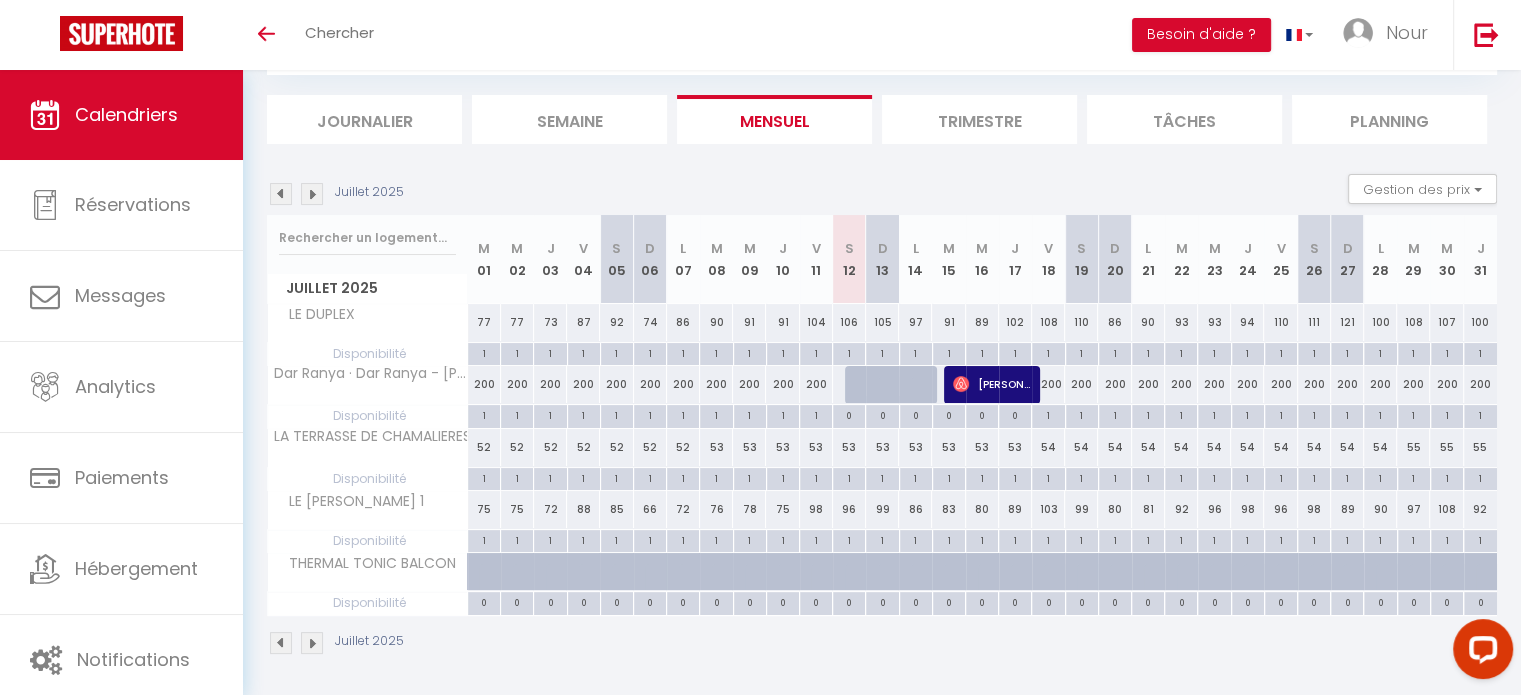 click at bounding box center (312, 194) 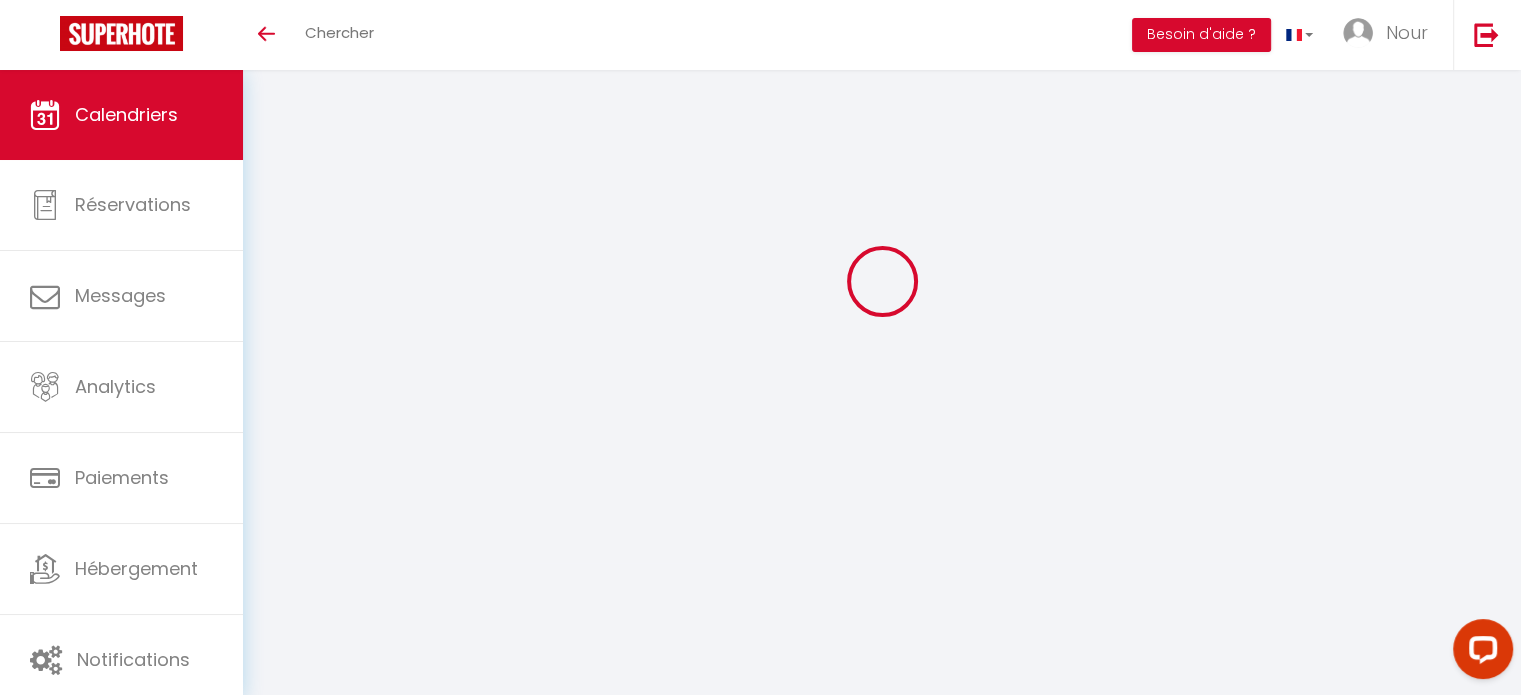 scroll, scrollTop: 113, scrollLeft: 0, axis: vertical 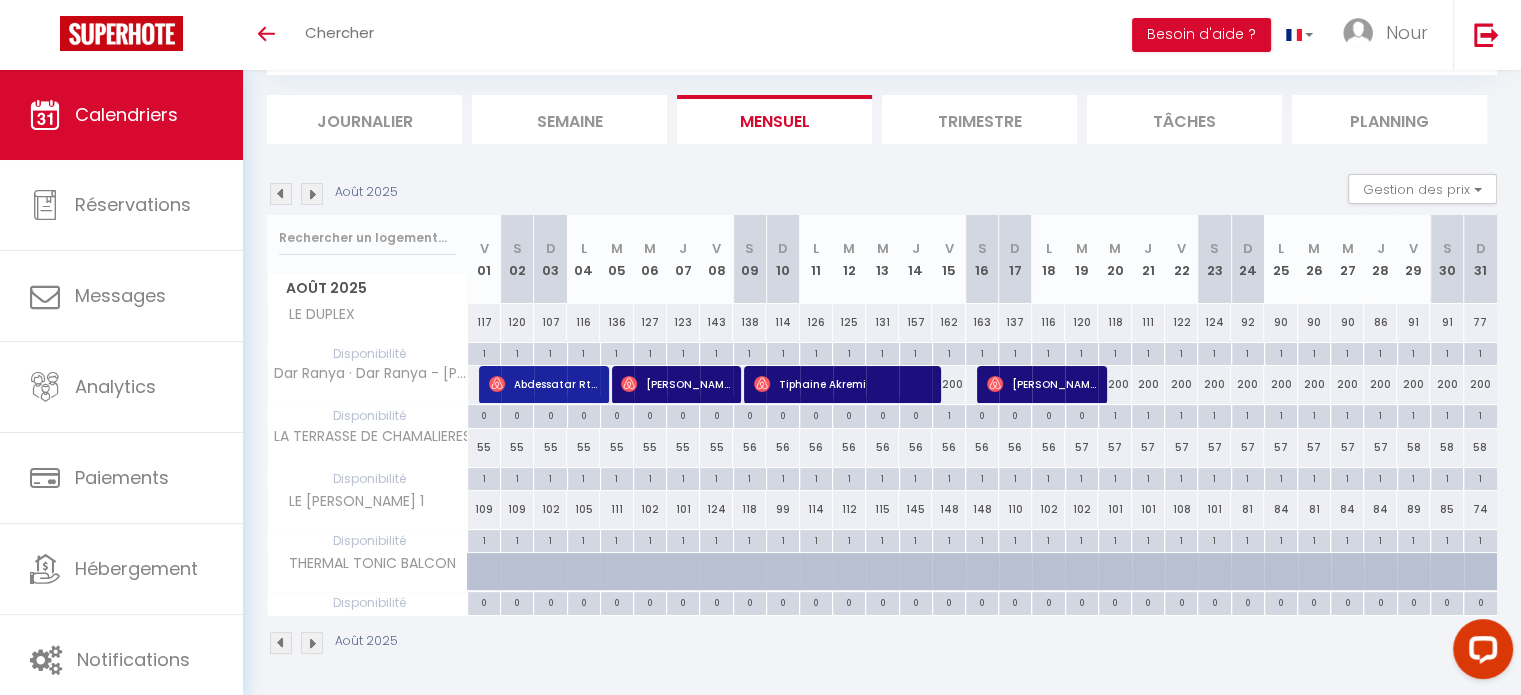 click at bounding box center (312, 194) 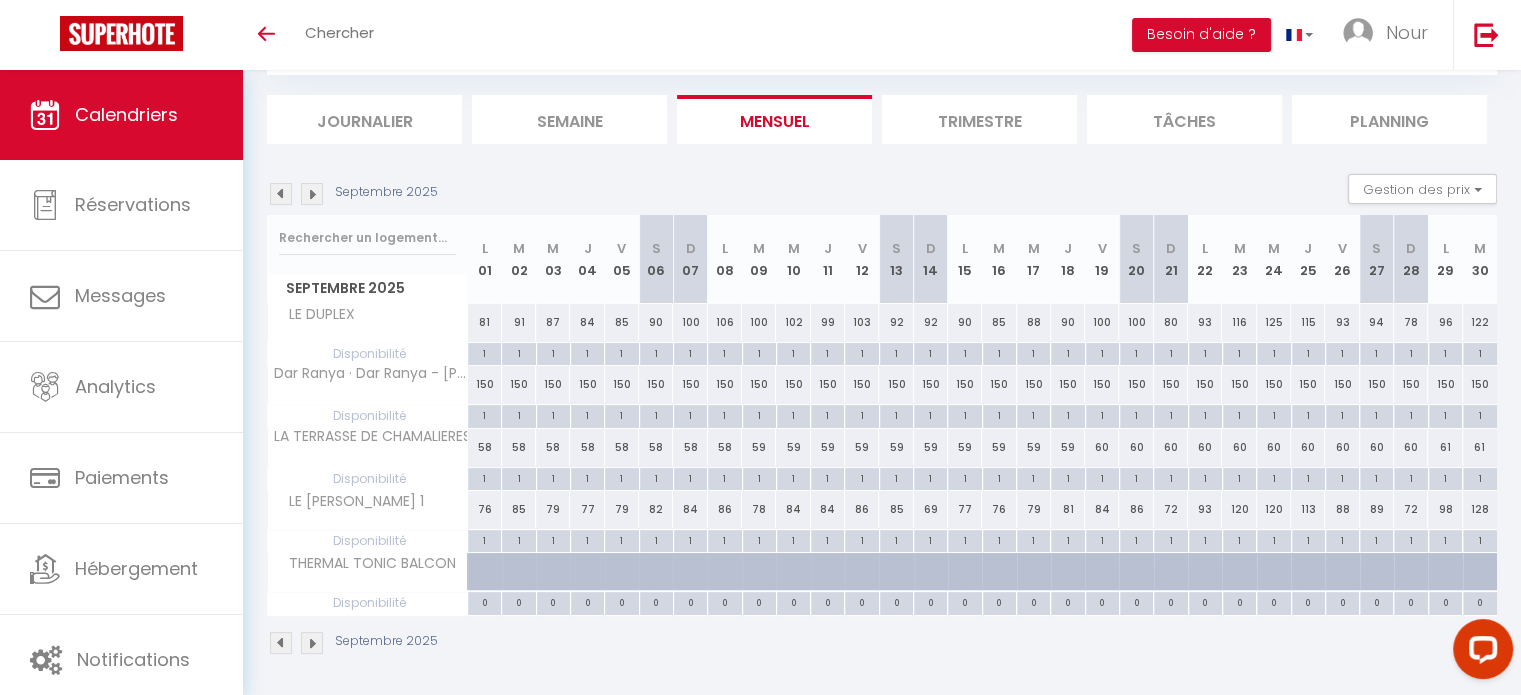 click at bounding box center [281, 194] 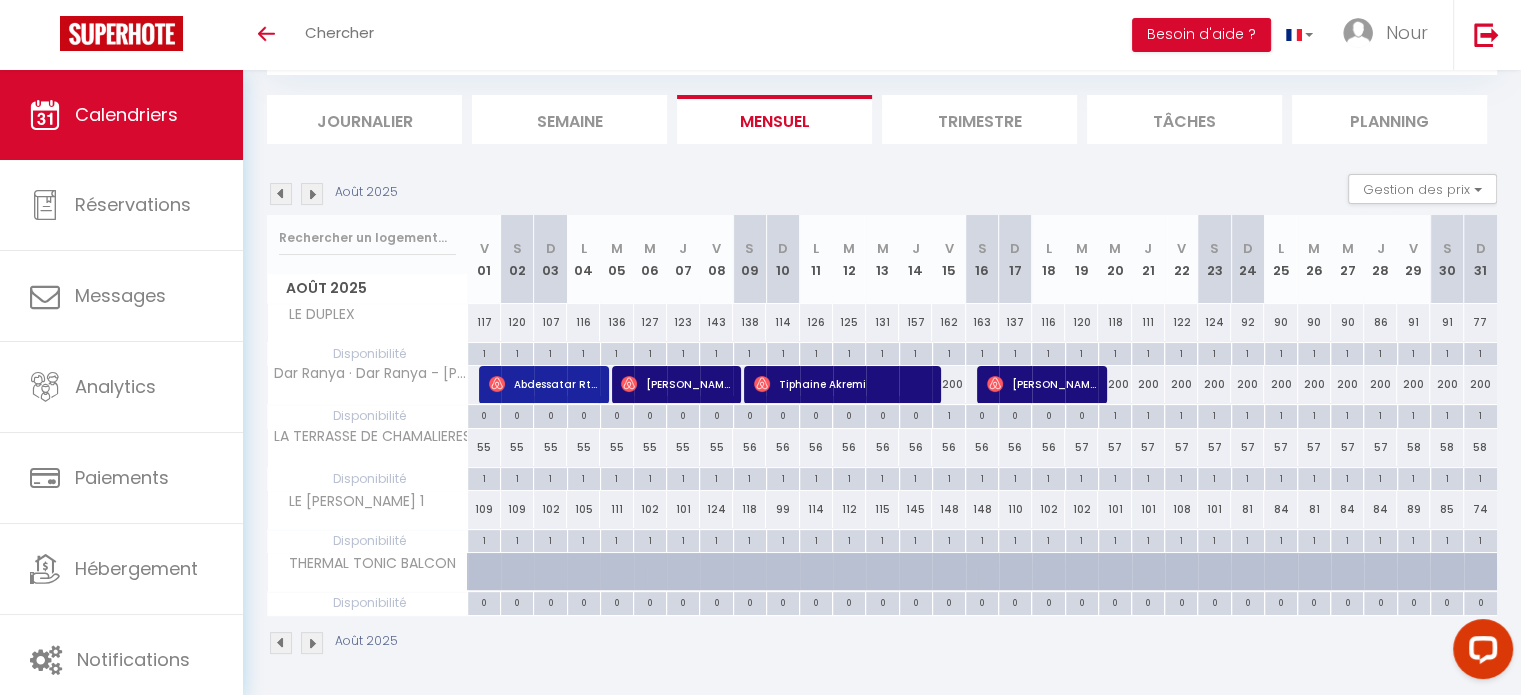 click at bounding box center (281, 194) 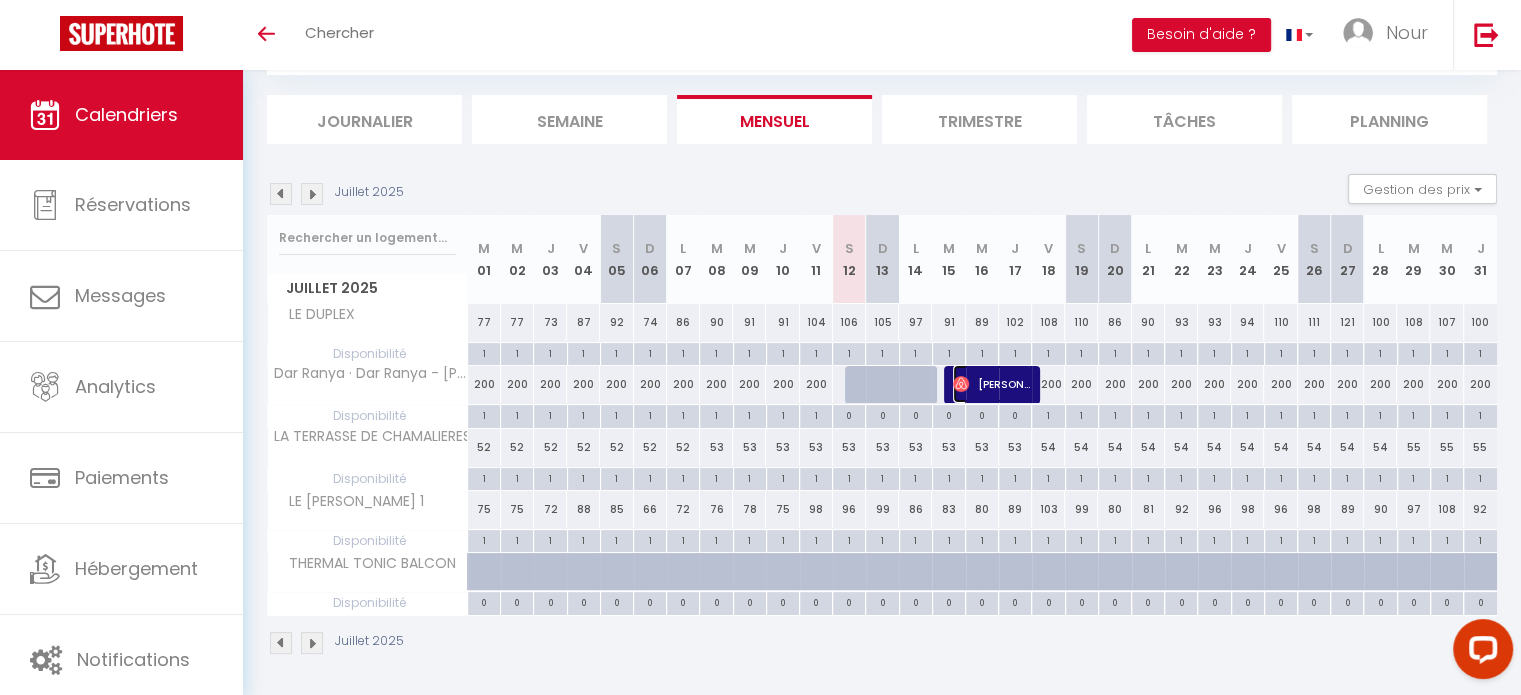 click on "[PERSON_NAME]" at bounding box center [991, 384] 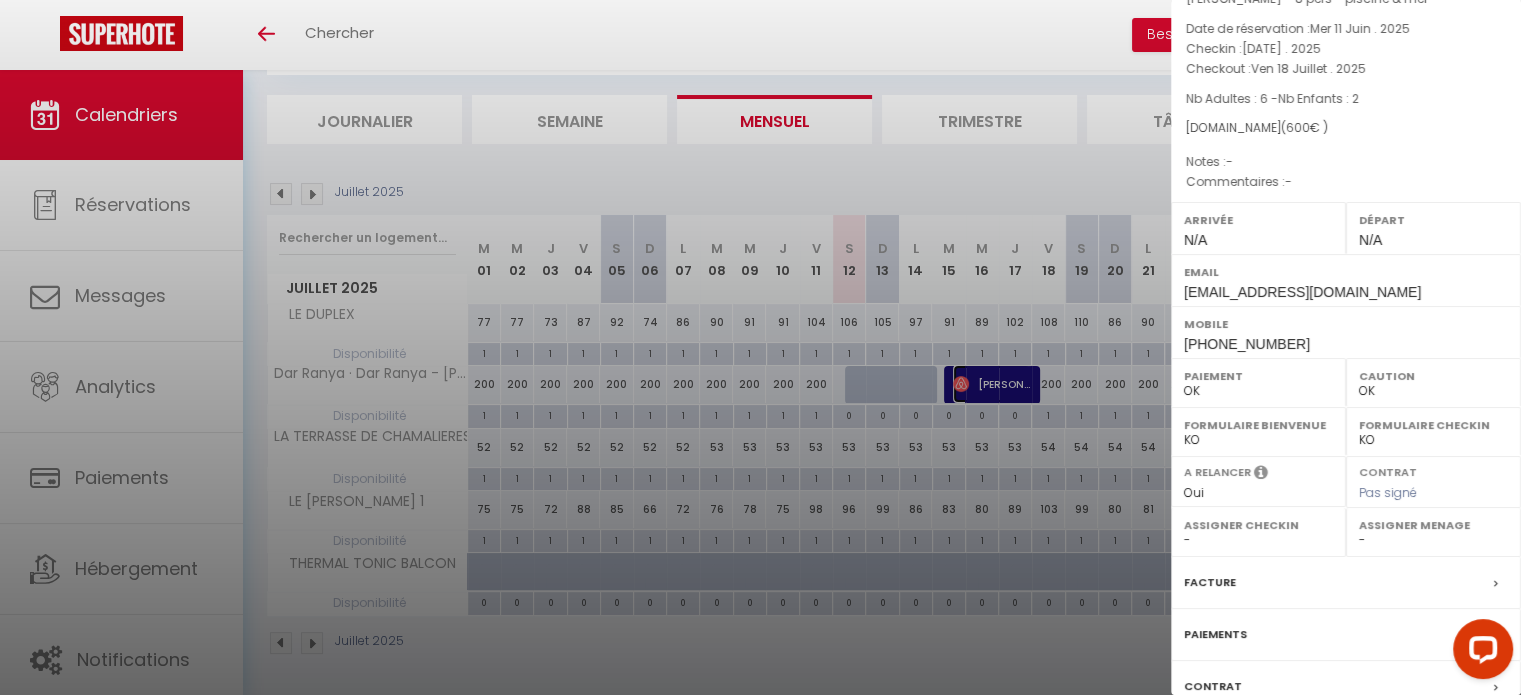 scroll, scrollTop: 53, scrollLeft: 0, axis: vertical 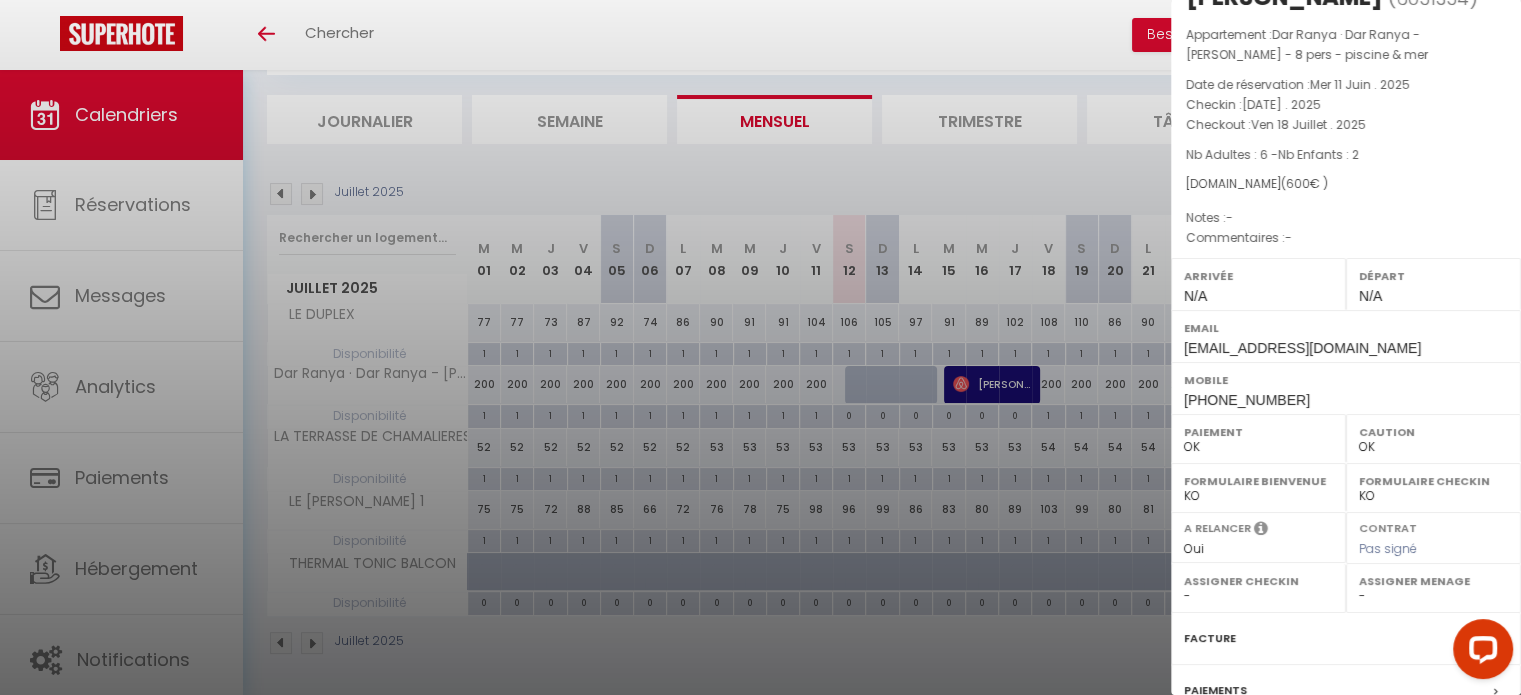 click at bounding box center (760, 347) 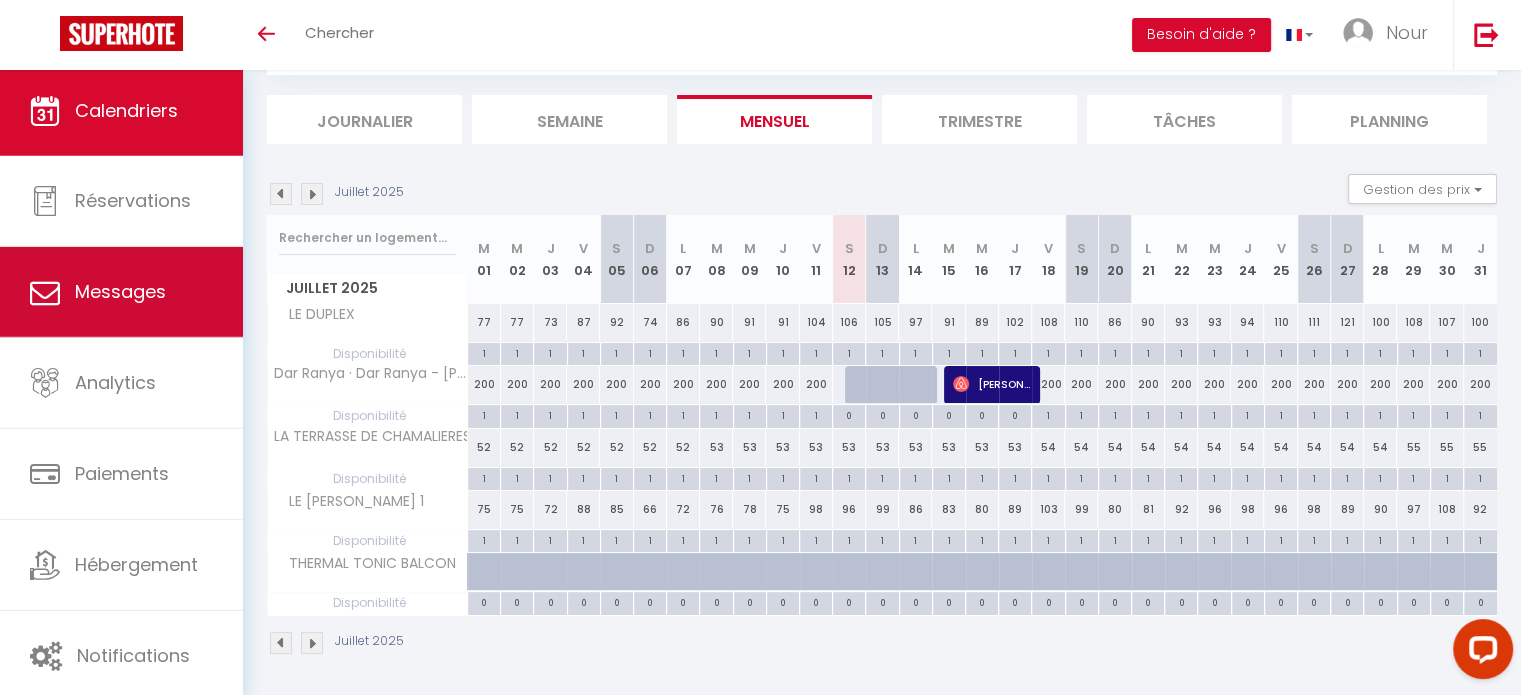 click on "Messages" at bounding box center (120, 291) 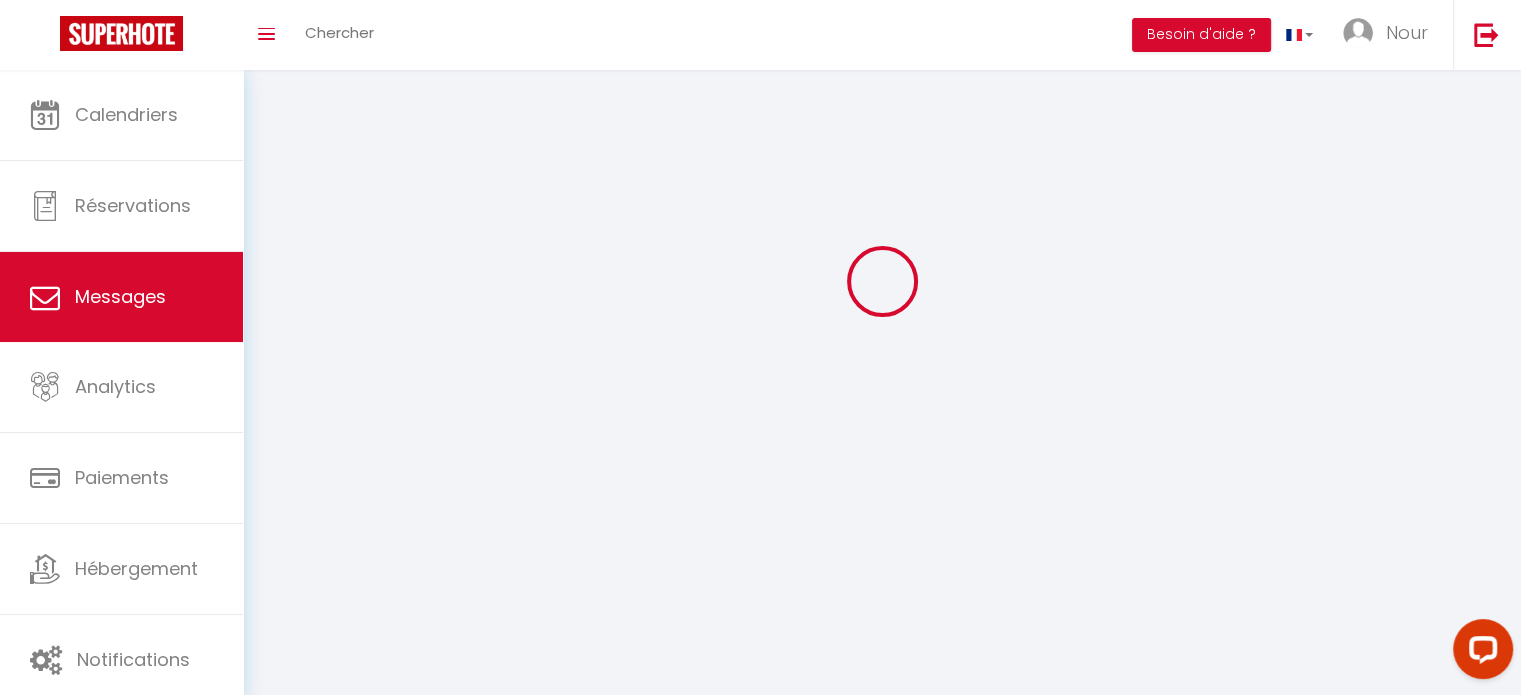 scroll, scrollTop: 0, scrollLeft: 0, axis: both 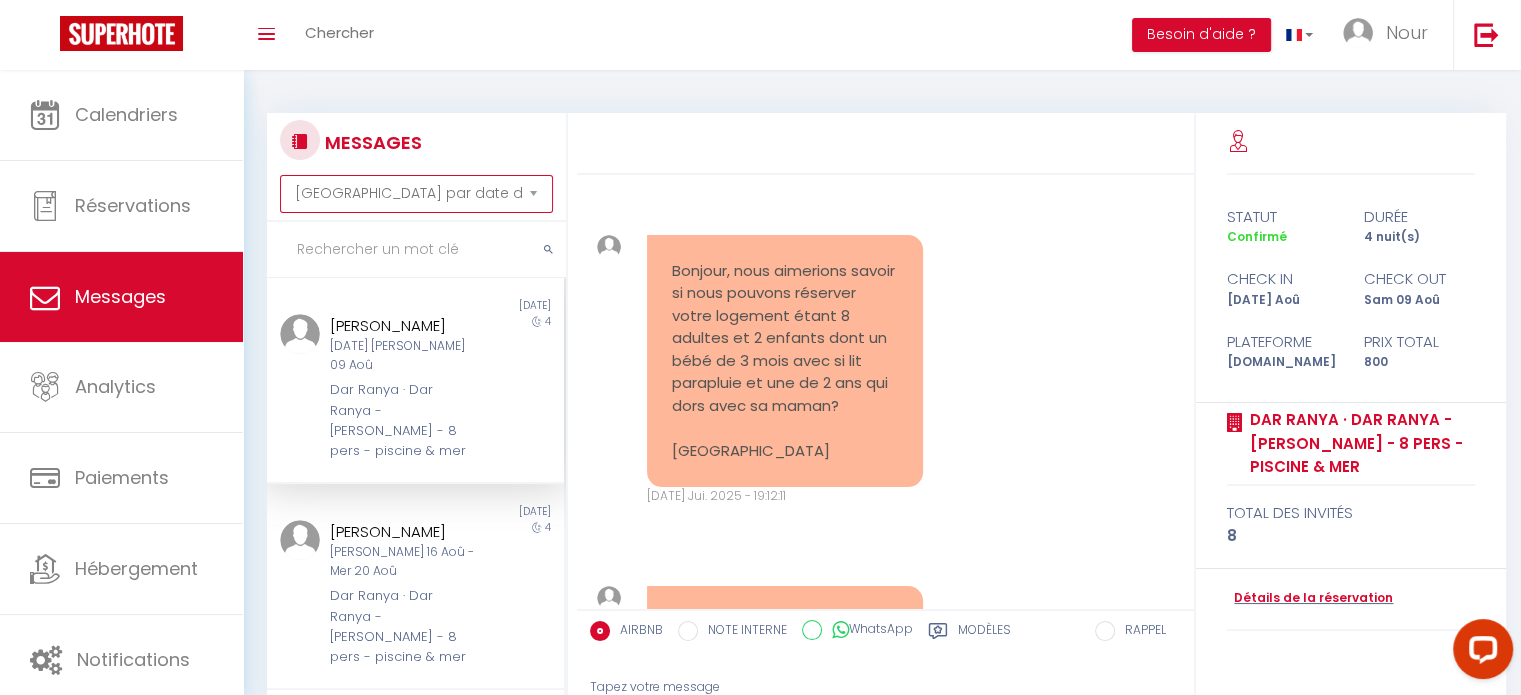 click on "Trier par date de réservation   Trier par date de message" at bounding box center [416, 194] 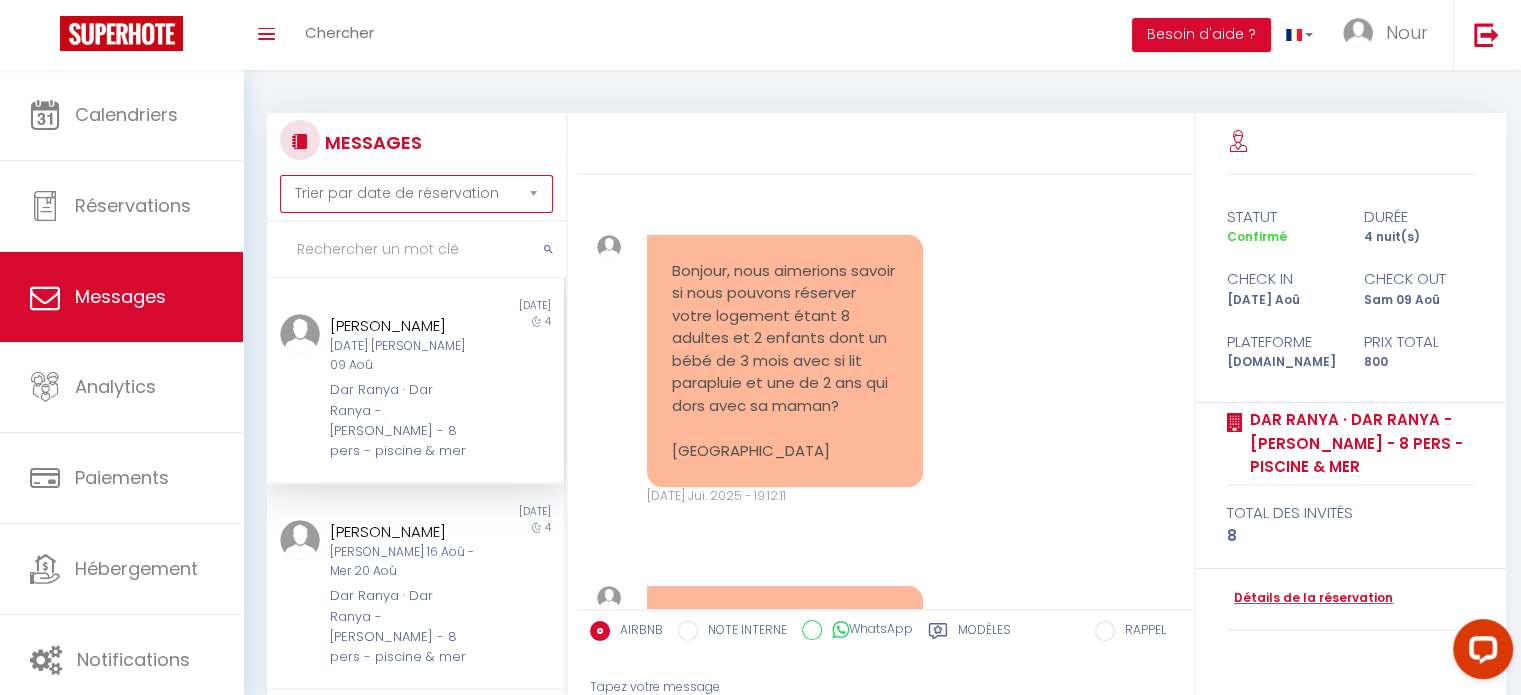 click on "Trier par date de réservation   Trier par date de message" at bounding box center [416, 194] 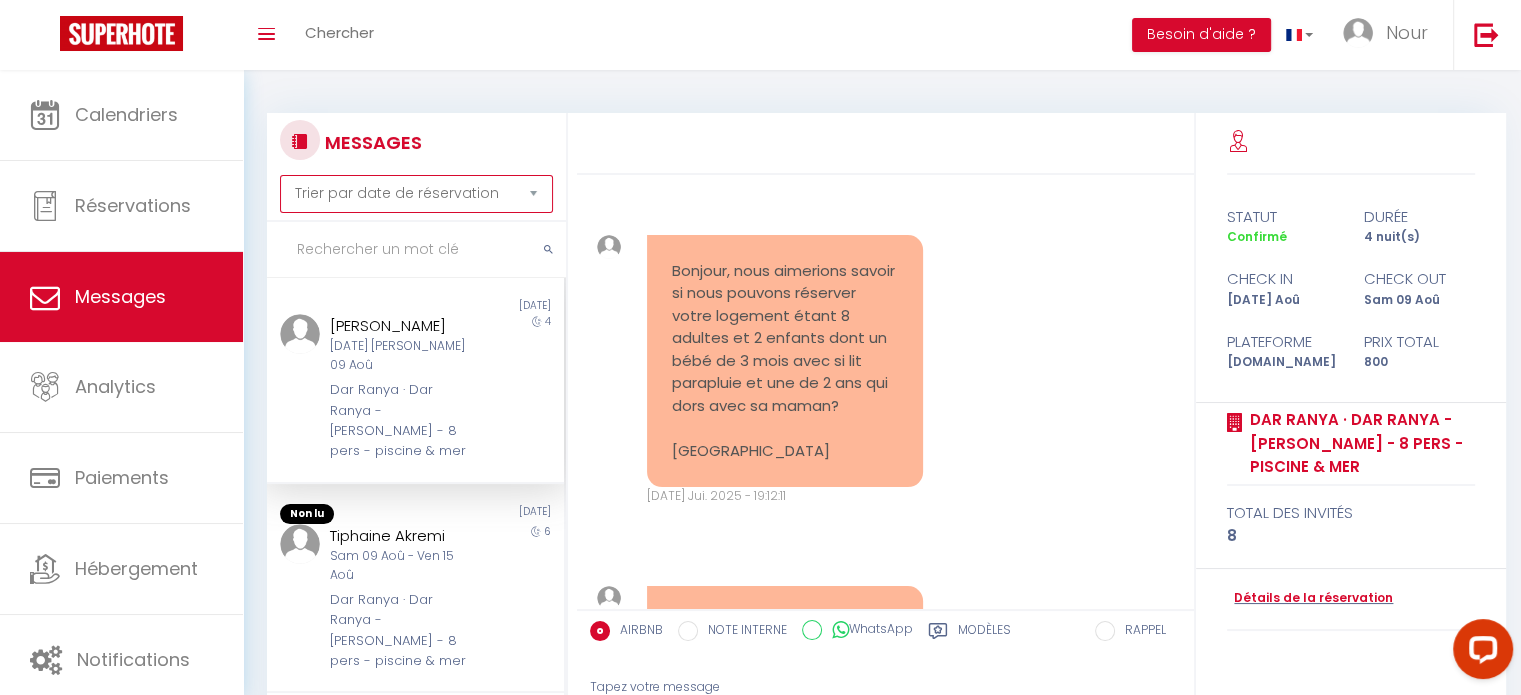 scroll, scrollTop: 5828, scrollLeft: 0, axis: vertical 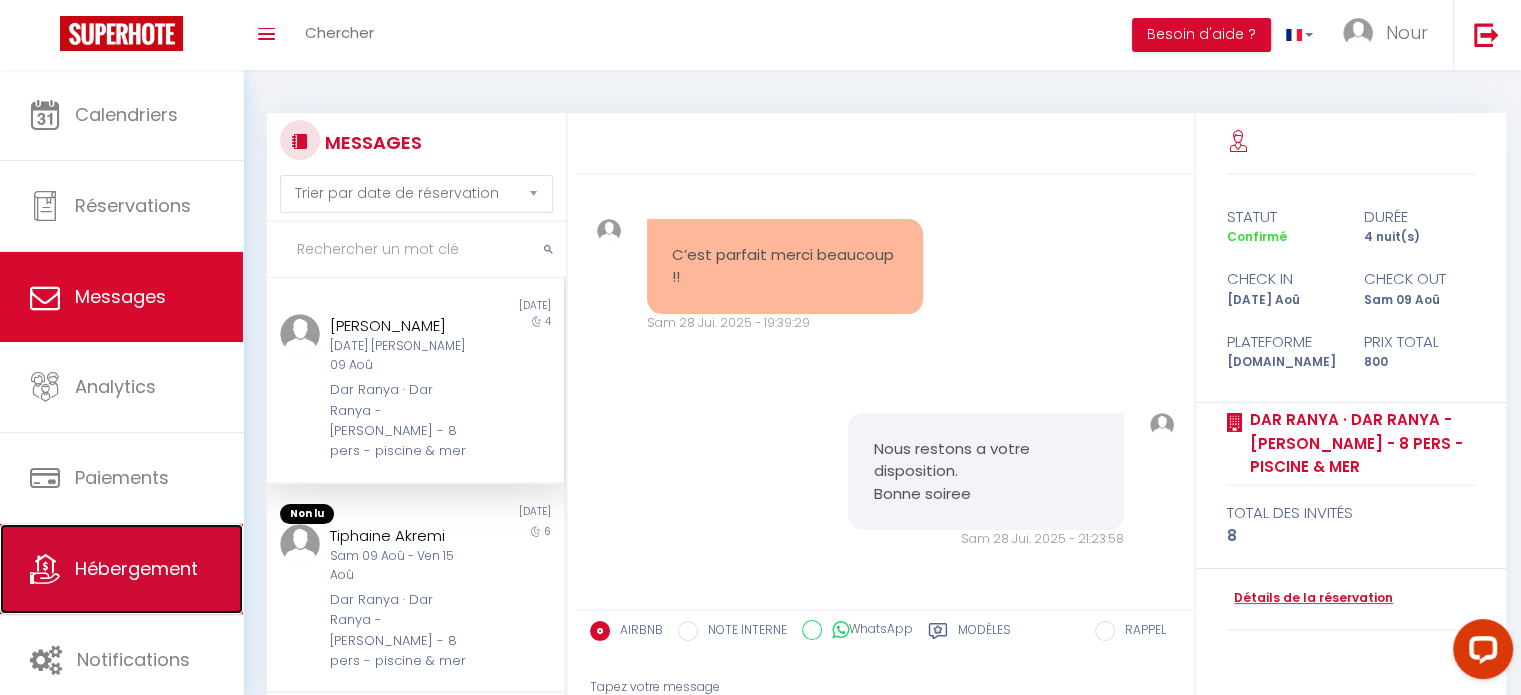 click on "Hébergement" at bounding box center (136, 568) 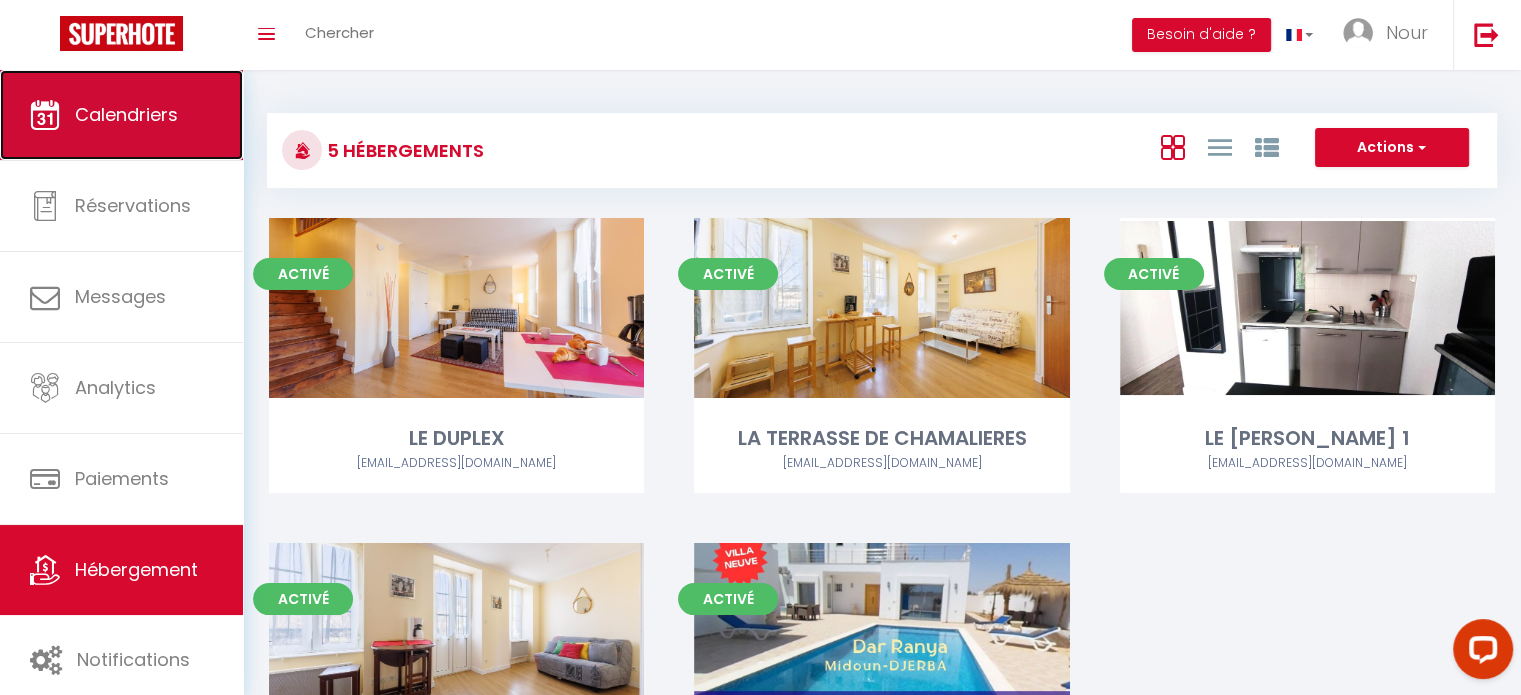 click on "Calendriers" at bounding box center (126, 114) 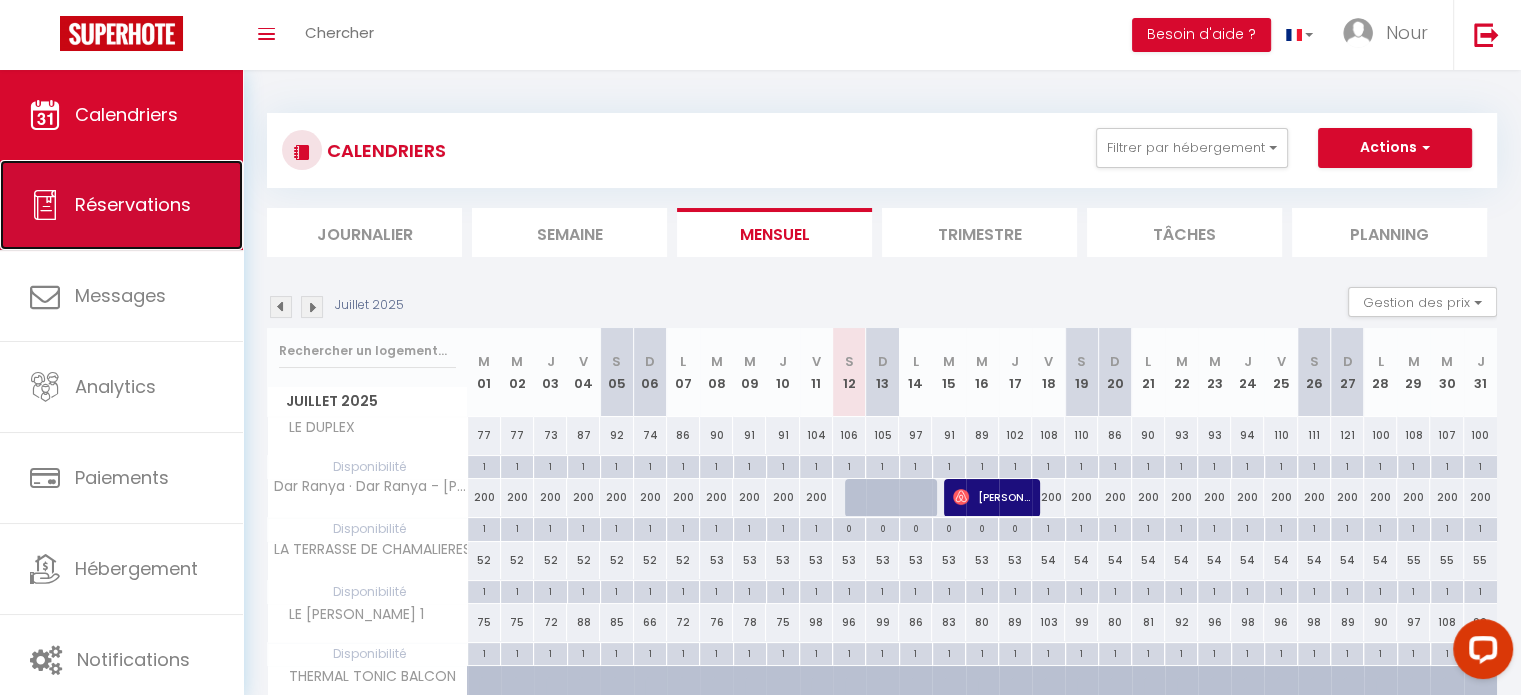 click on "Réservations" at bounding box center [133, 204] 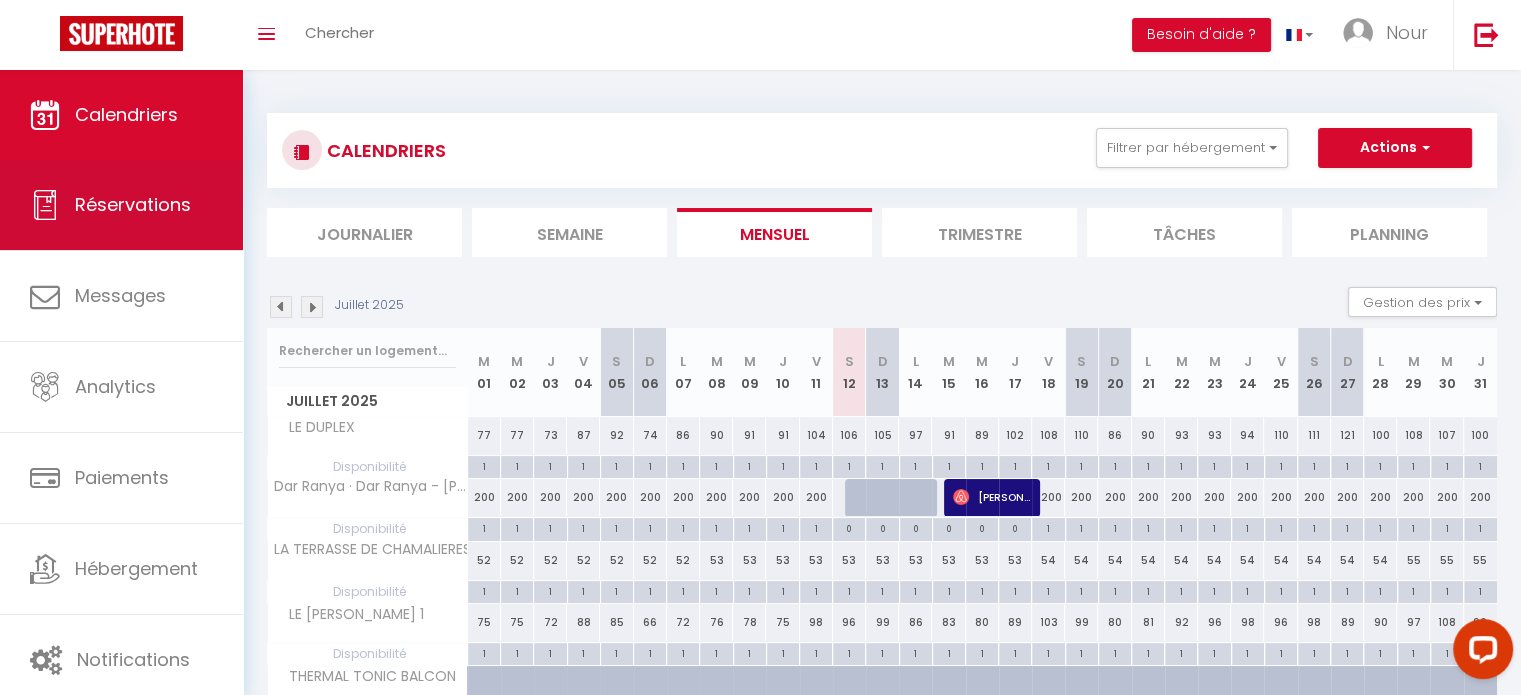 select on "not_cancelled" 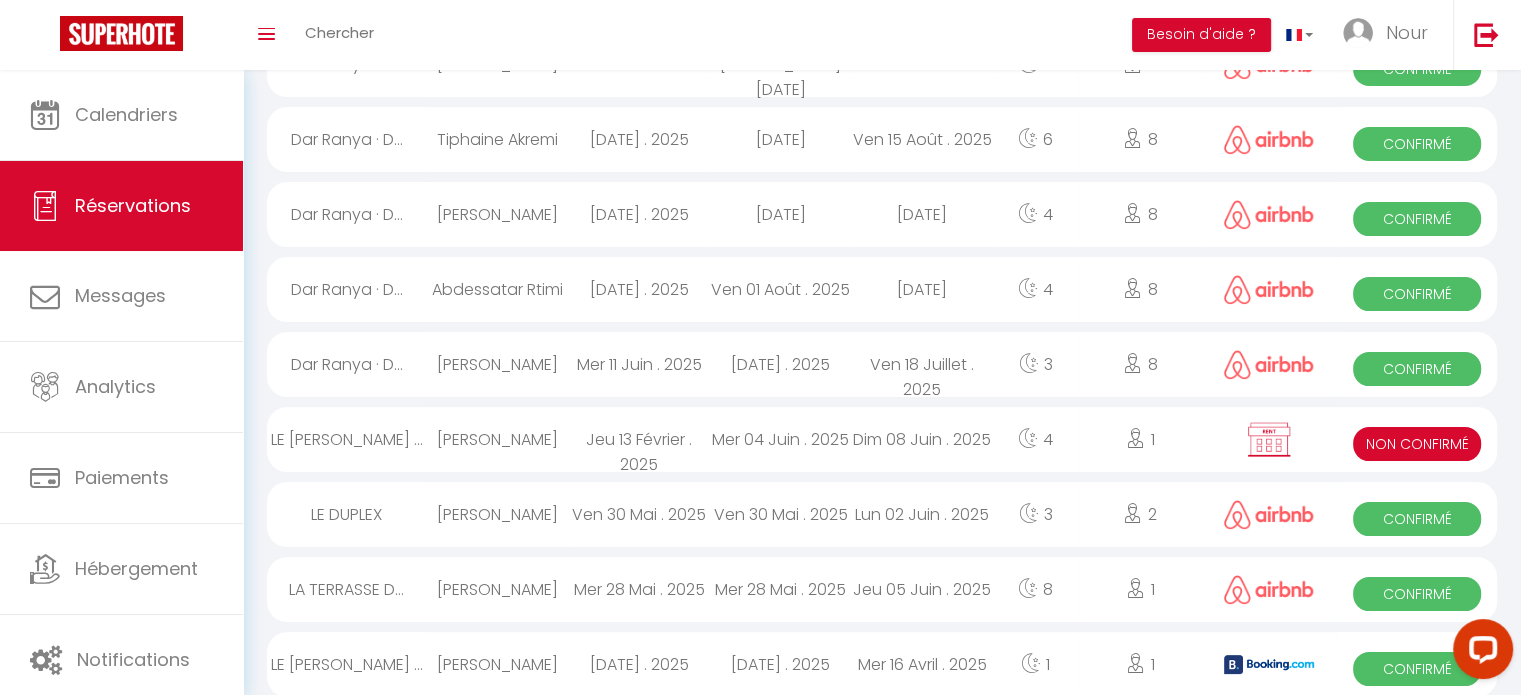 scroll, scrollTop: 300, scrollLeft: 0, axis: vertical 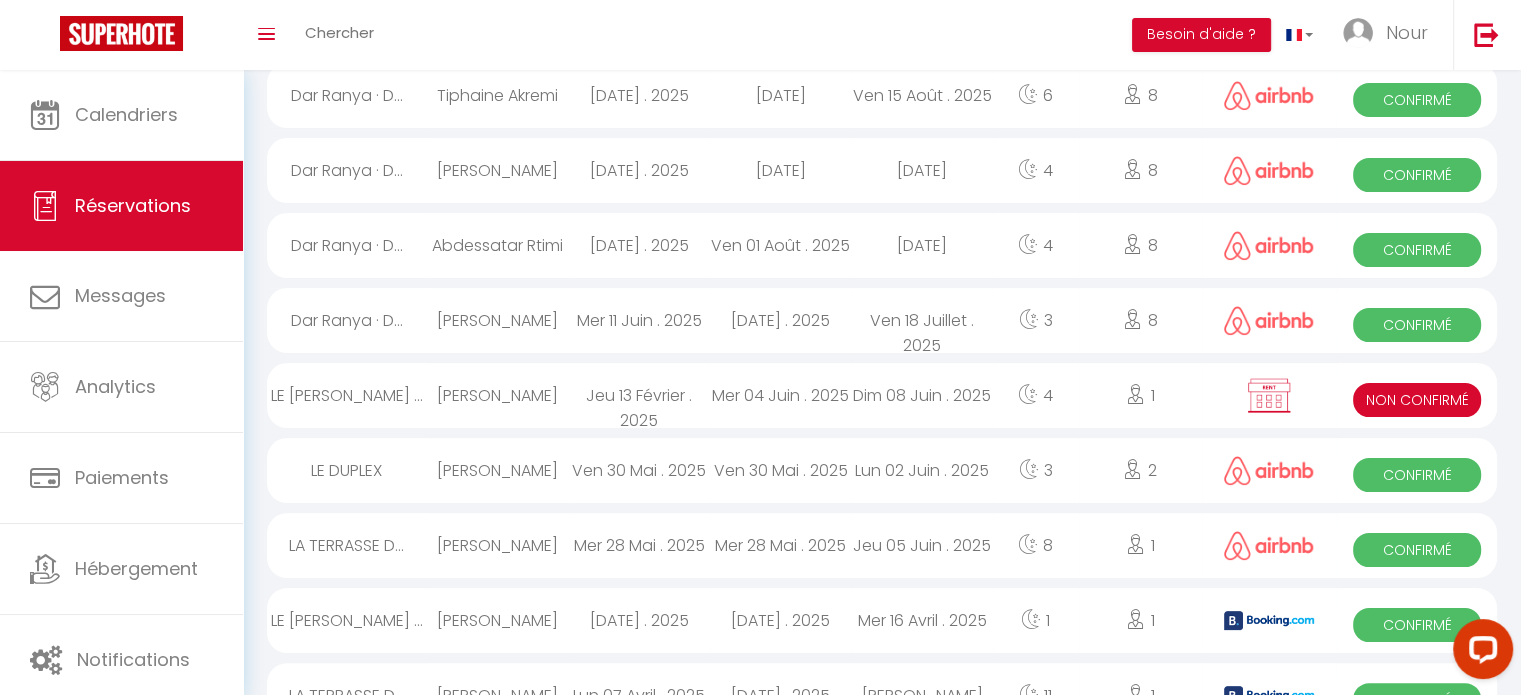 click on "[DATE] Juillet . 2025" at bounding box center (780, 320) 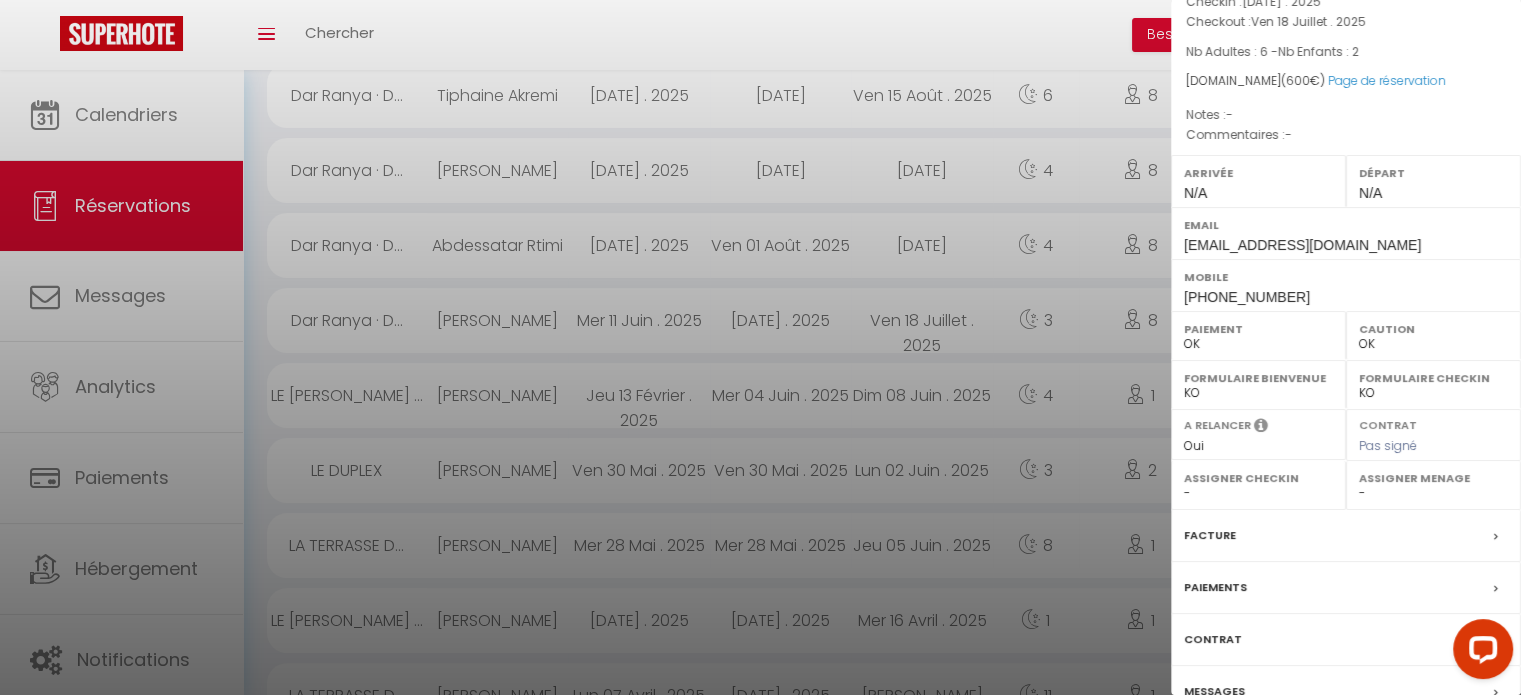 scroll, scrollTop: 0, scrollLeft: 0, axis: both 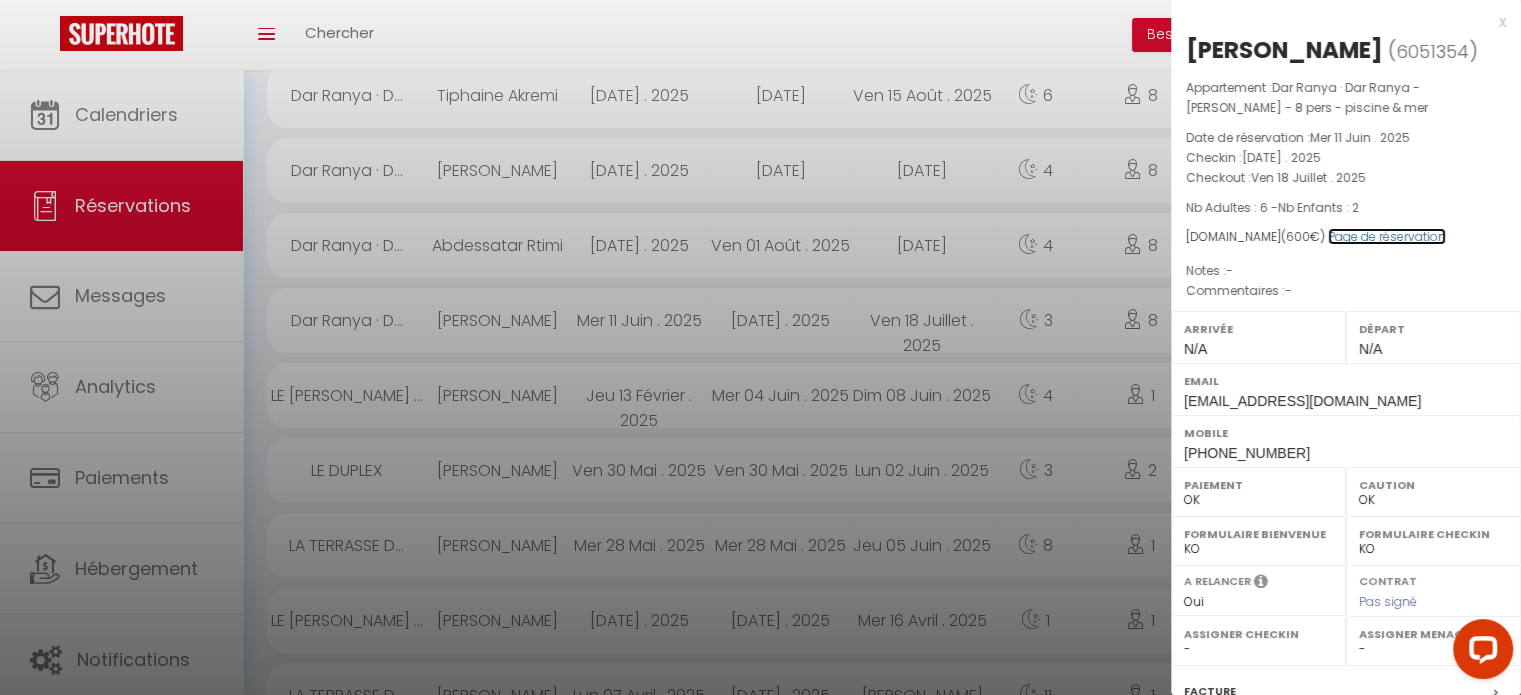 click on "Page de réservation" at bounding box center [1387, 236] 